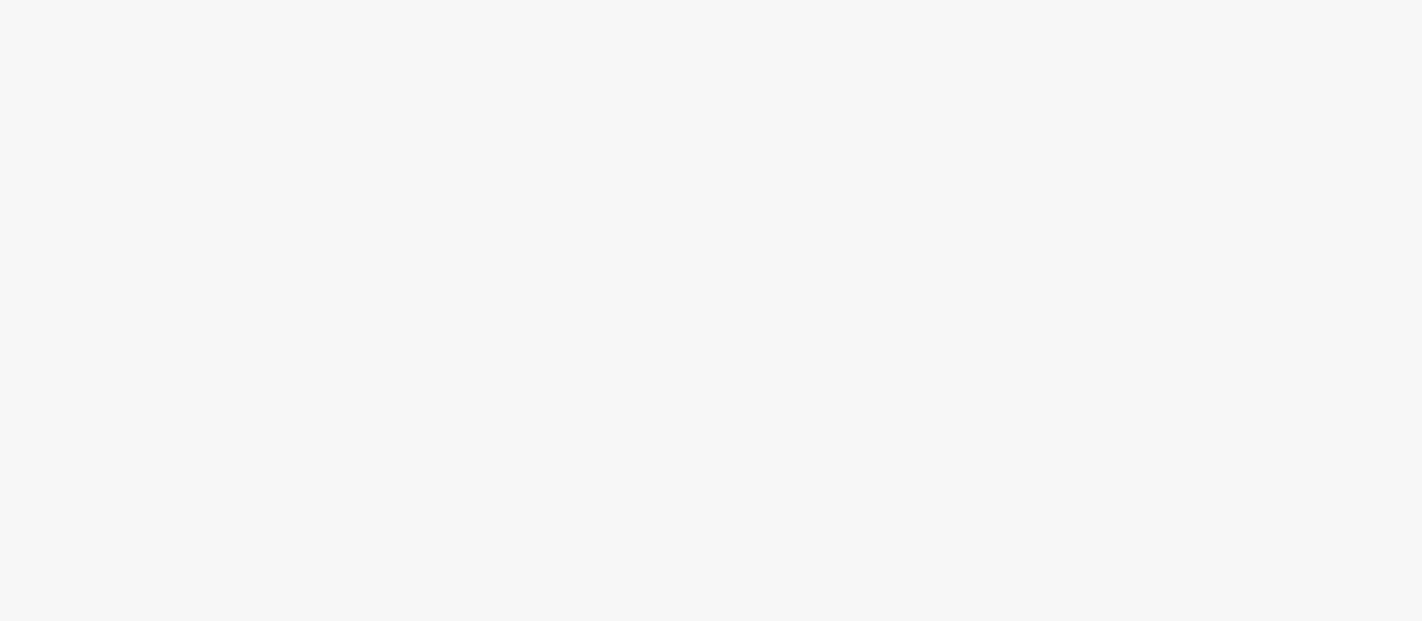 scroll, scrollTop: 0, scrollLeft: 0, axis: both 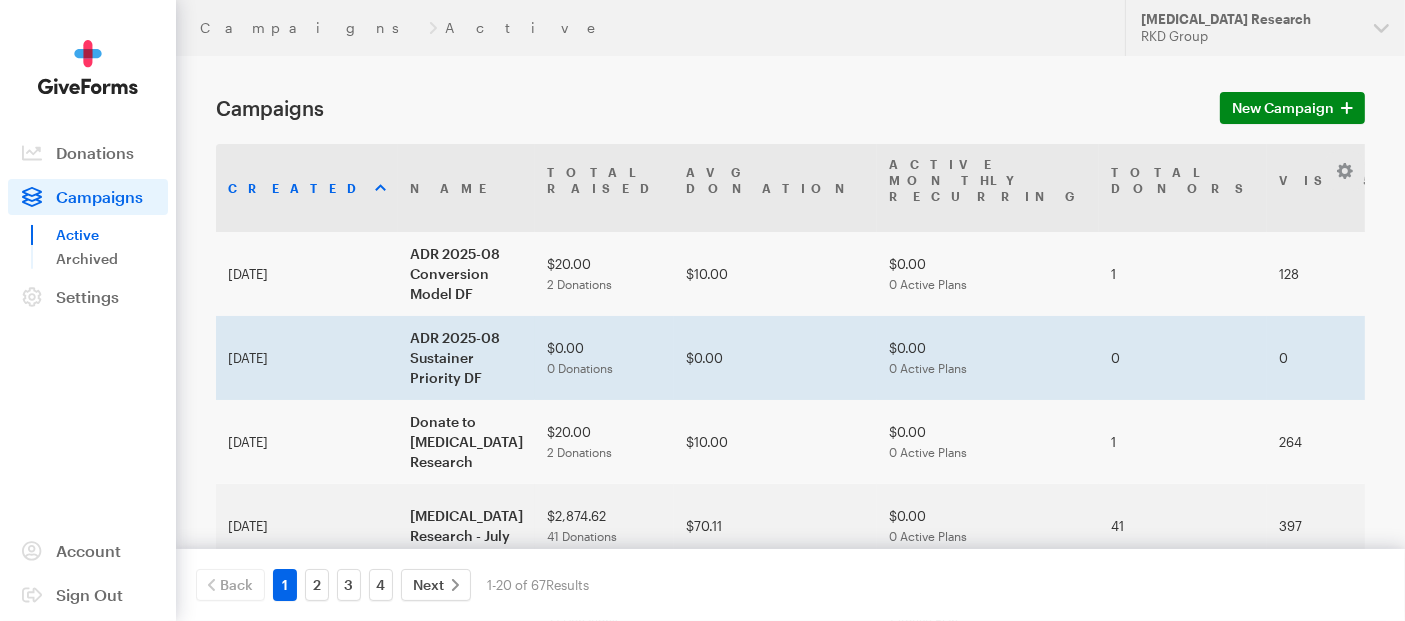 click on "ADR 2025-08 Sustainer Priority DF" at bounding box center (466, 358) 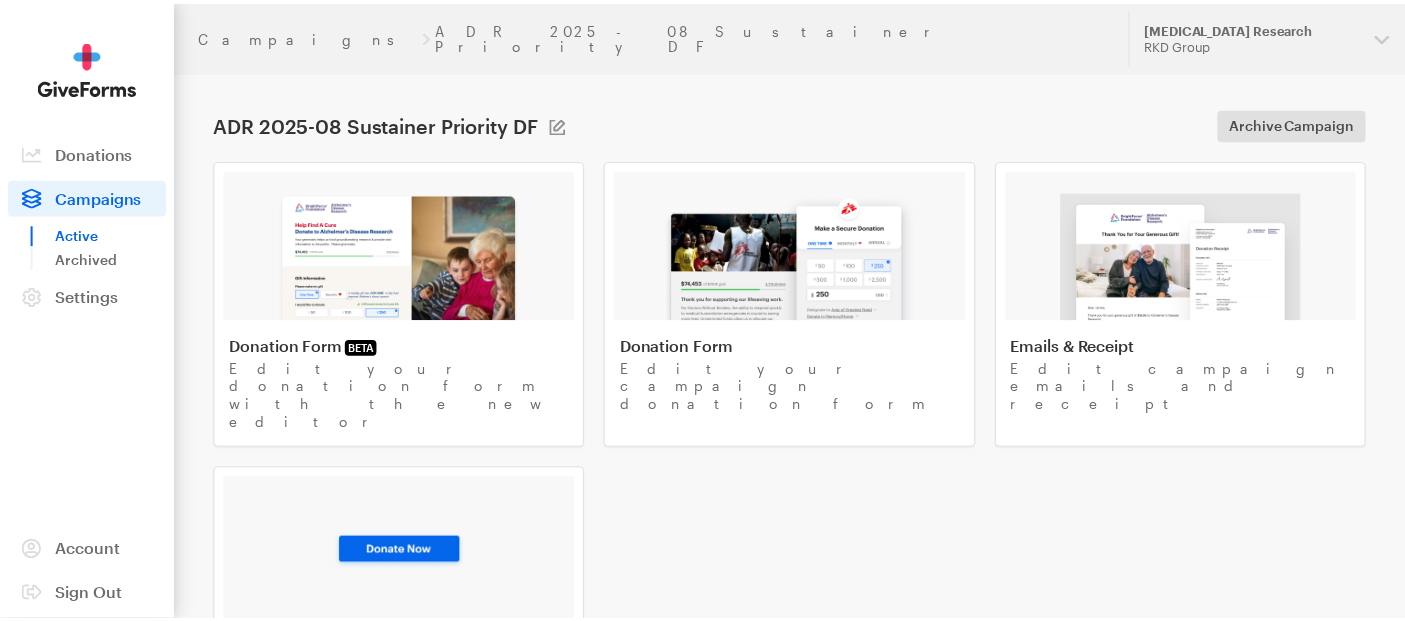 scroll, scrollTop: 0, scrollLeft: 0, axis: both 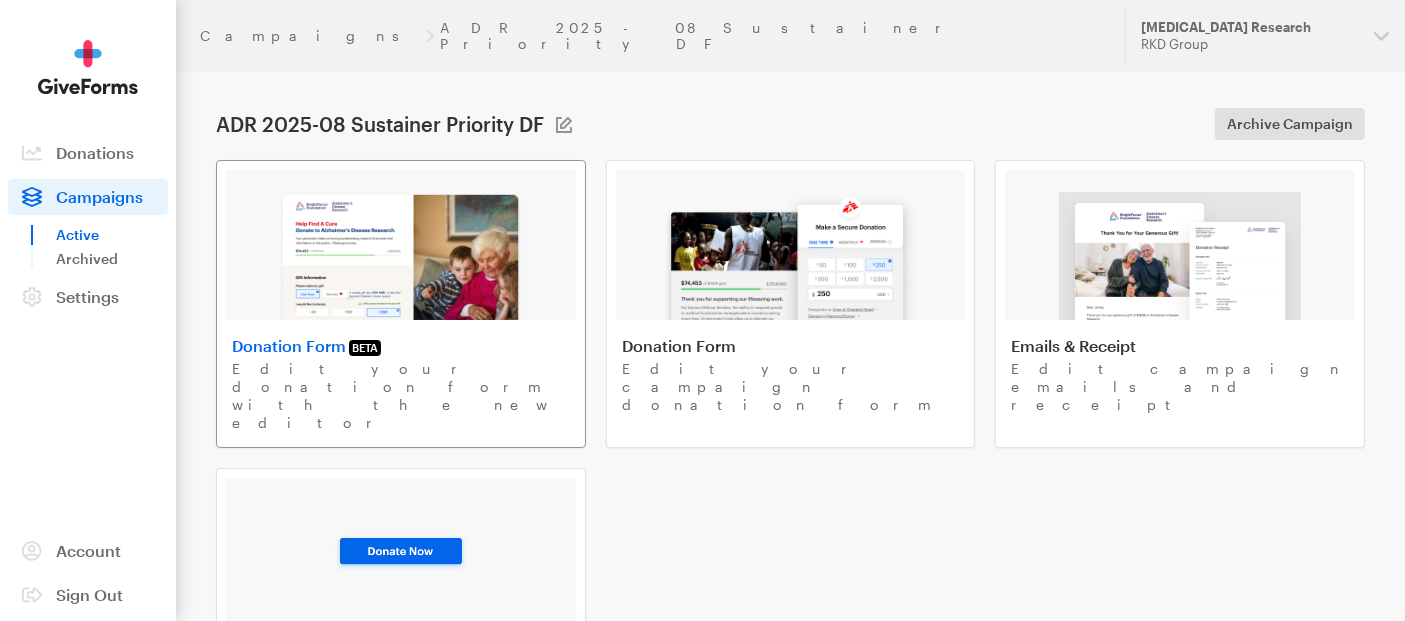 click at bounding box center (400, 256) 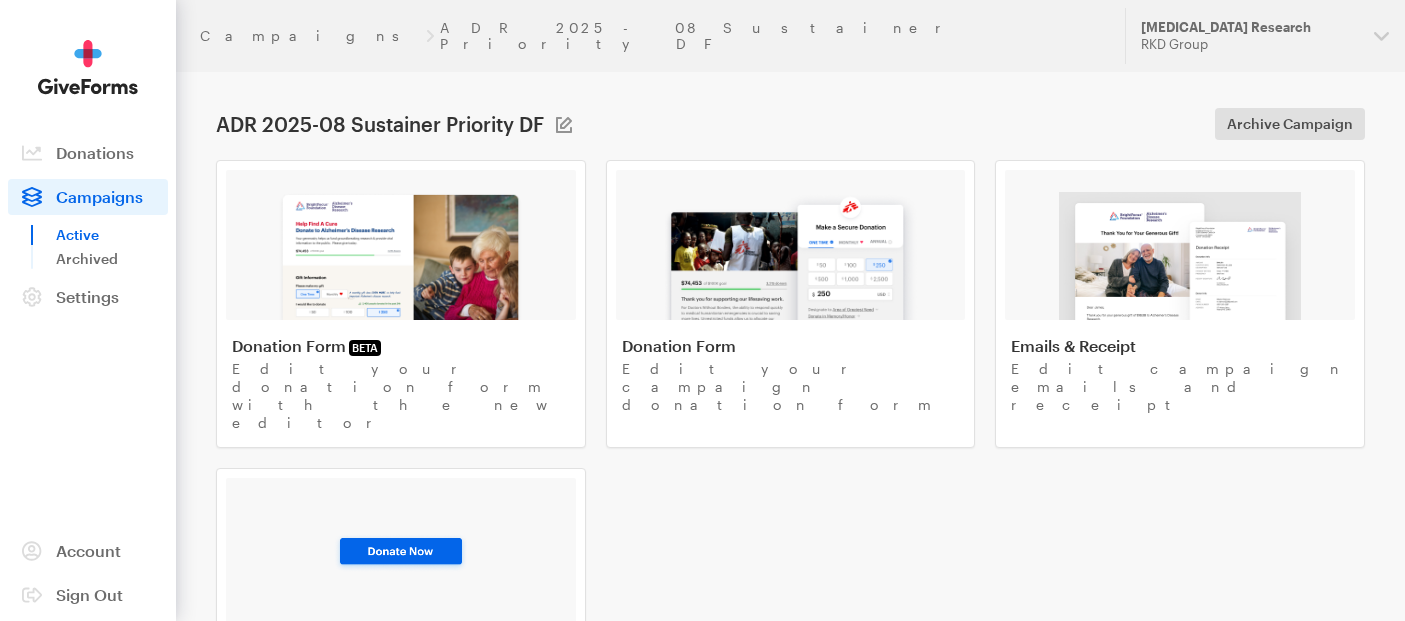 scroll, scrollTop: 0, scrollLeft: 0, axis: both 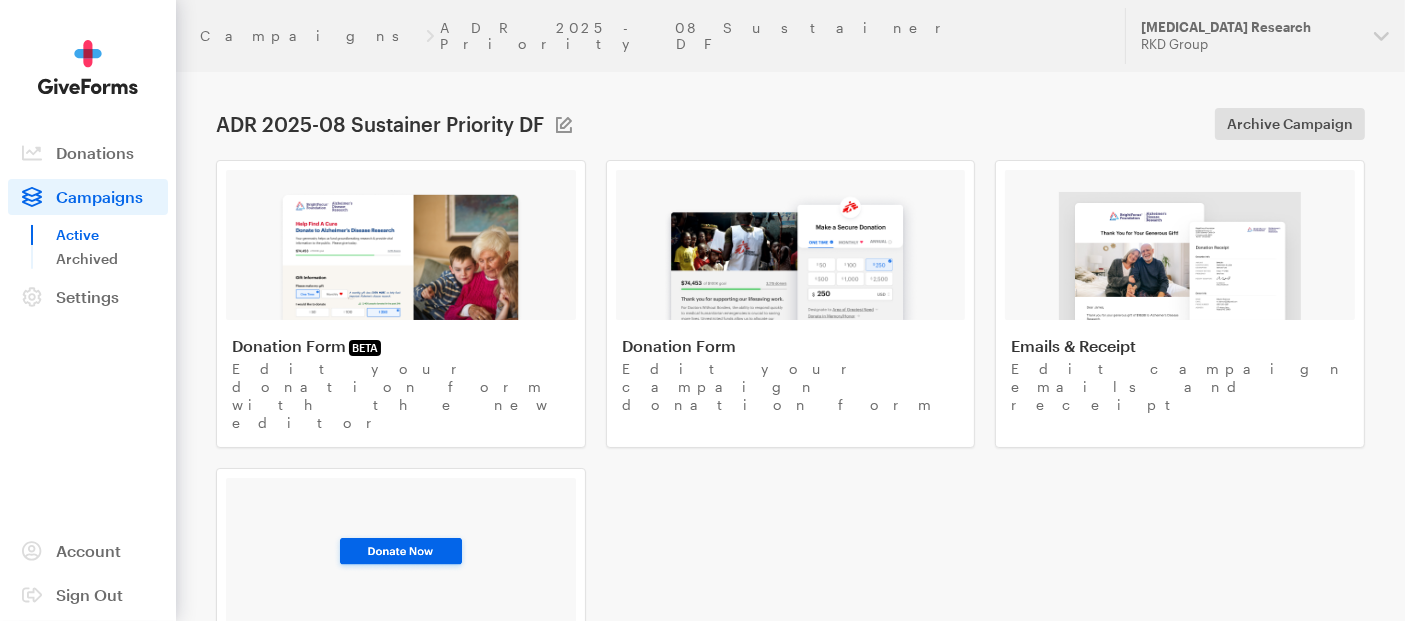 click on "Campaigns" at bounding box center (99, 196) 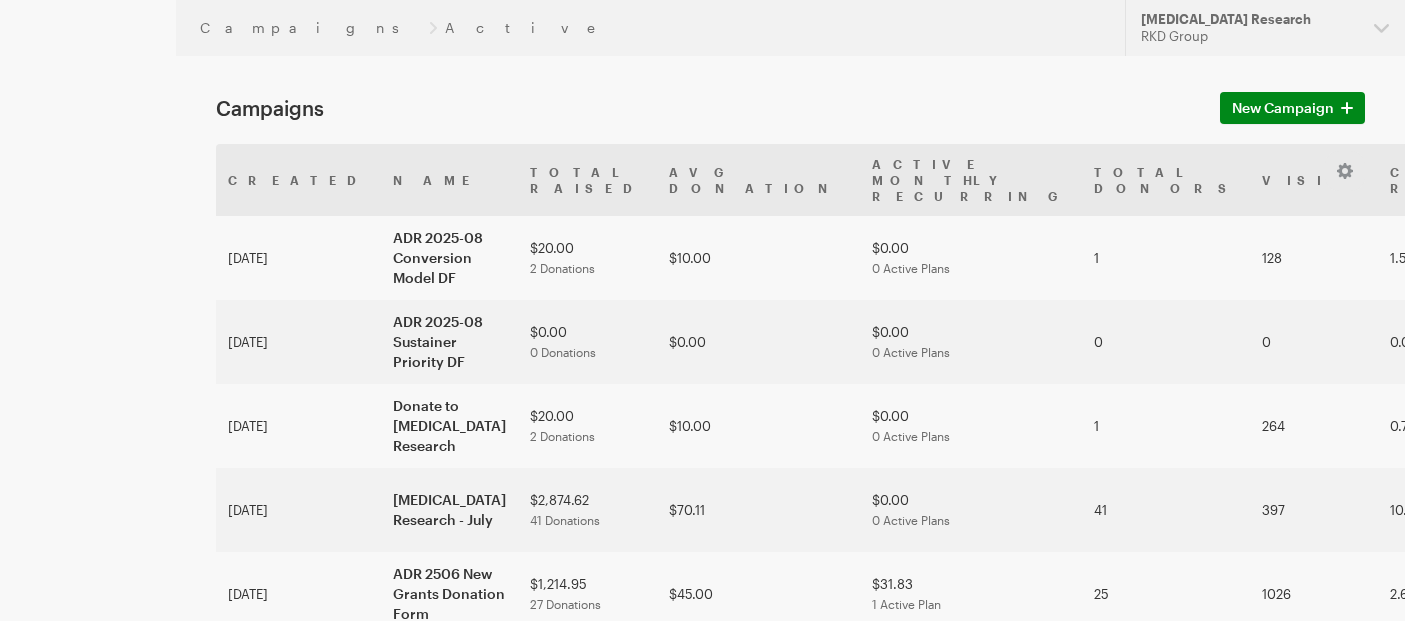 scroll, scrollTop: 0, scrollLeft: 0, axis: both 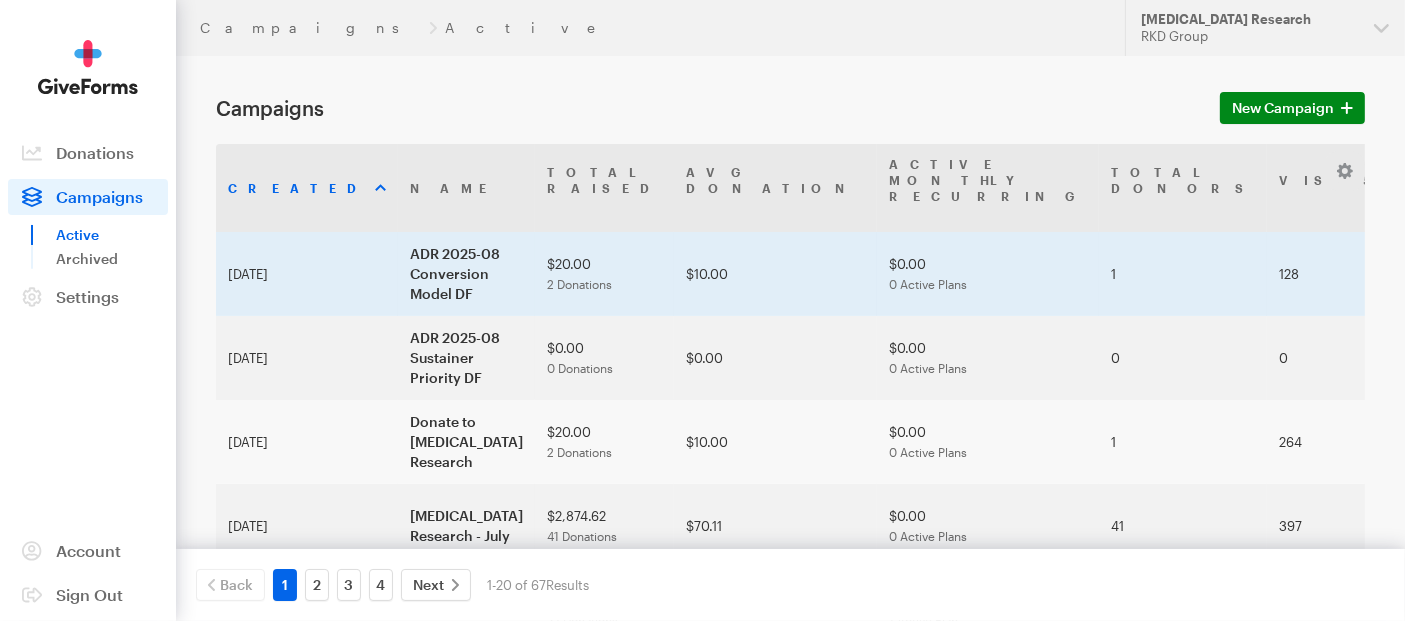 click on "ADR 2025-08 Conversion Model DF" at bounding box center (466, 274) 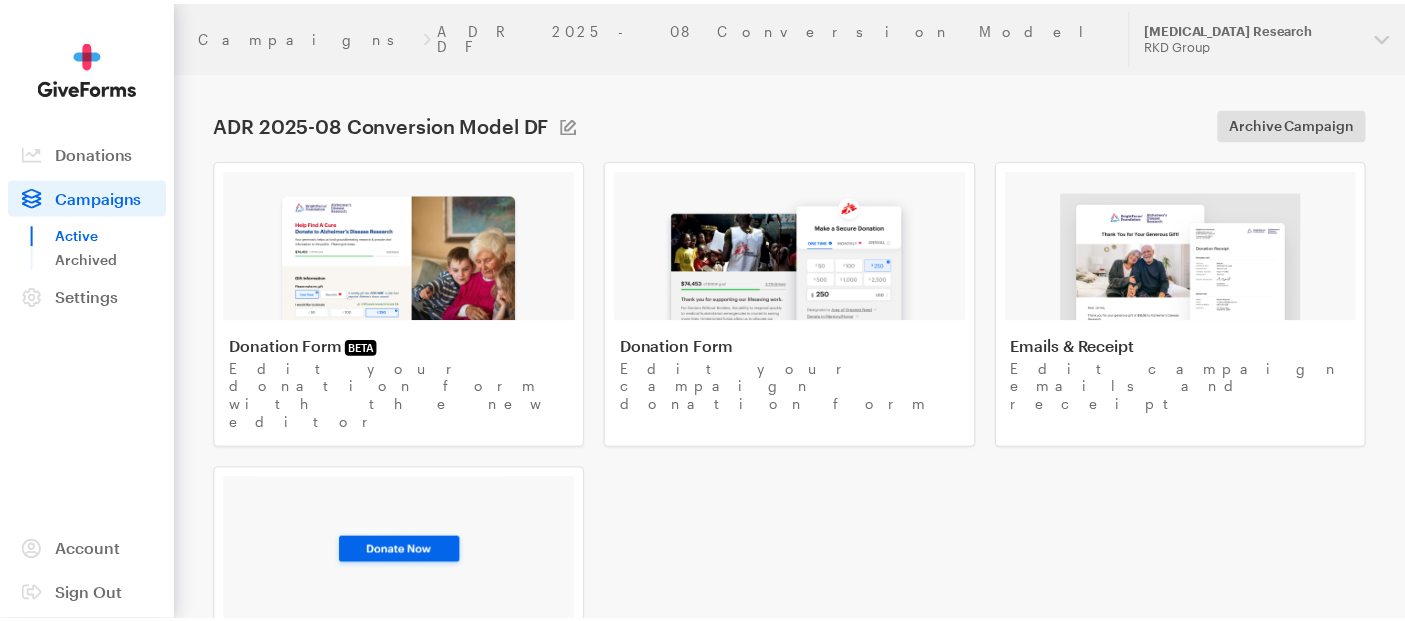 scroll, scrollTop: 0, scrollLeft: 0, axis: both 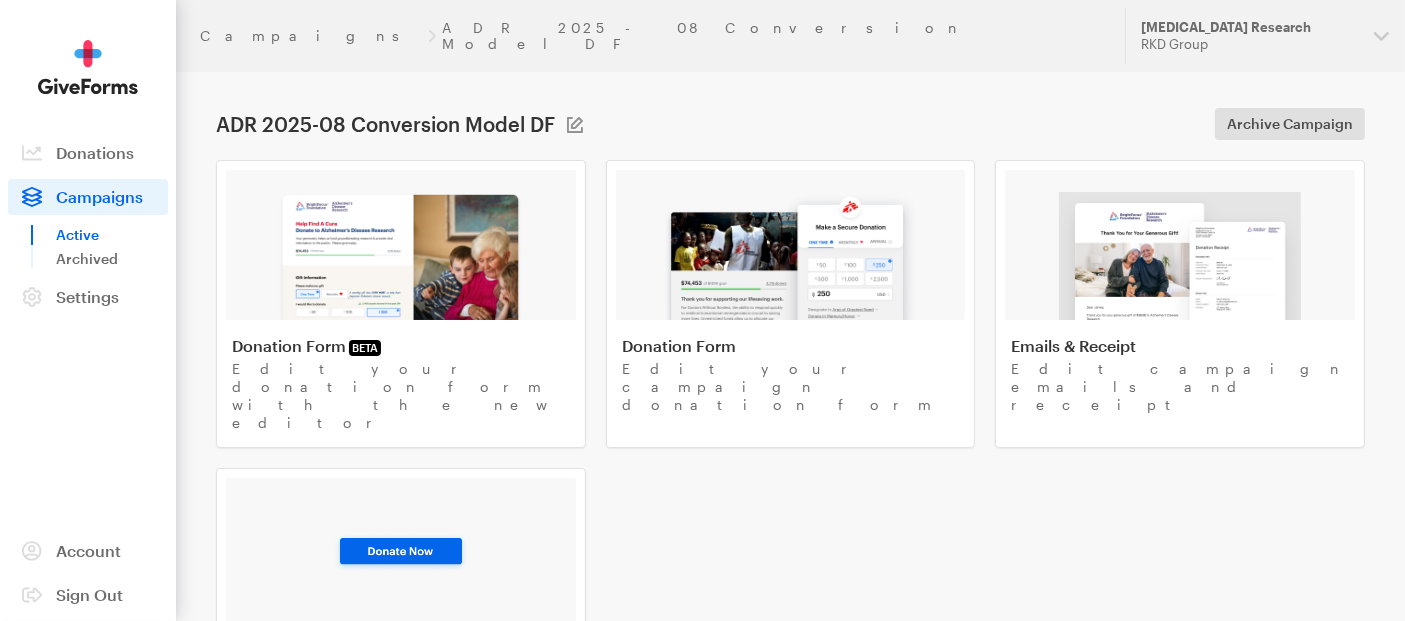 click at bounding box center (400, 256) 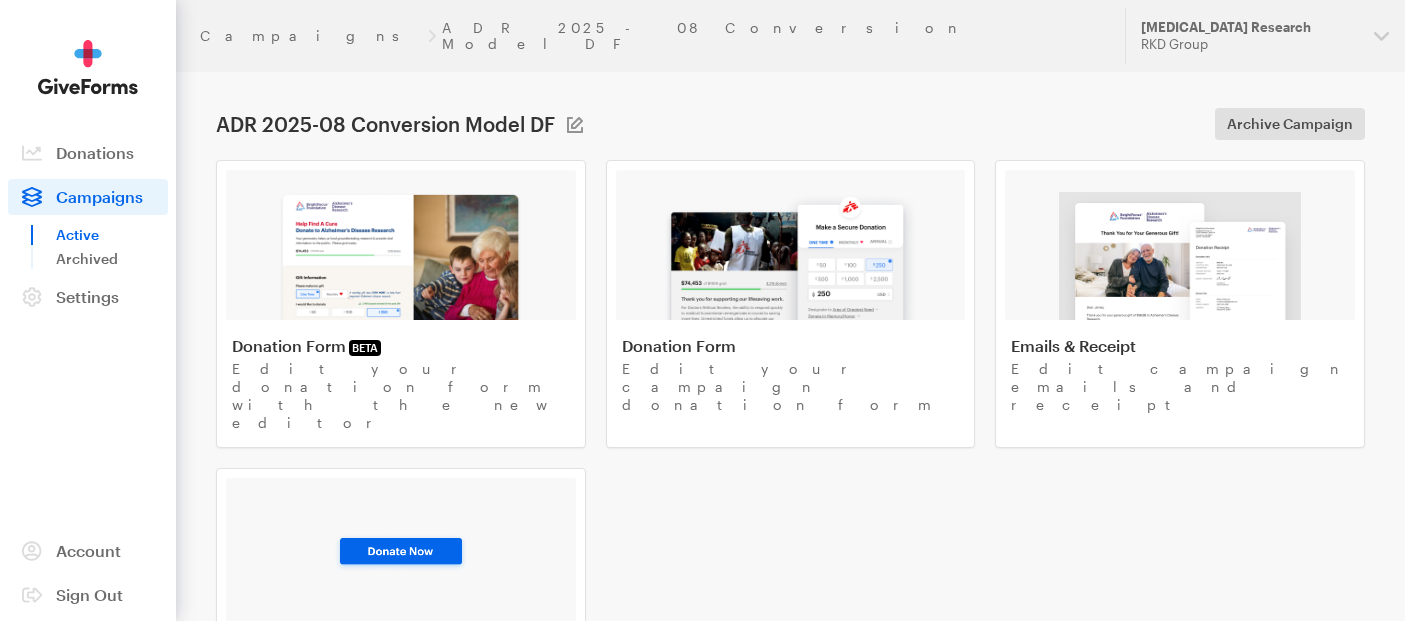 scroll, scrollTop: 0, scrollLeft: 0, axis: both 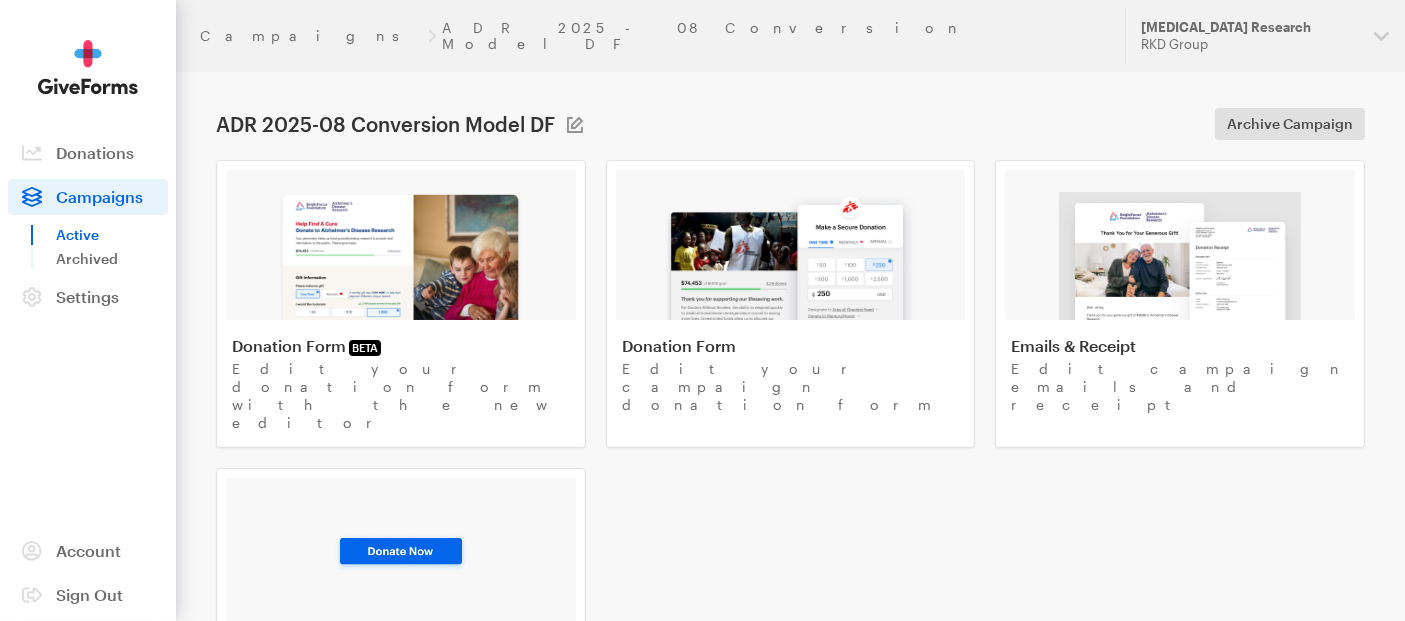 click on "Campaigns" at bounding box center (99, 196) 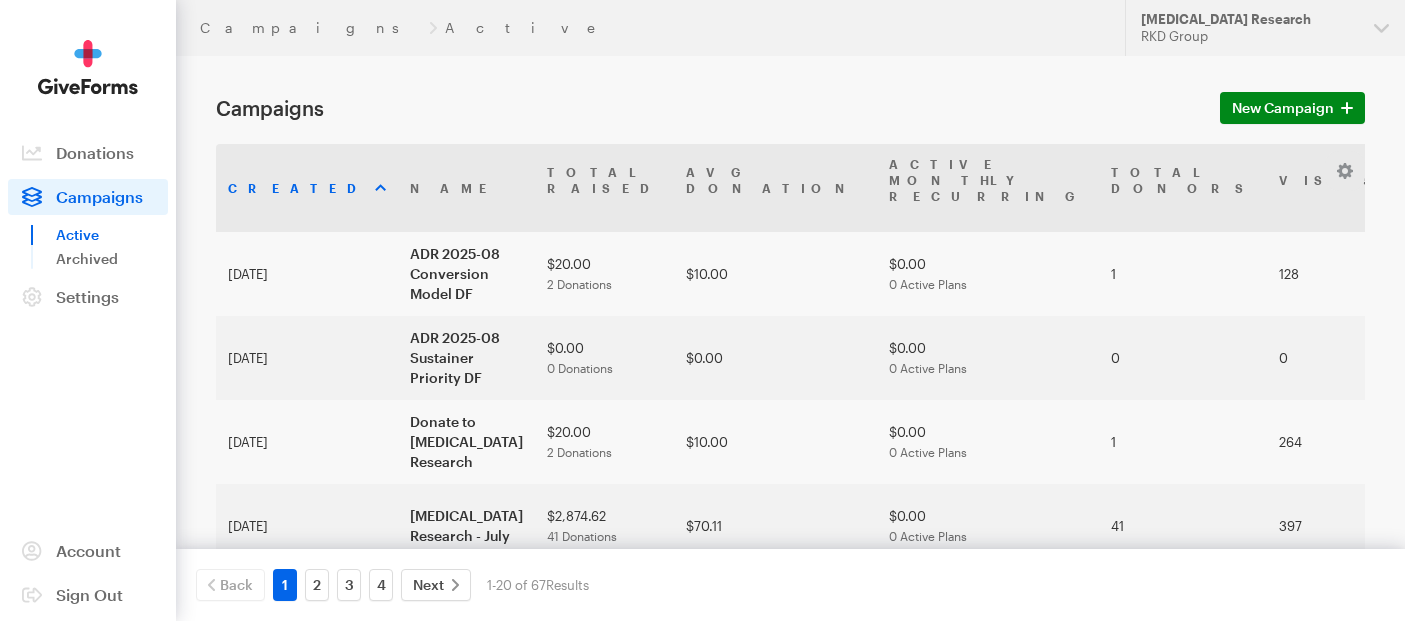 scroll, scrollTop: 0, scrollLeft: 0, axis: both 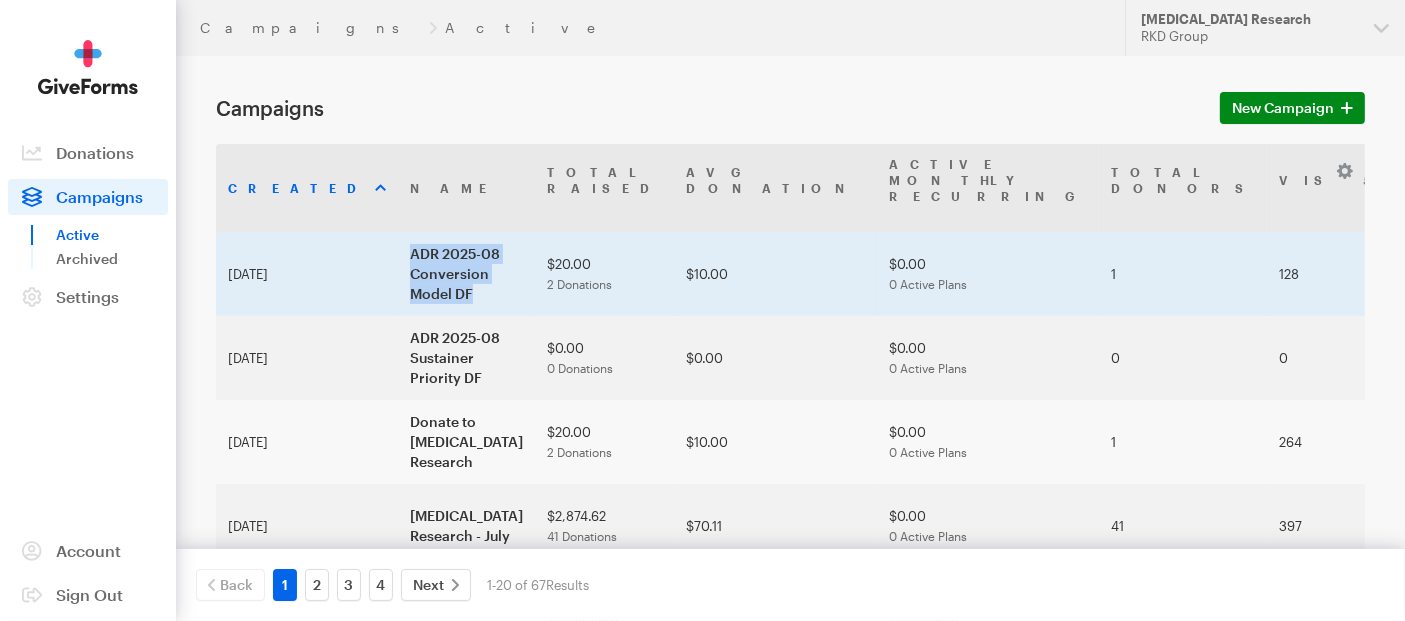 drag, startPoint x: 331, startPoint y: 221, endPoint x: 411, endPoint y: 281, distance: 100 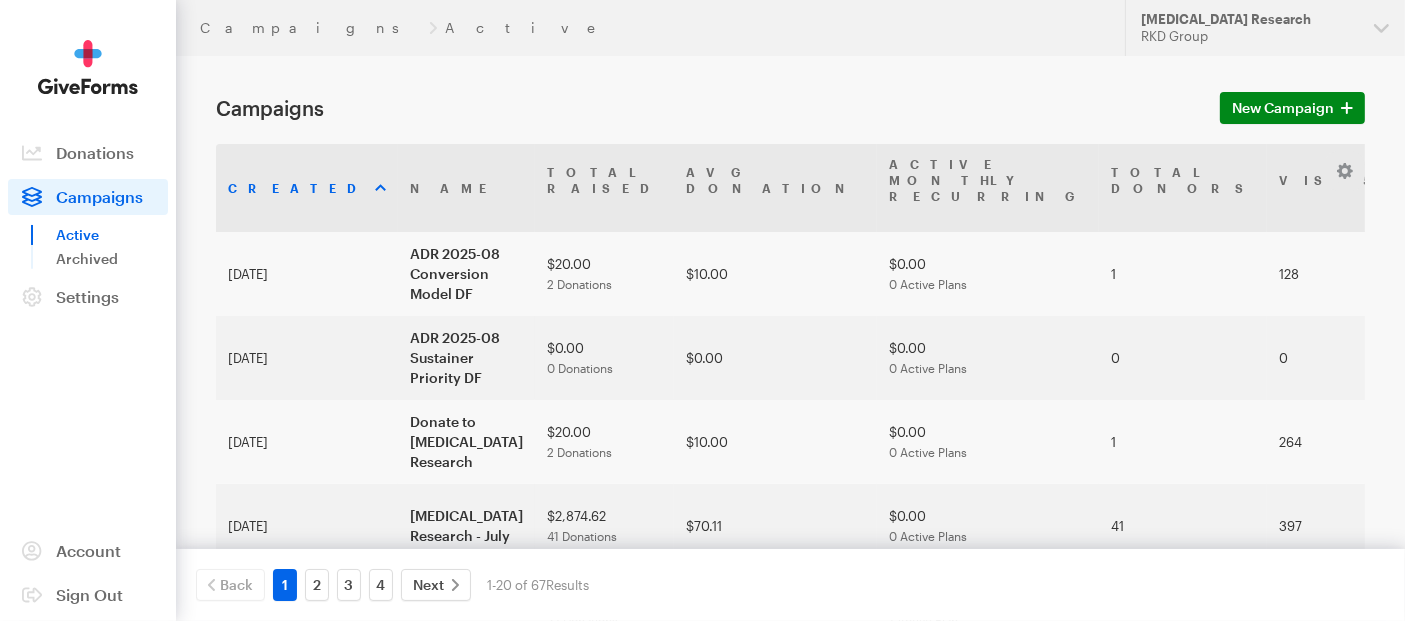 click on "Campaigns
New Campaign
Created
Name
Total Raised
Avg Donation
Active Monthly Recurring
Total Donors
Visits
Conversion Rate
Slug
Template Avg" at bounding box center (702, 1041) 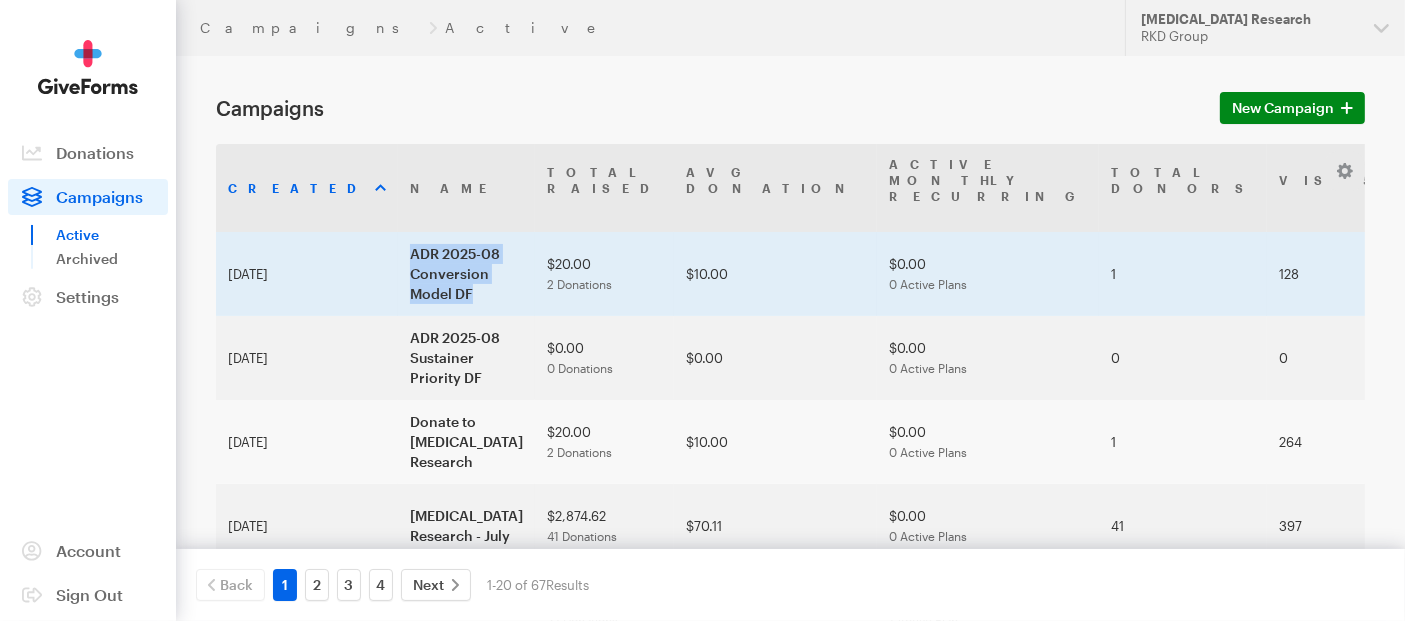 drag, startPoint x: 337, startPoint y: 216, endPoint x: 400, endPoint y: 279, distance: 89.09545 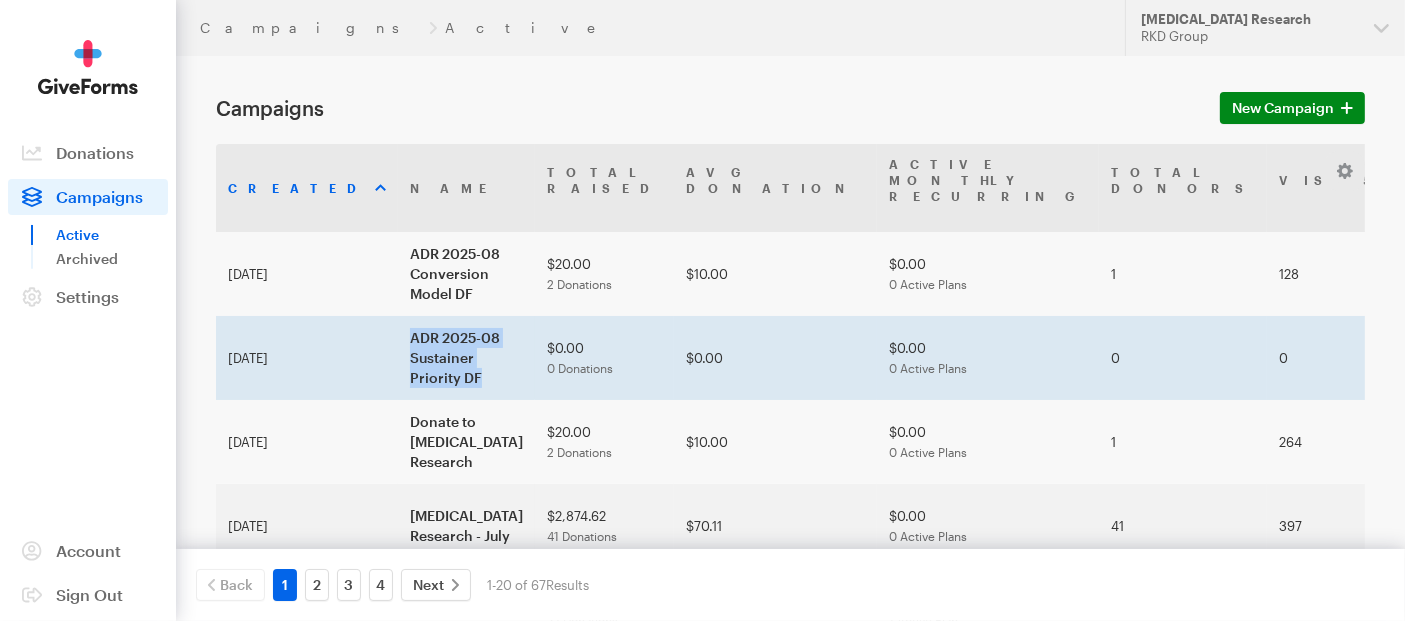 drag, startPoint x: 336, startPoint y: 327, endPoint x: 408, endPoint y: 389, distance: 95.015785 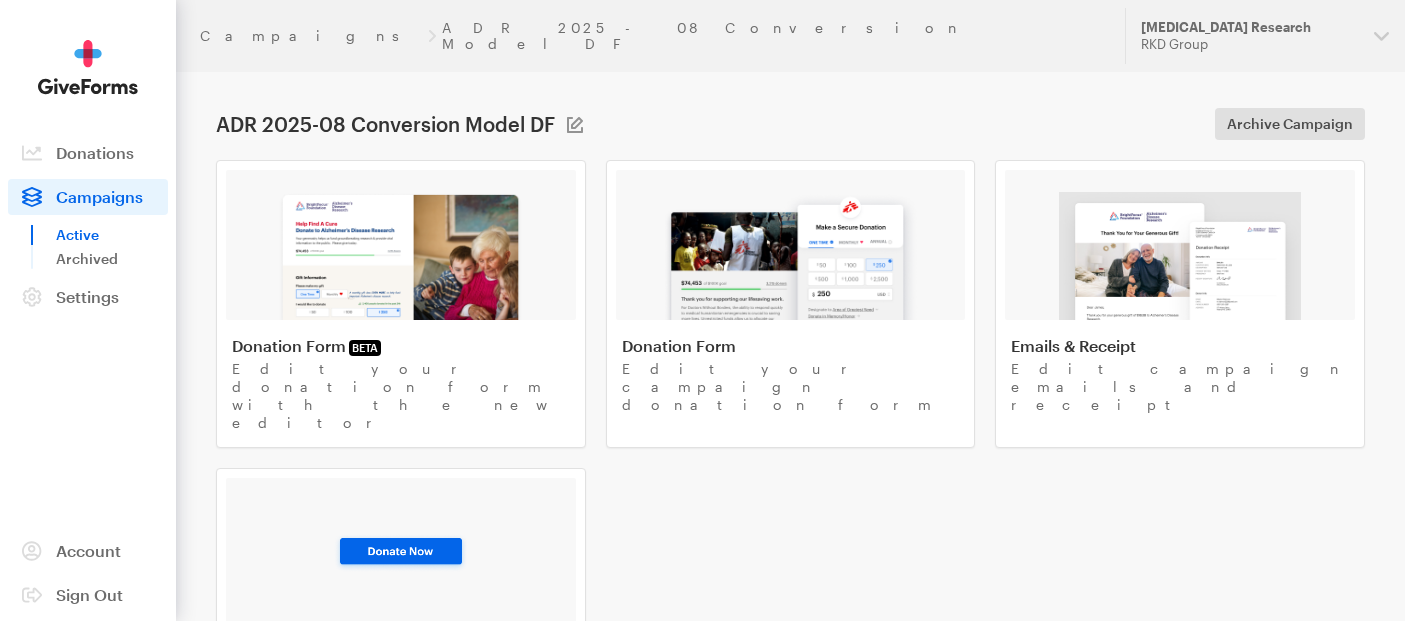 scroll, scrollTop: 0, scrollLeft: 0, axis: both 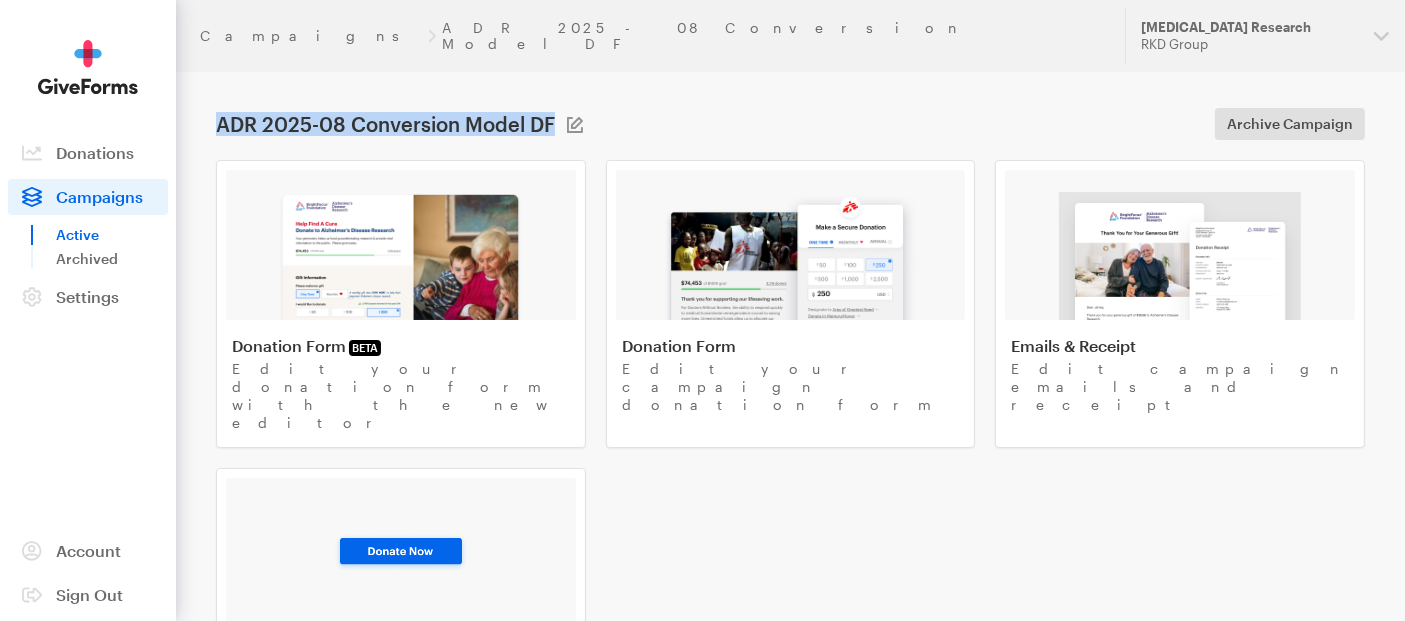 drag, startPoint x: 218, startPoint y: 105, endPoint x: 553, endPoint y: 114, distance: 335.12088 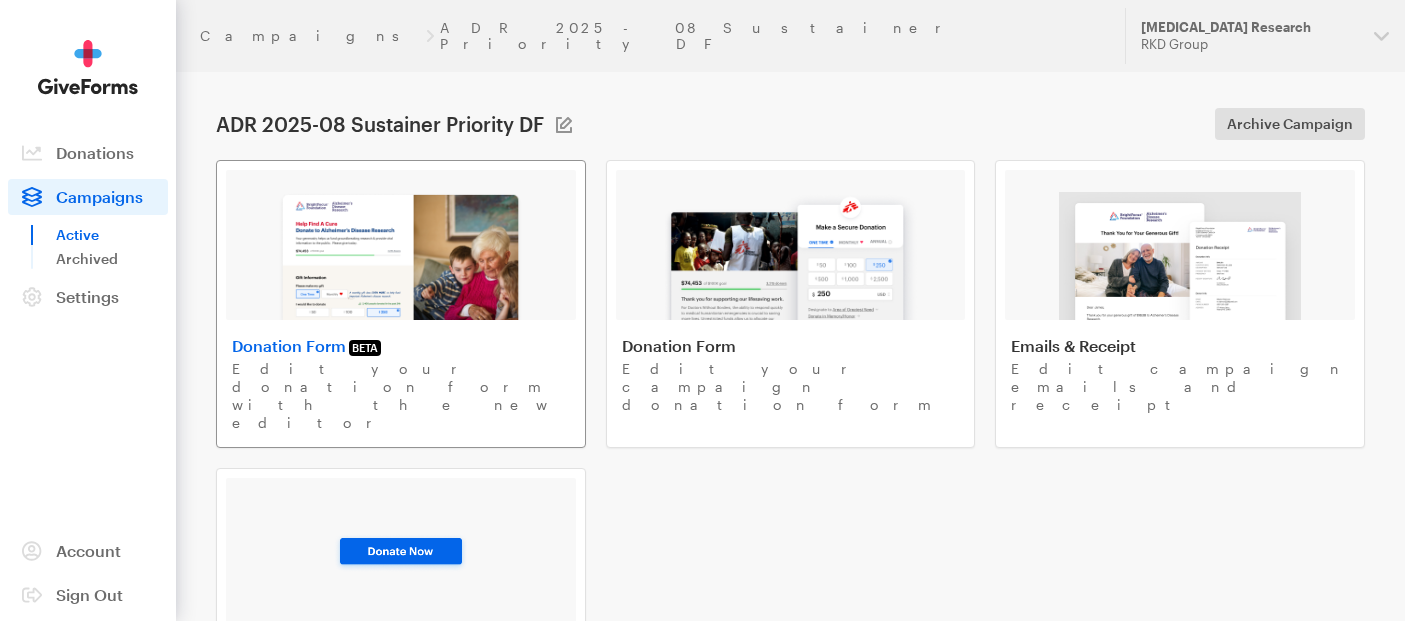 scroll, scrollTop: 0, scrollLeft: 0, axis: both 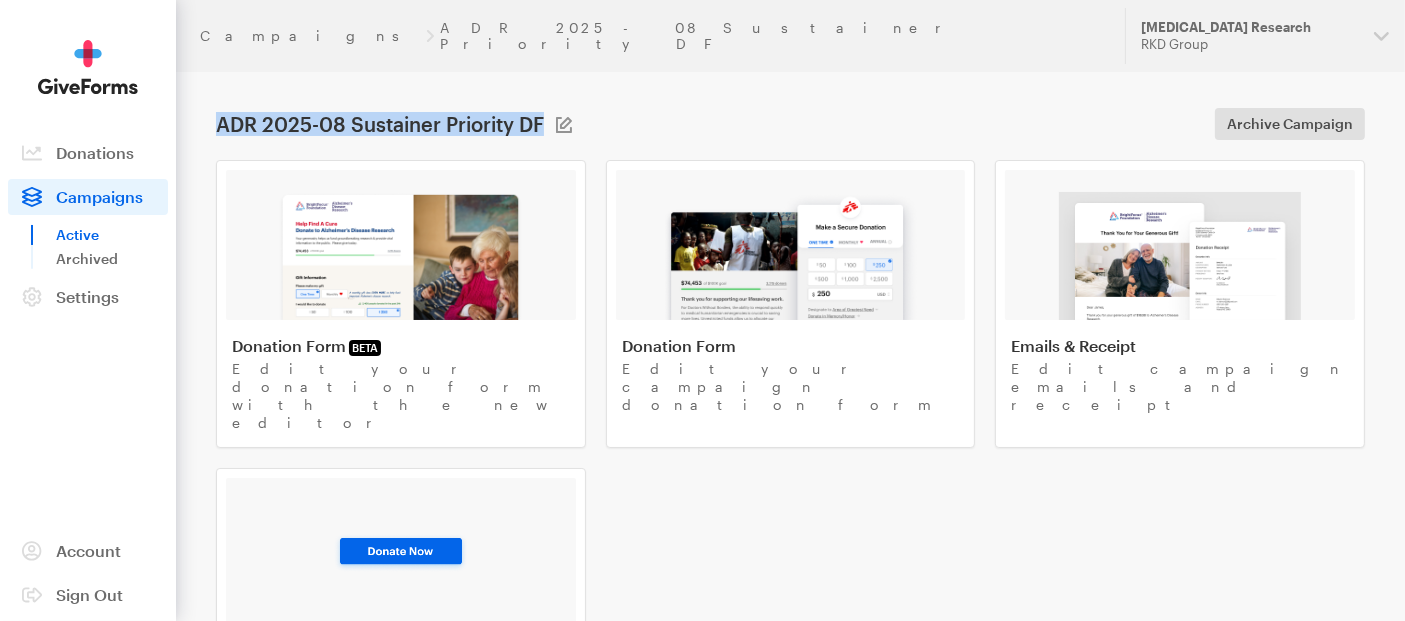 drag, startPoint x: 217, startPoint y: 110, endPoint x: 543, endPoint y: 98, distance: 326.2208 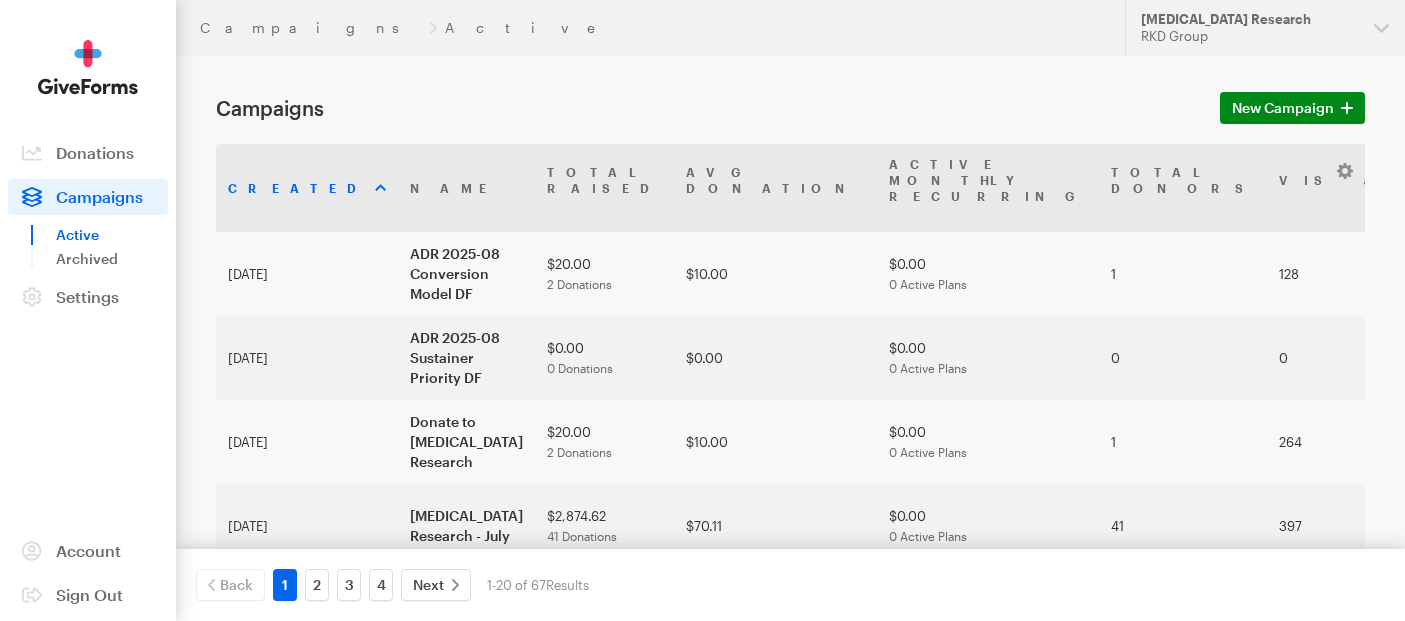 scroll, scrollTop: 0, scrollLeft: 0, axis: both 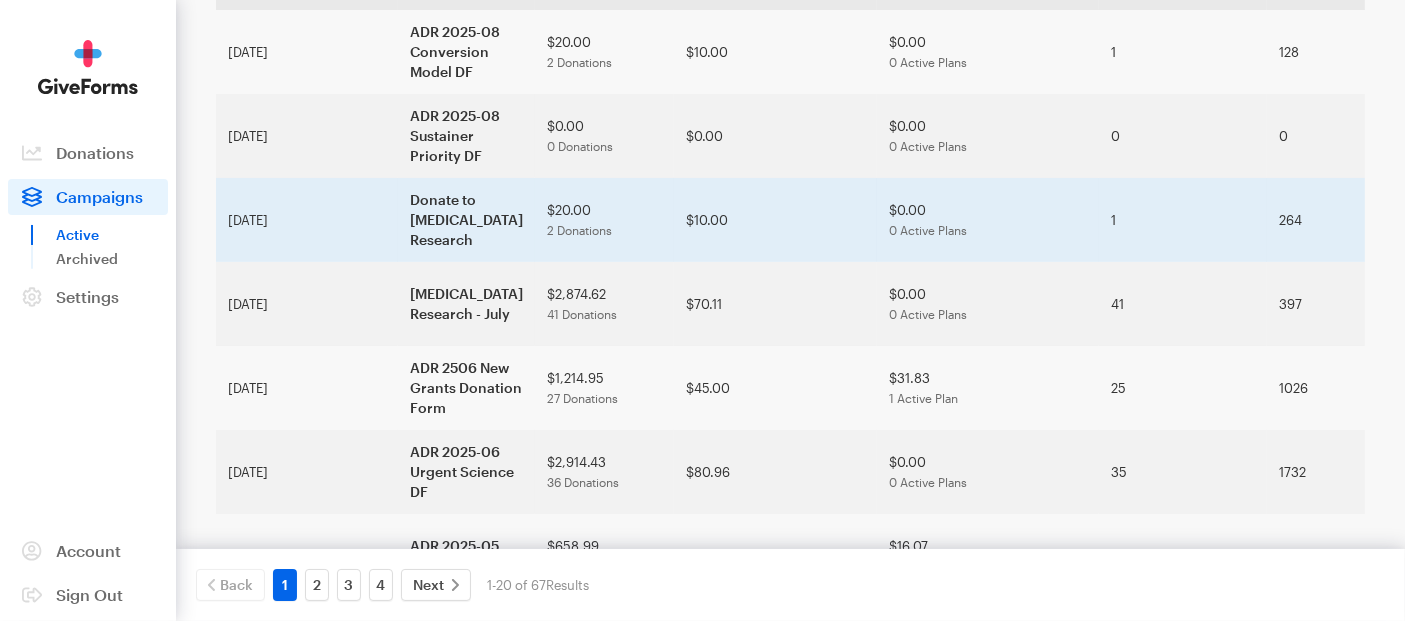 click on "Donate to [MEDICAL_DATA] Research" at bounding box center [466, 220] 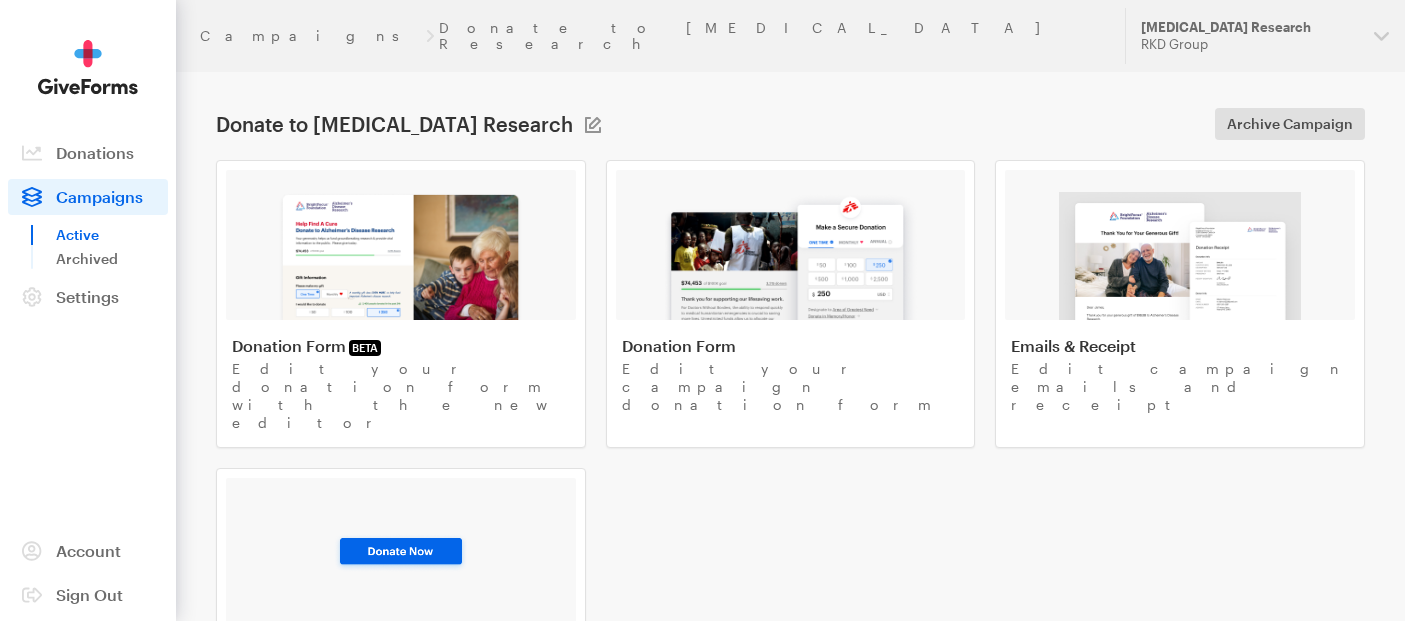scroll, scrollTop: 0, scrollLeft: 0, axis: both 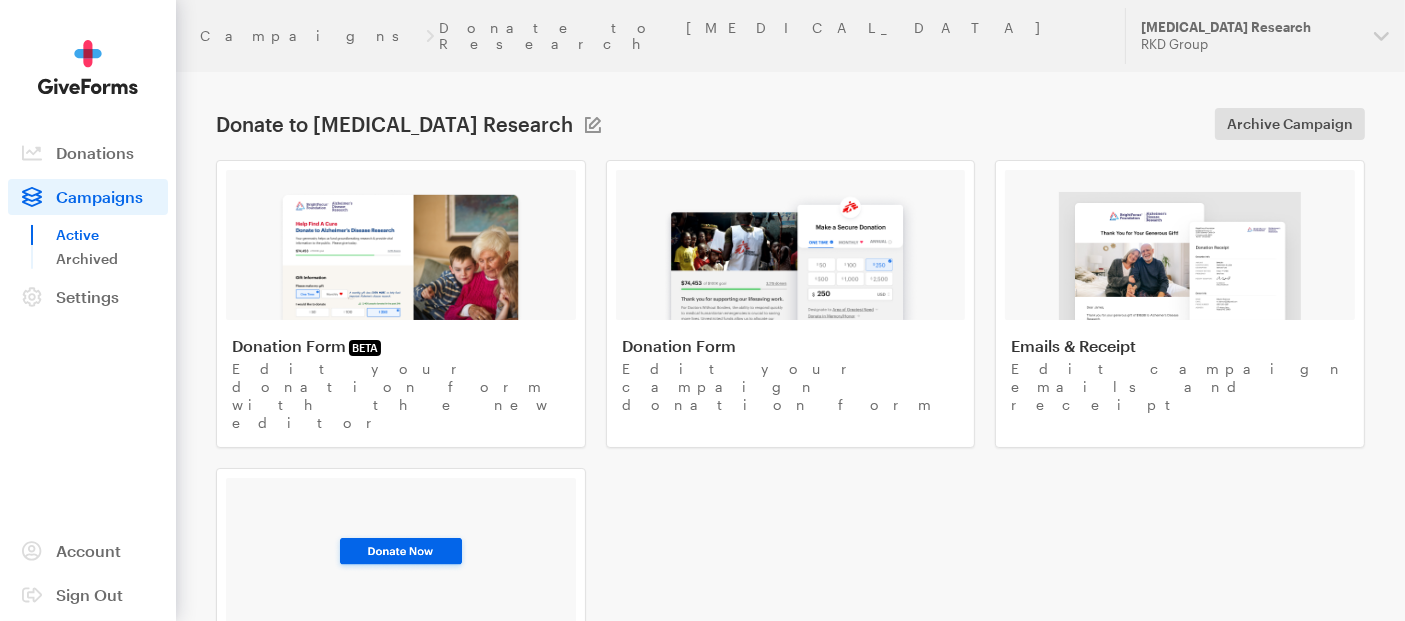 drag, startPoint x: 219, startPoint y: 106, endPoint x: 598, endPoint y: 105, distance: 379.0013 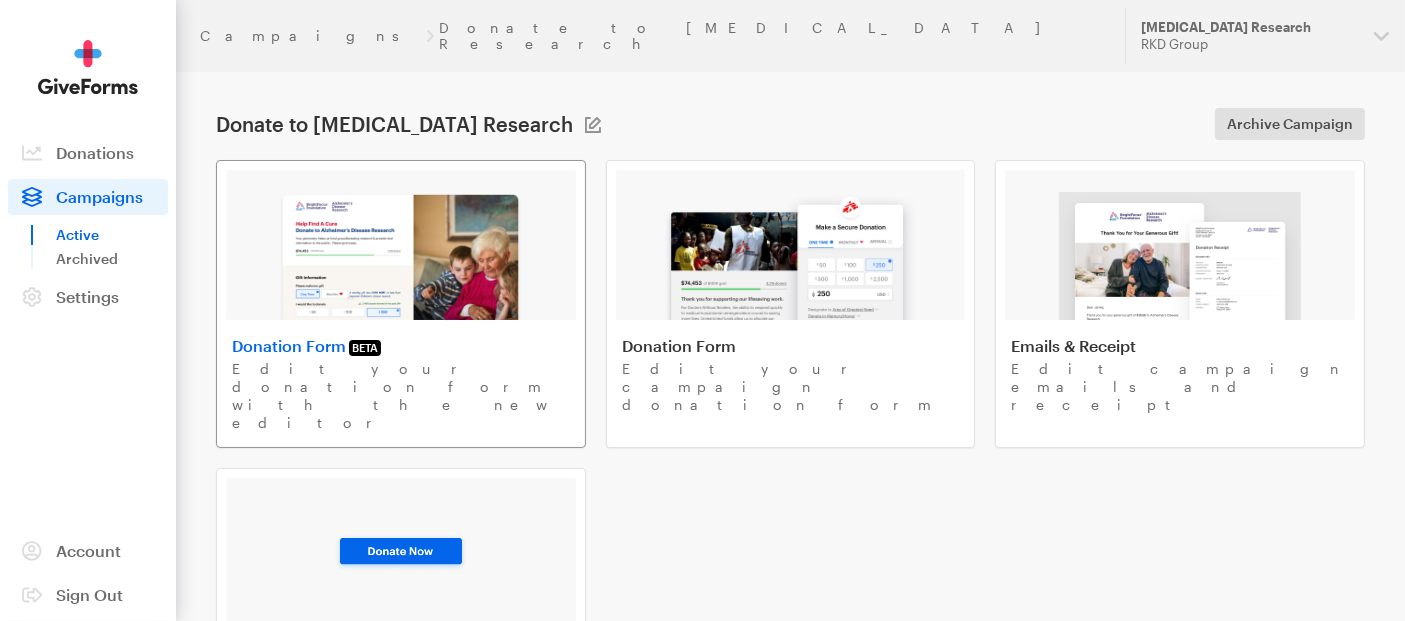click at bounding box center [400, 256] 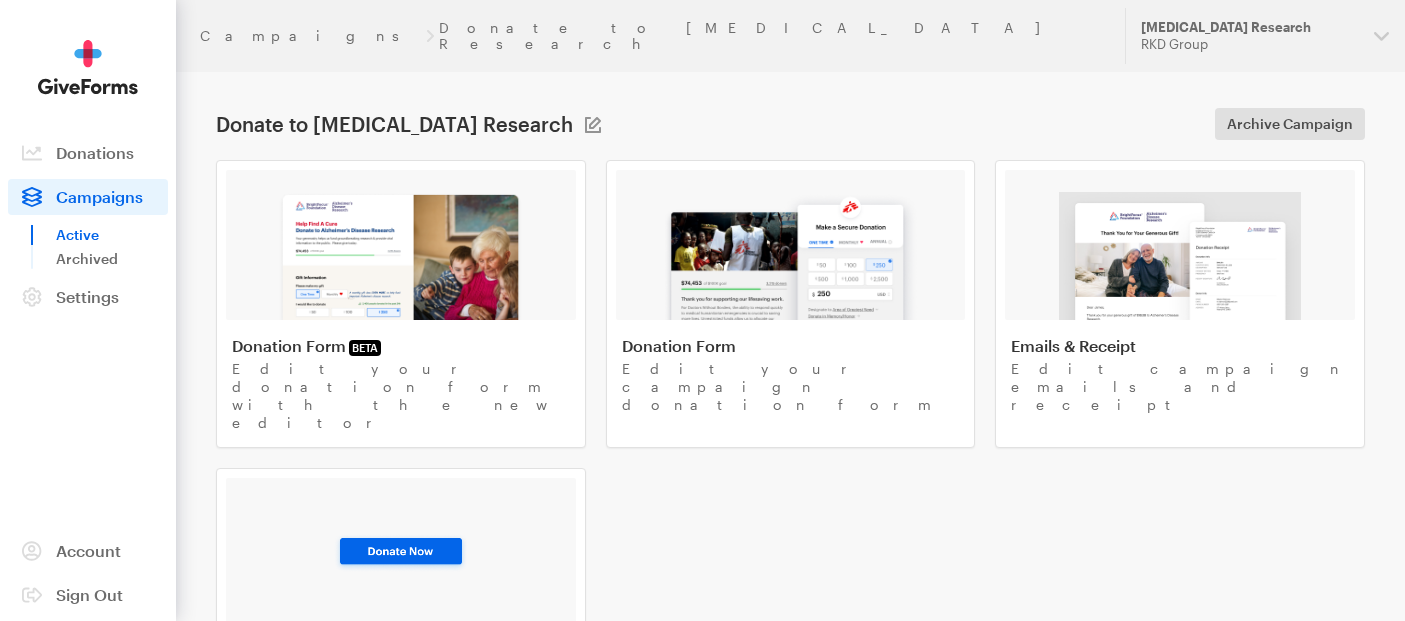 scroll, scrollTop: 0, scrollLeft: 0, axis: both 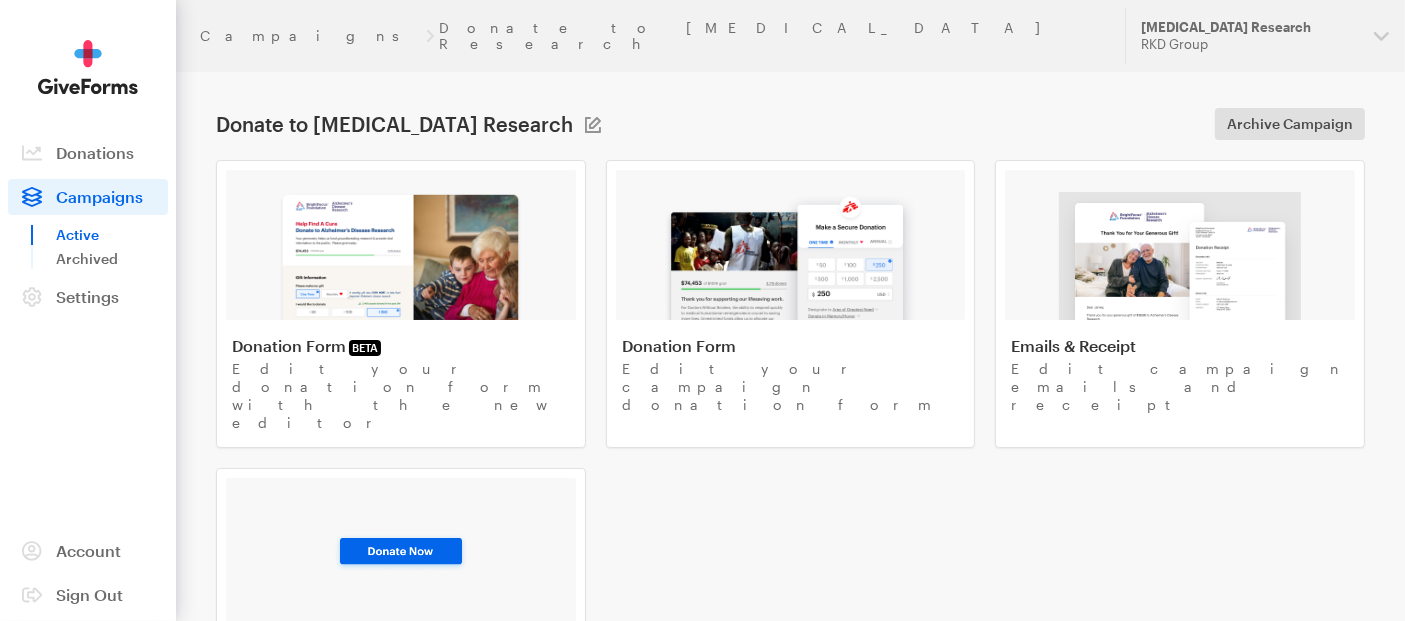 click on "Campaigns" at bounding box center (99, 196) 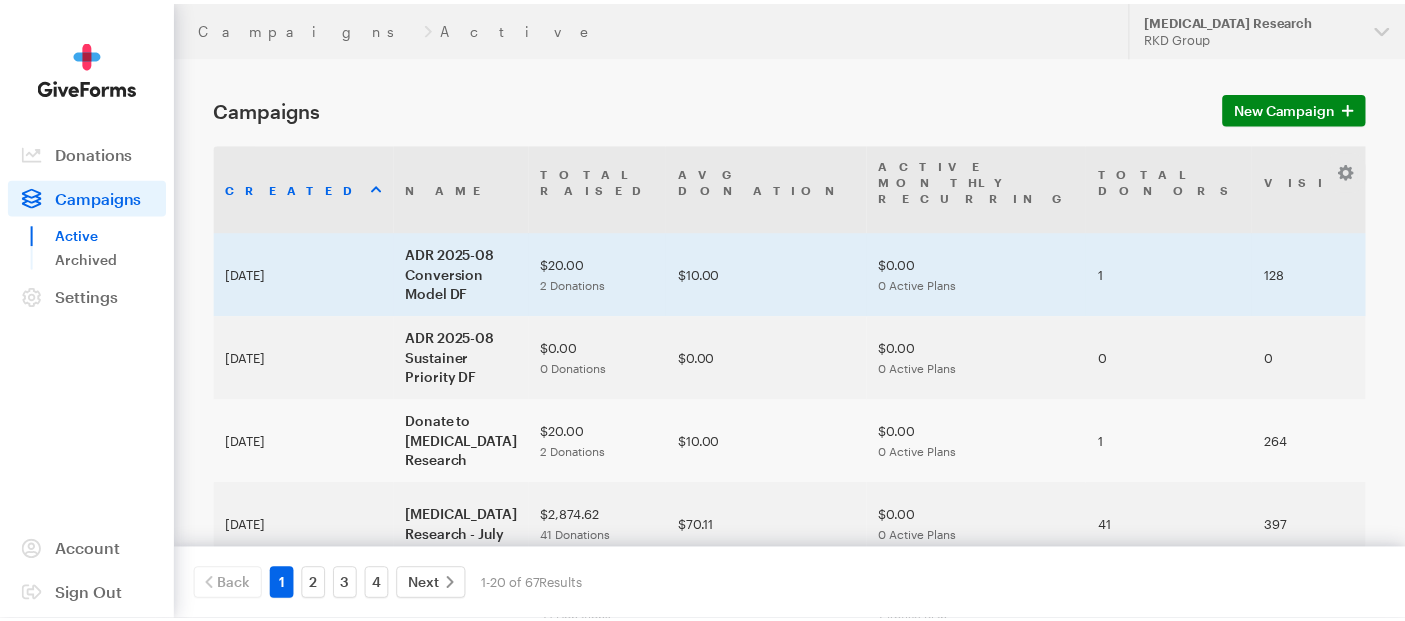scroll, scrollTop: 0, scrollLeft: 0, axis: both 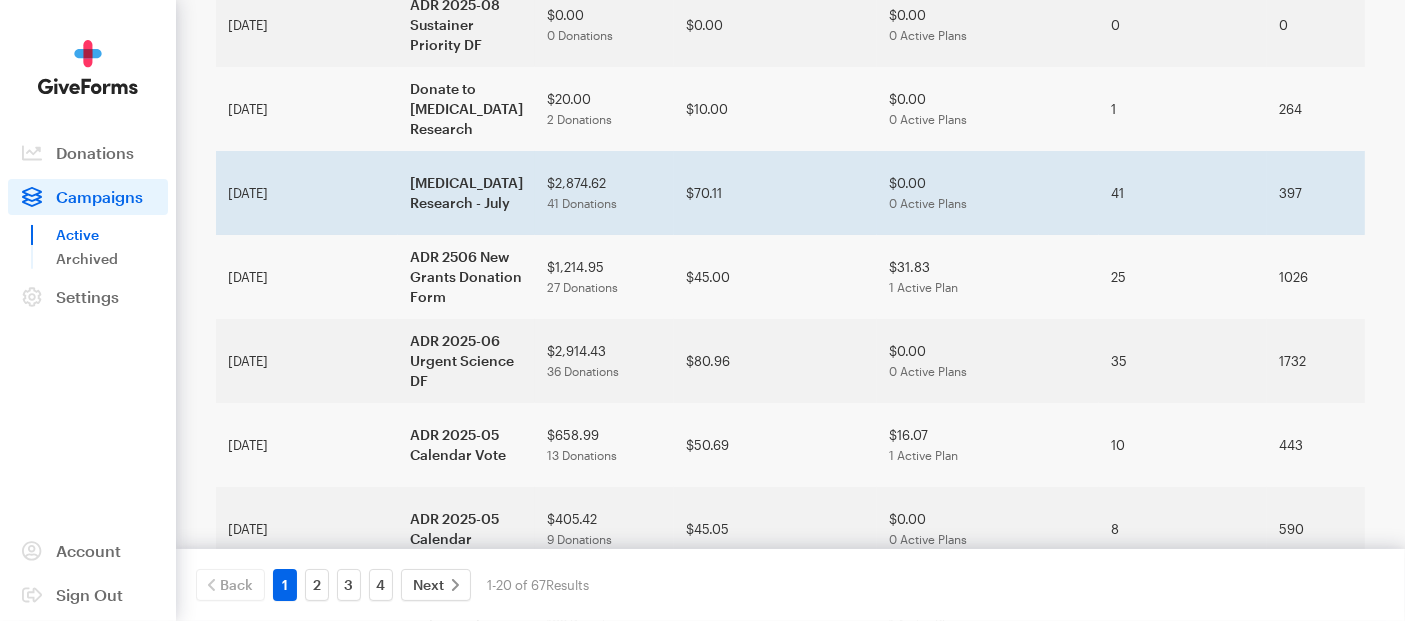 drag, startPoint x: 328, startPoint y: 199, endPoint x: 376, endPoint y: 263, distance: 80 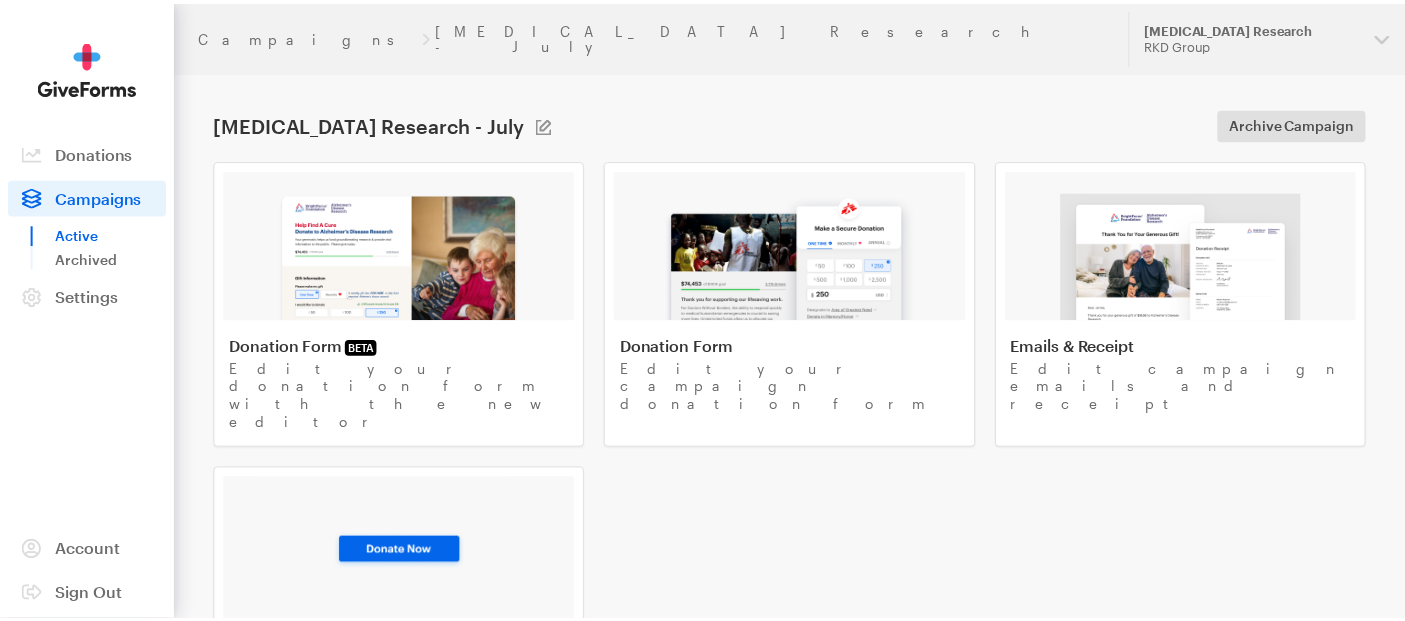 scroll, scrollTop: 0, scrollLeft: 0, axis: both 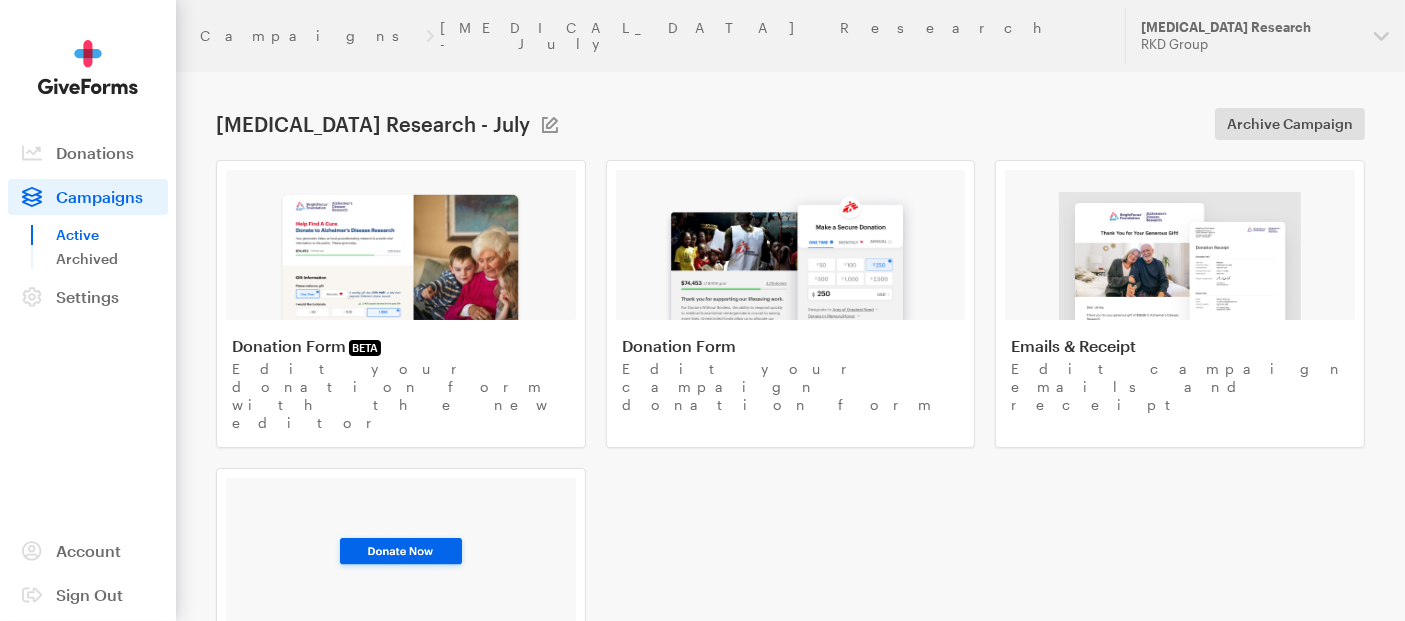 drag, startPoint x: 219, startPoint y: 104, endPoint x: 552, endPoint y: 104, distance: 333 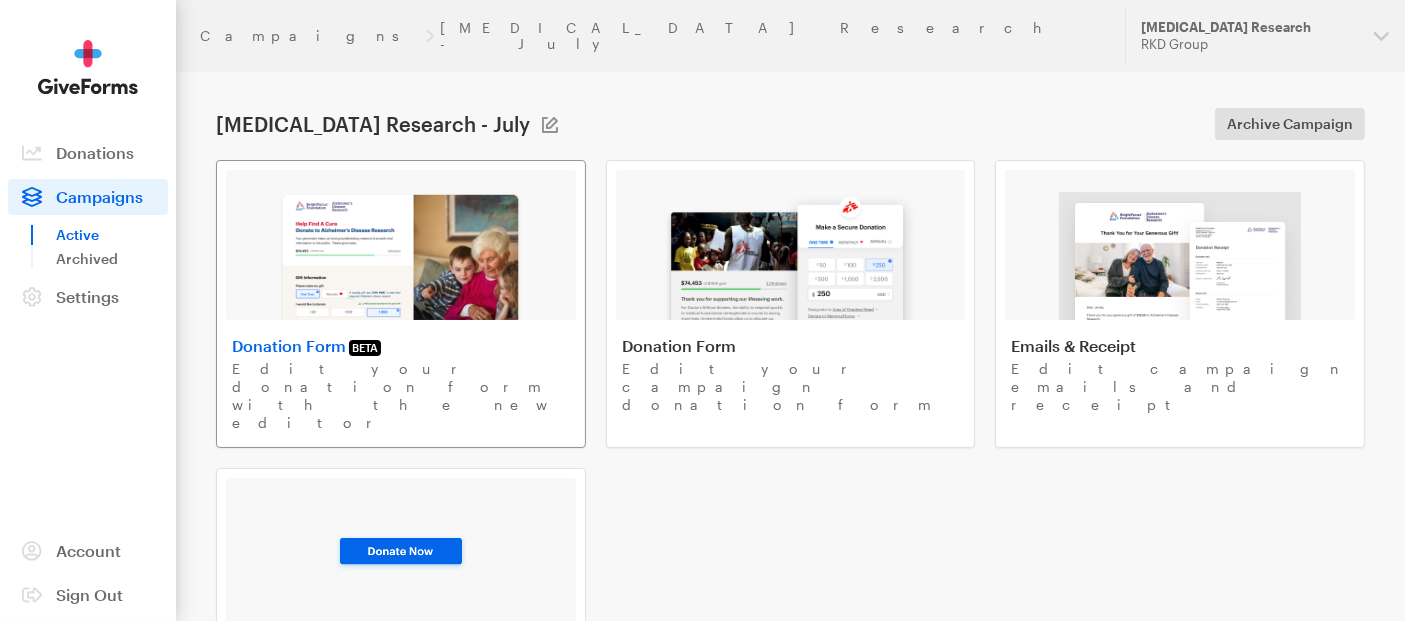 click at bounding box center [400, 256] 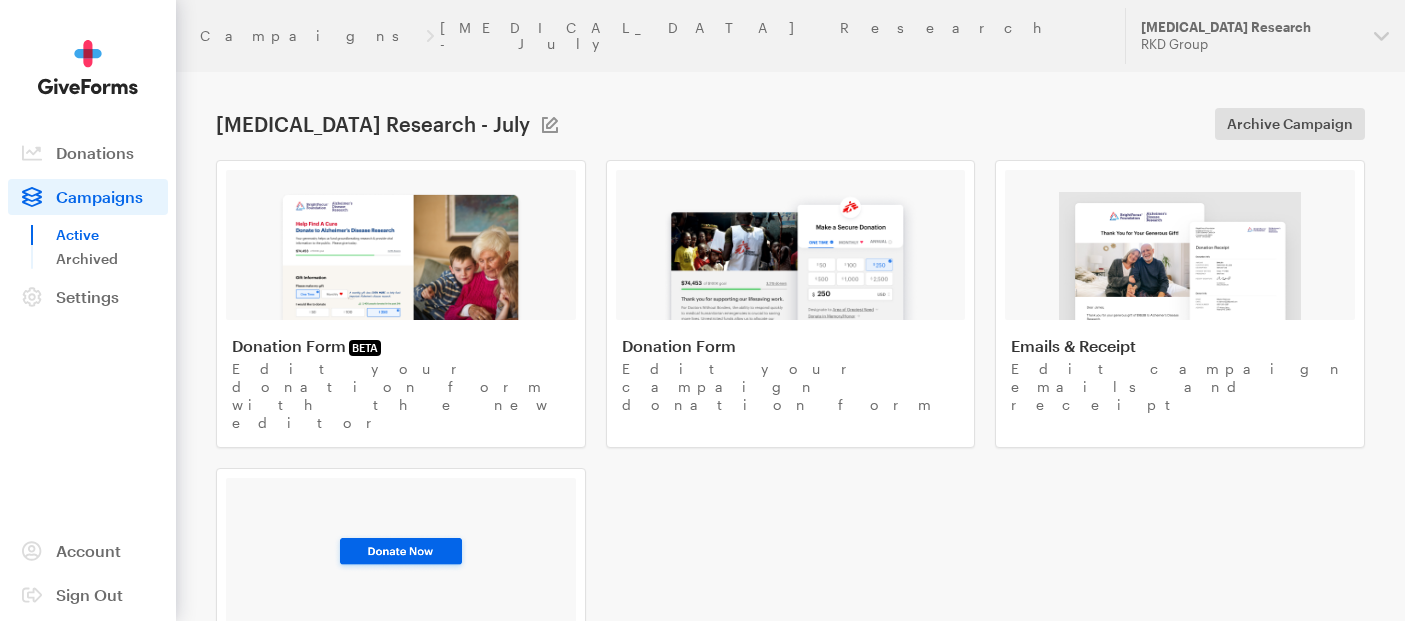 scroll, scrollTop: 0, scrollLeft: 0, axis: both 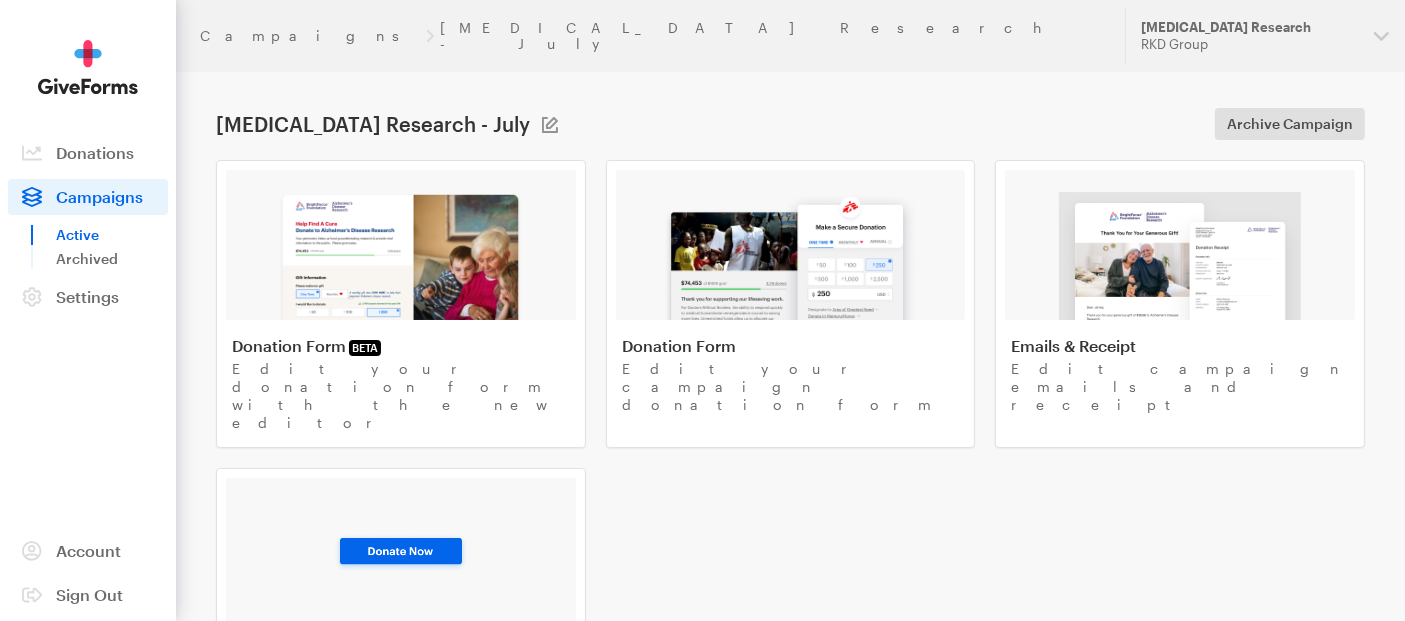 click on "Campaigns" at bounding box center (99, 196) 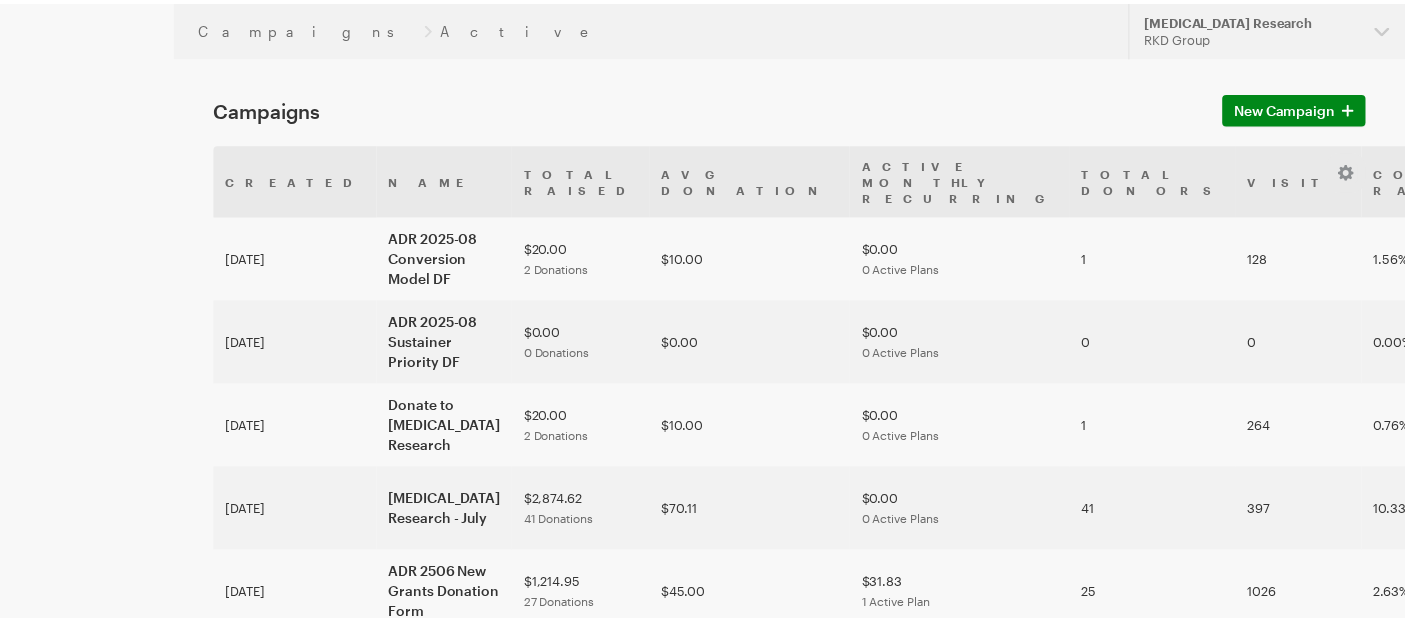 scroll, scrollTop: 0, scrollLeft: 0, axis: both 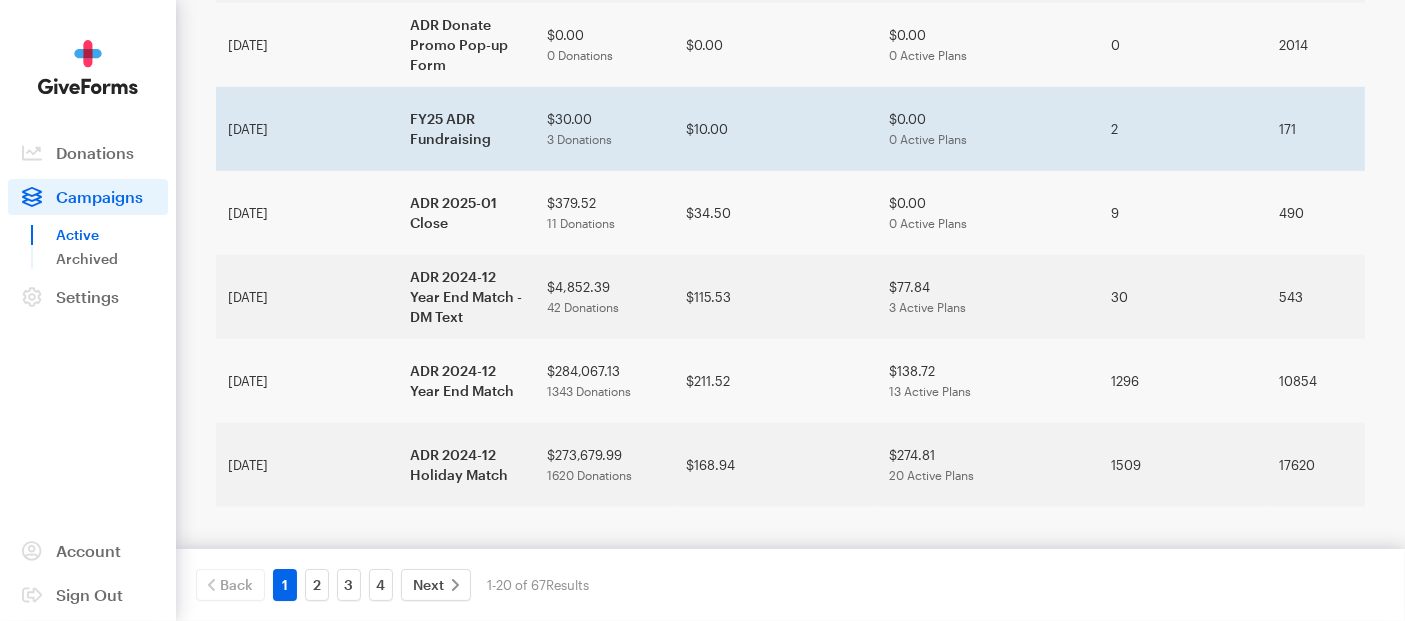 click on "Jan 03, 2025" at bounding box center (307, 129) 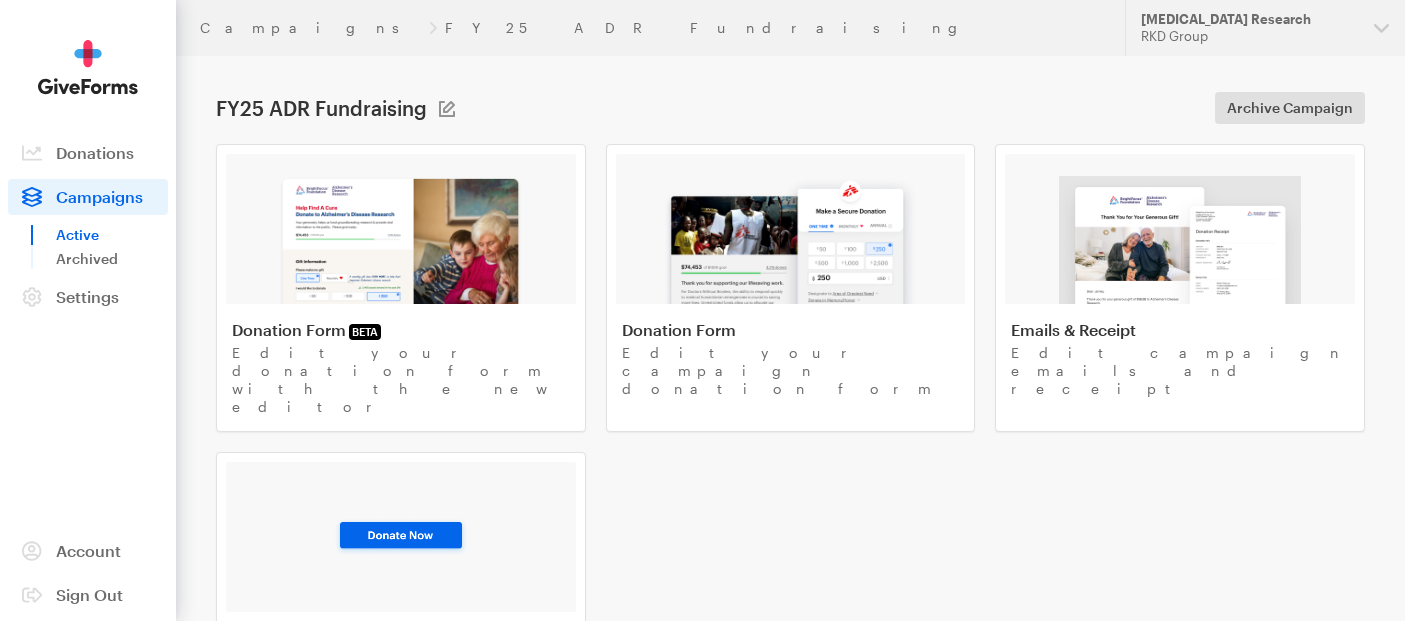 scroll, scrollTop: 0, scrollLeft: 0, axis: both 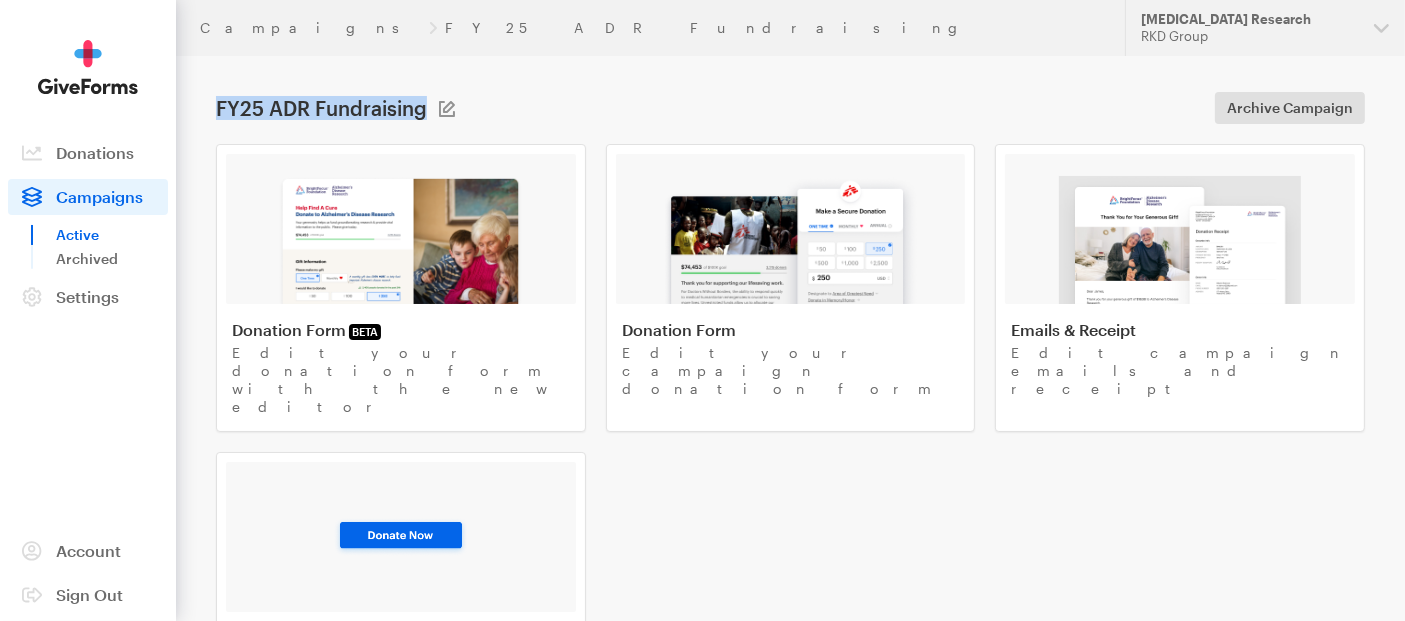 drag, startPoint x: 219, startPoint y: 112, endPoint x: 422, endPoint y: 113, distance: 203.00246 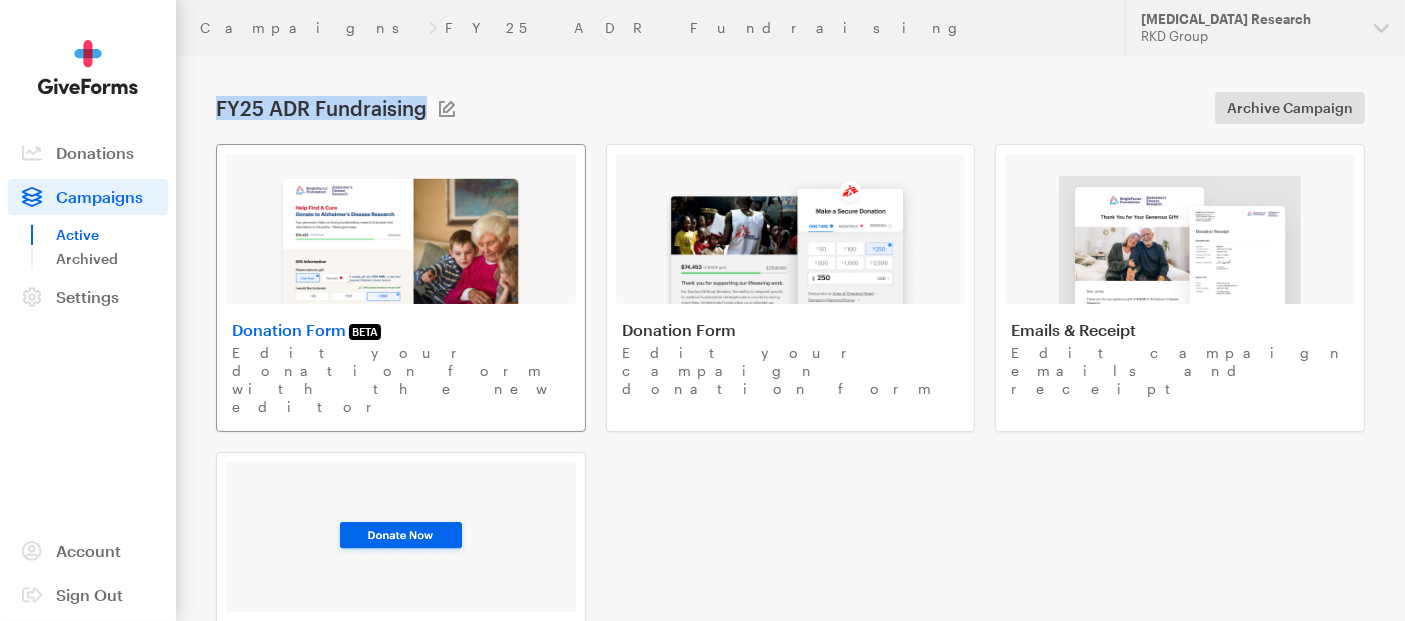 click at bounding box center [400, 240] 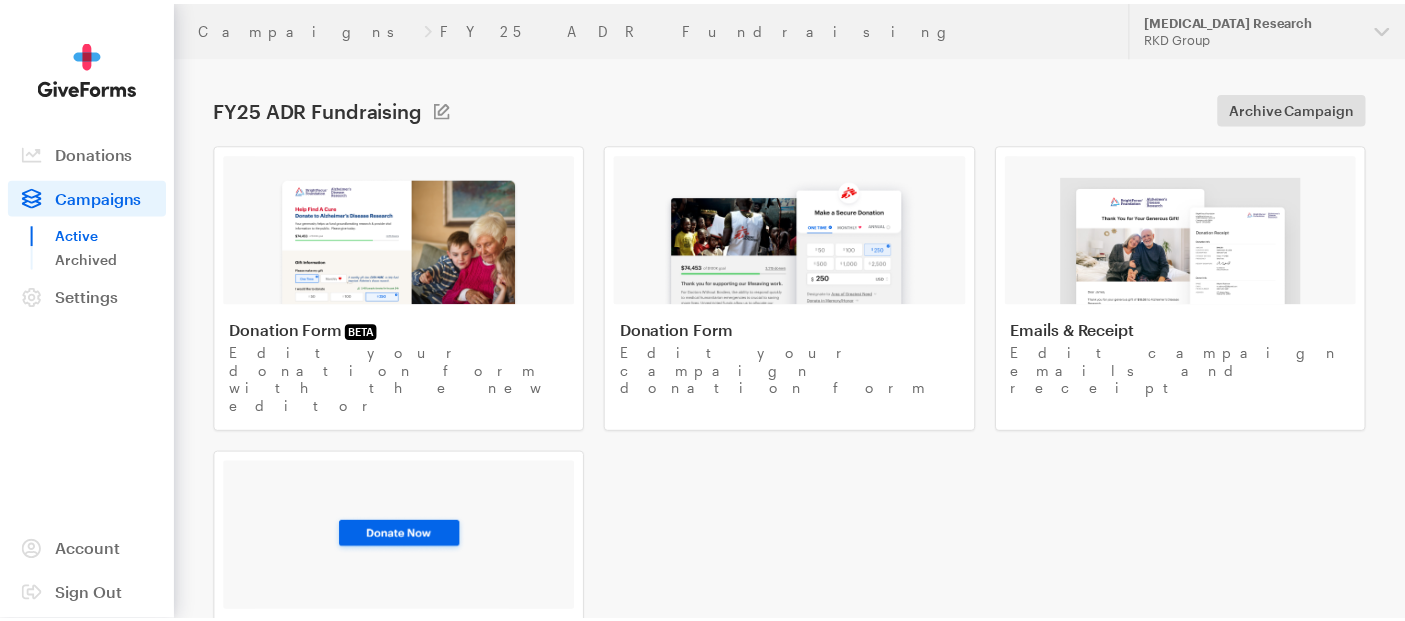 scroll, scrollTop: 0, scrollLeft: 0, axis: both 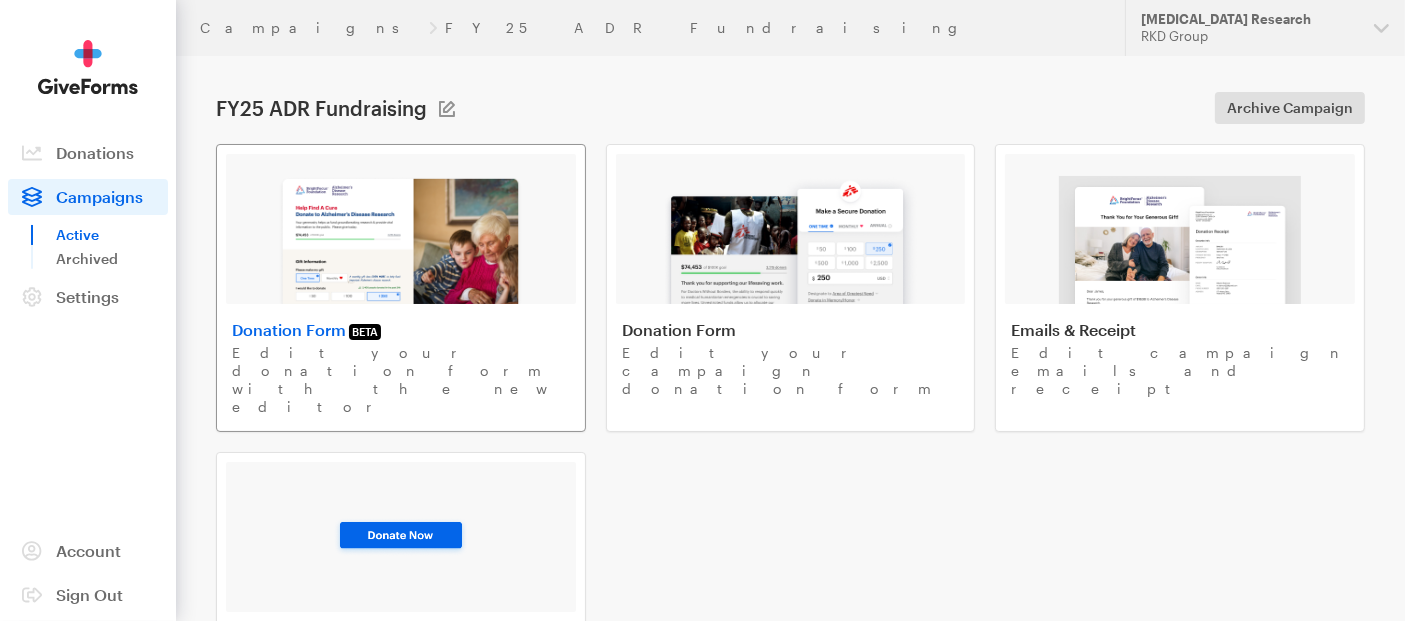 click at bounding box center (400, 240) 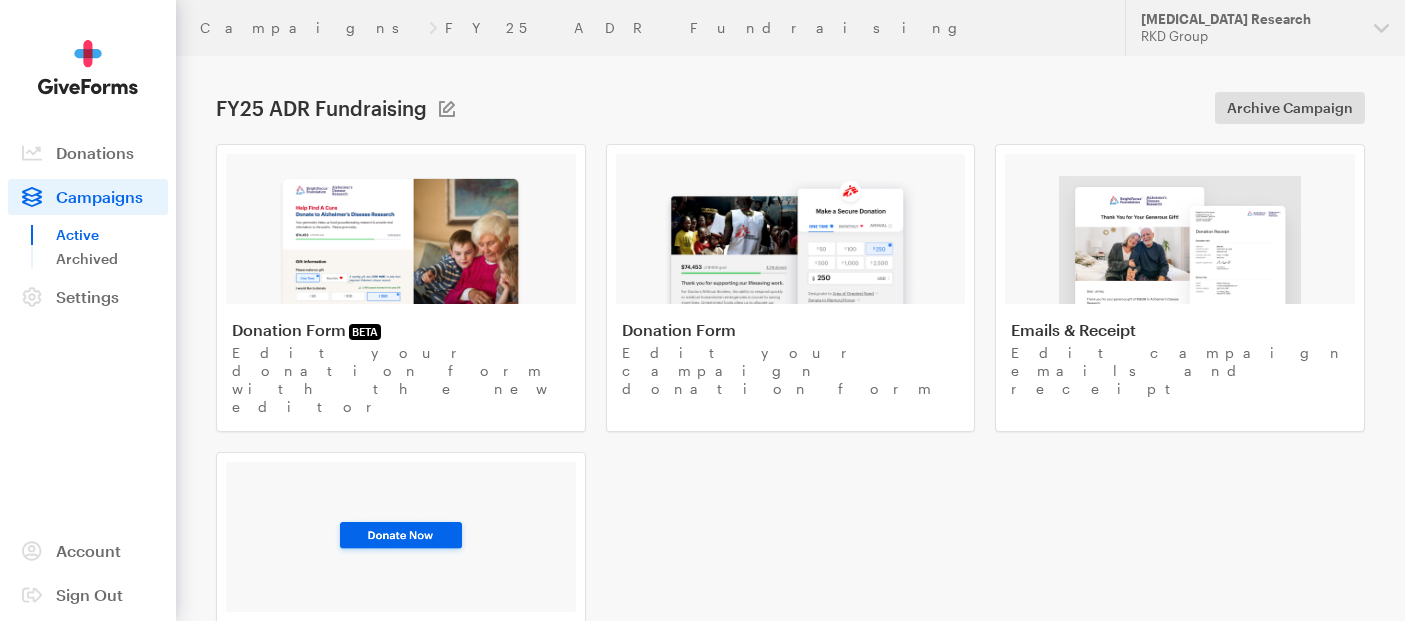 scroll, scrollTop: 0, scrollLeft: 0, axis: both 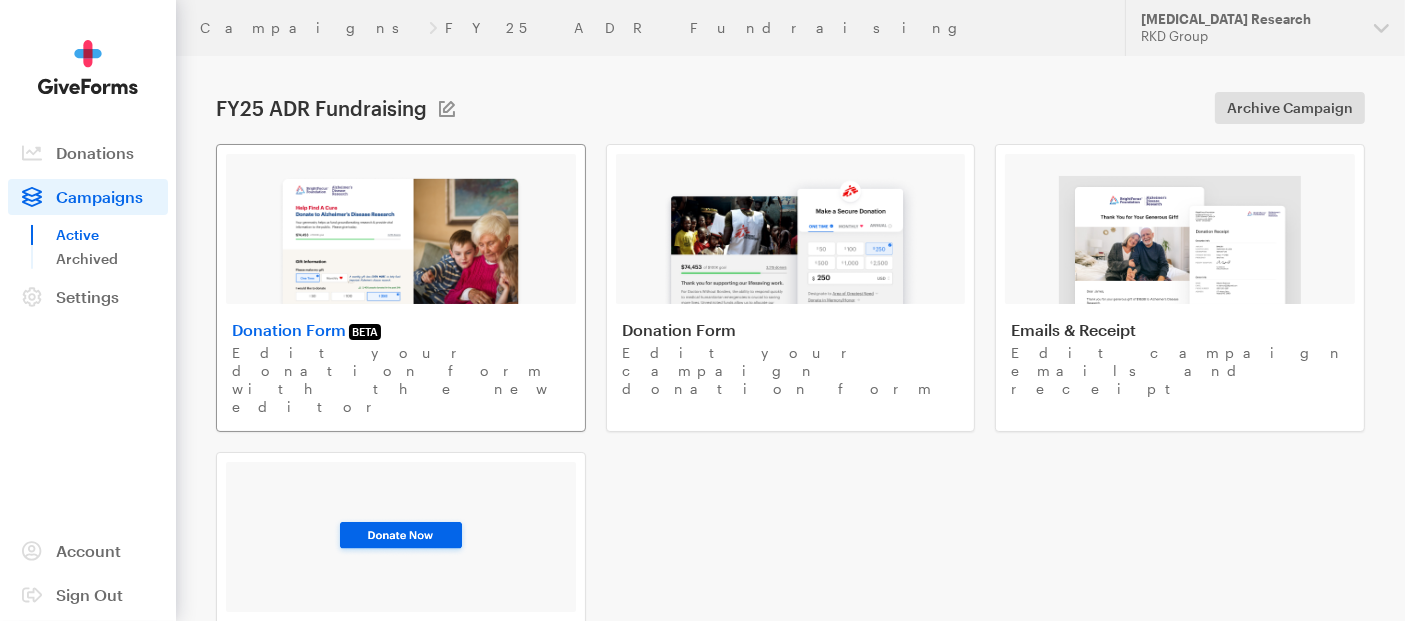 click at bounding box center [400, 240] 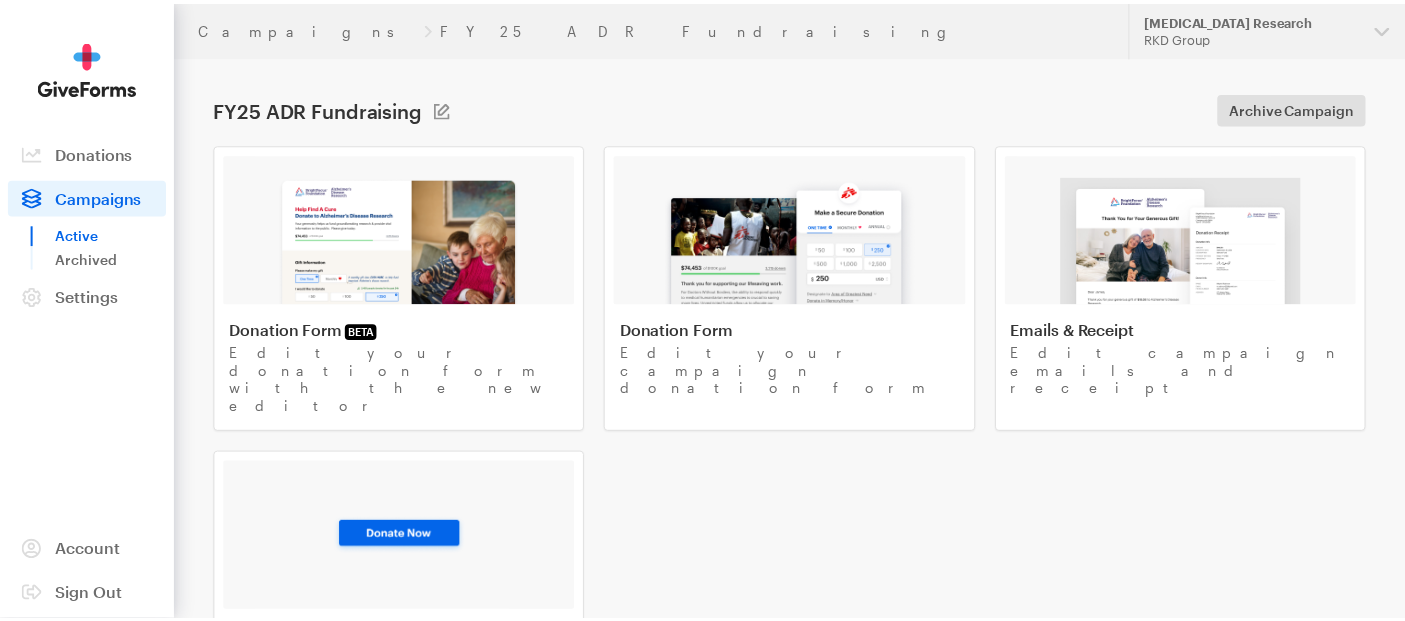 scroll, scrollTop: 0, scrollLeft: 0, axis: both 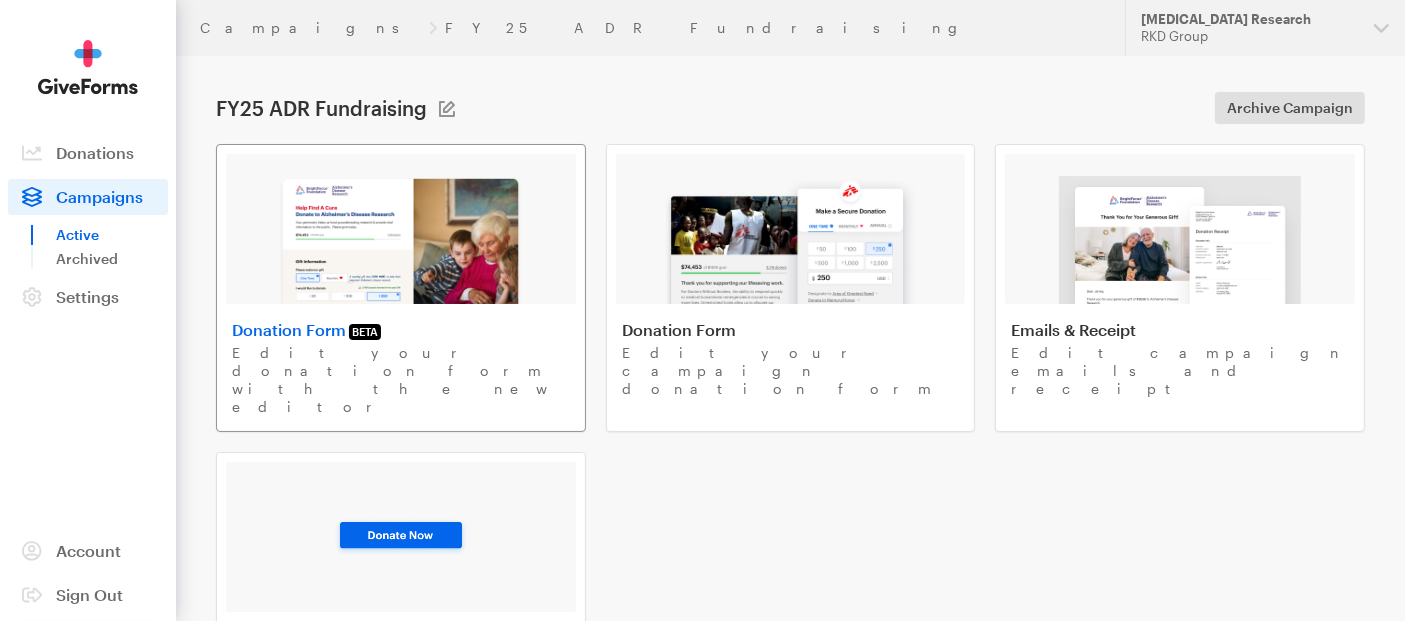 click at bounding box center [400, 240] 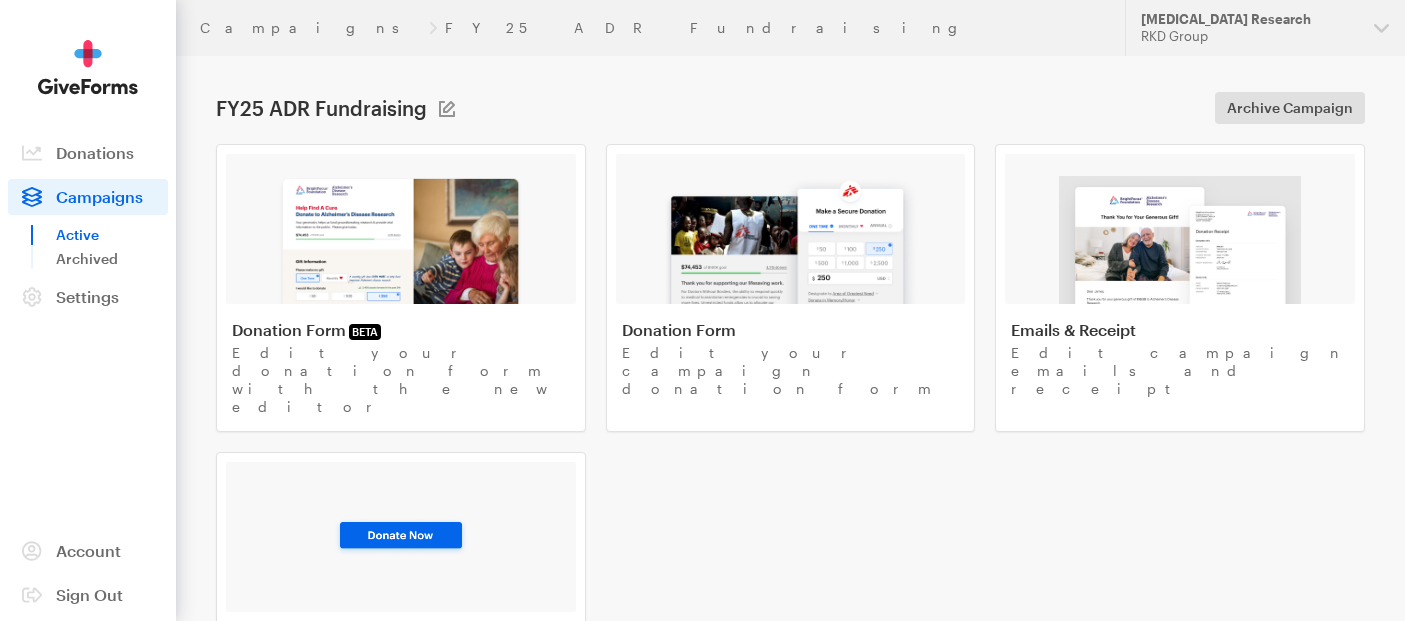 scroll, scrollTop: 0, scrollLeft: 0, axis: both 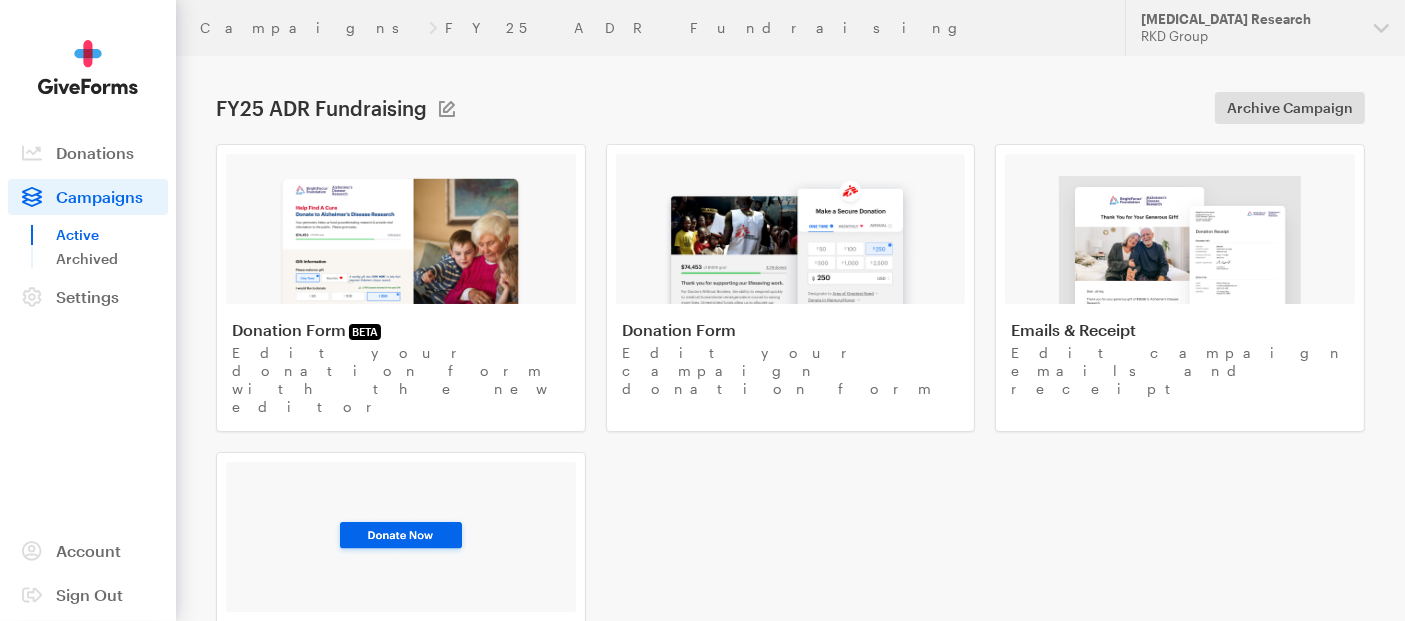 click on "Campaigns" at bounding box center [99, 196] 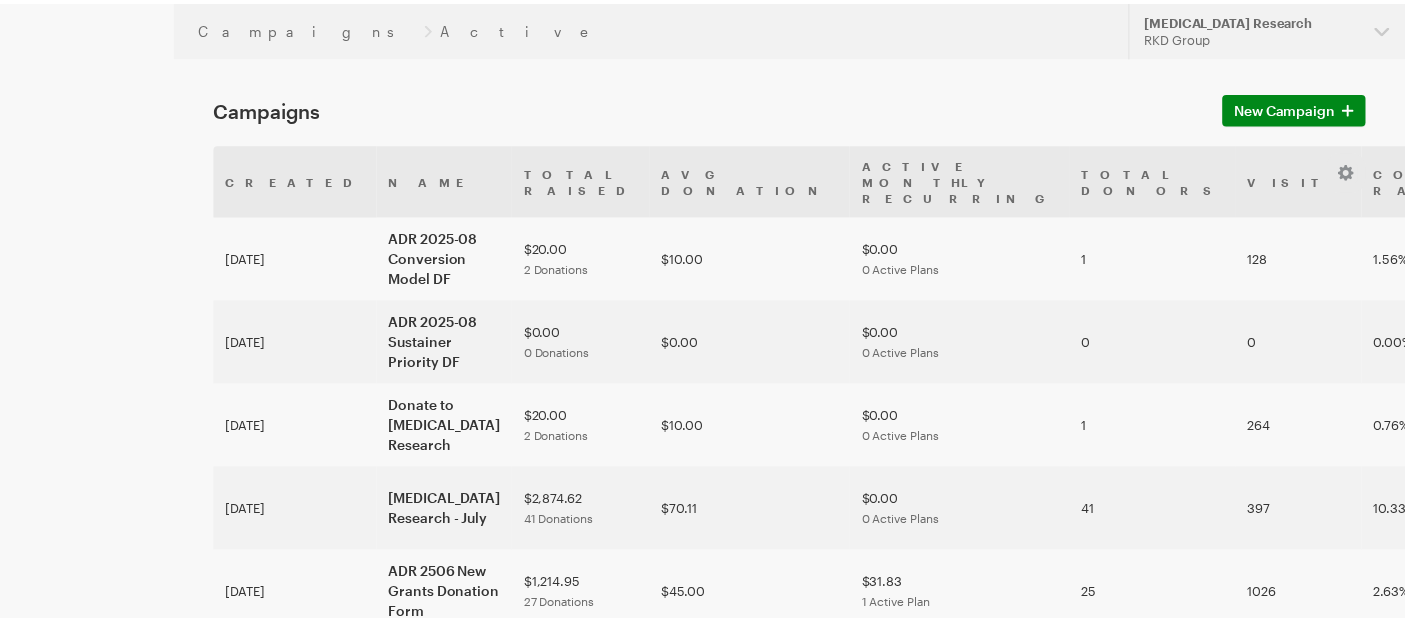 scroll, scrollTop: 0, scrollLeft: 0, axis: both 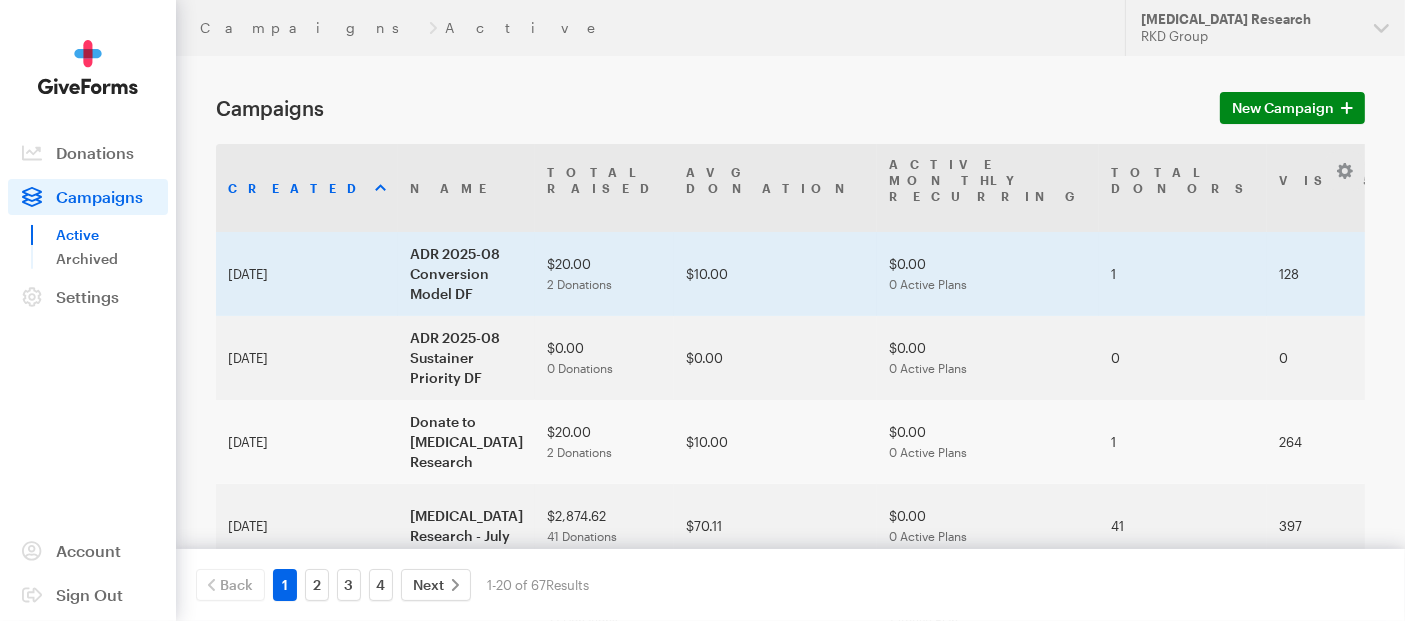 click on "ADR 2025-08 Conversion Model DF" at bounding box center [466, 274] 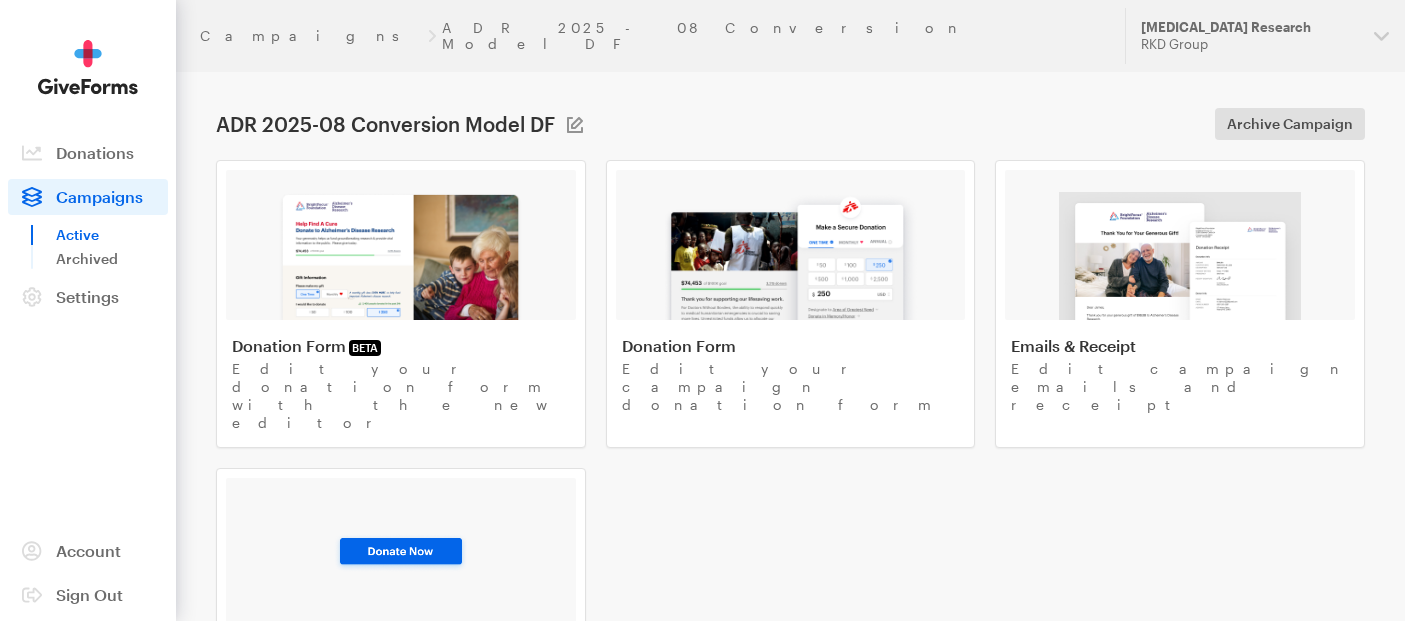 scroll, scrollTop: 0, scrollLeft: 0, axis: both 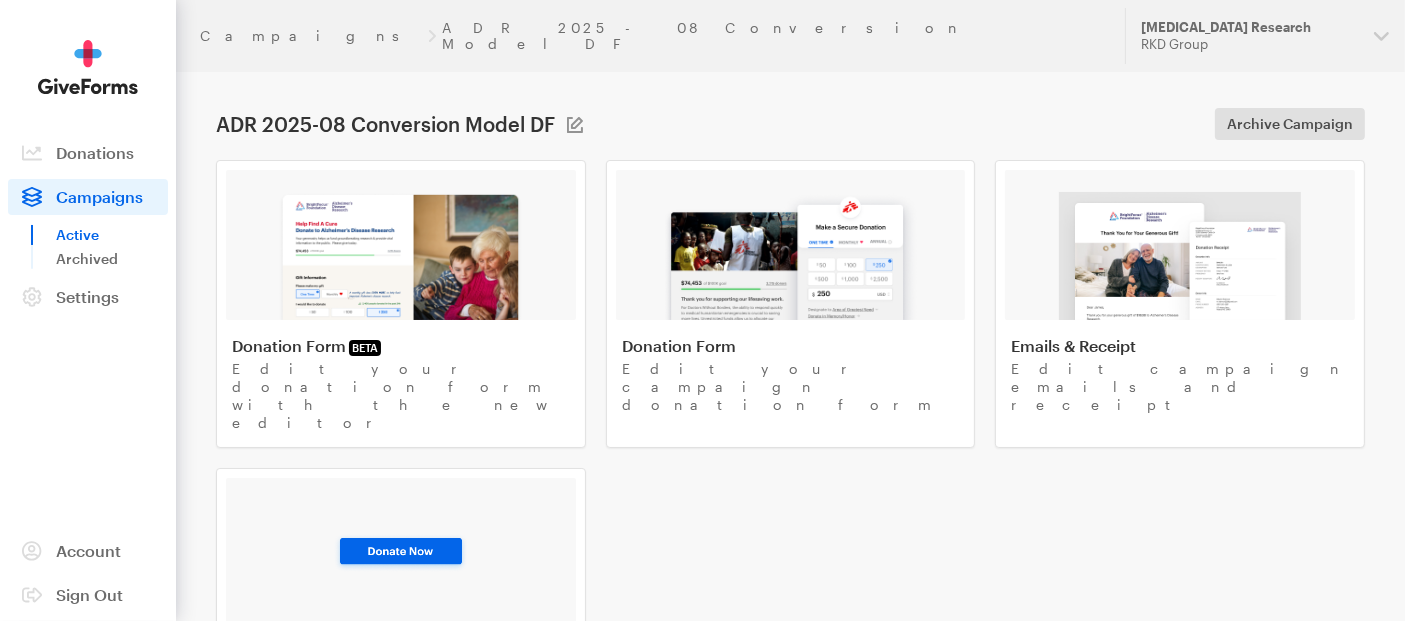 click at bounding box center (400, 256) 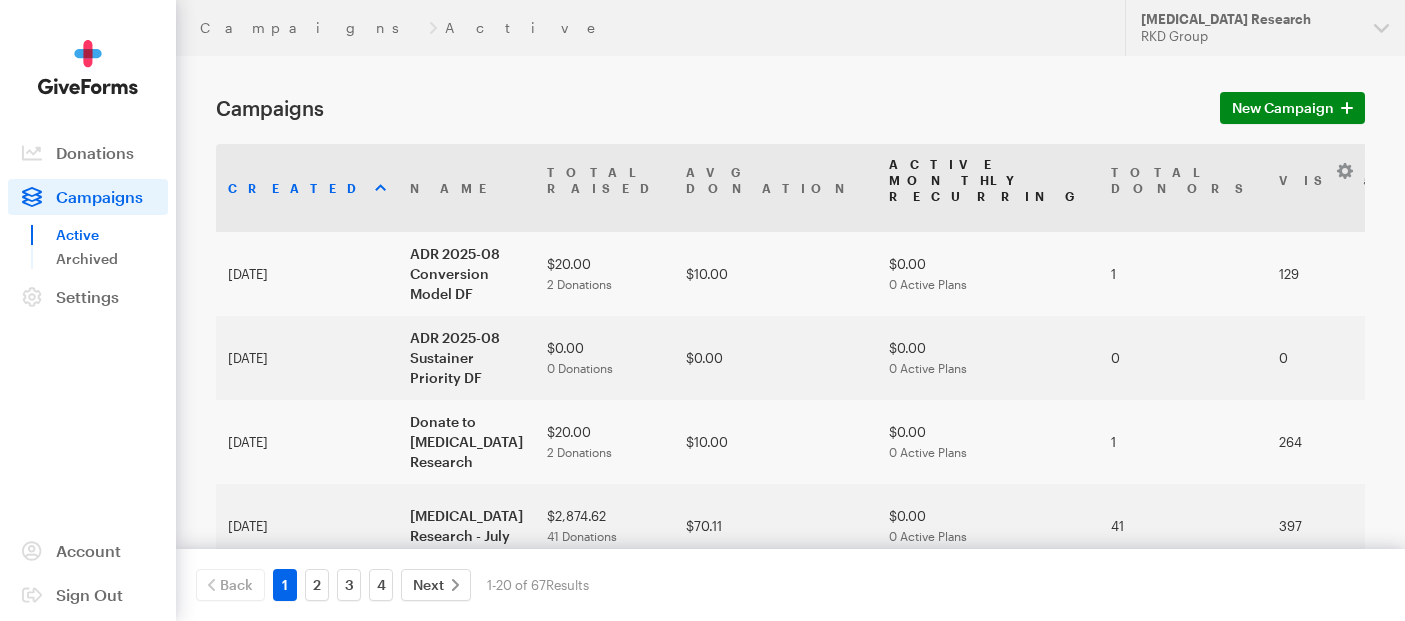 scroll, scrollTop: 0, scrollLeft: 0, axis: both 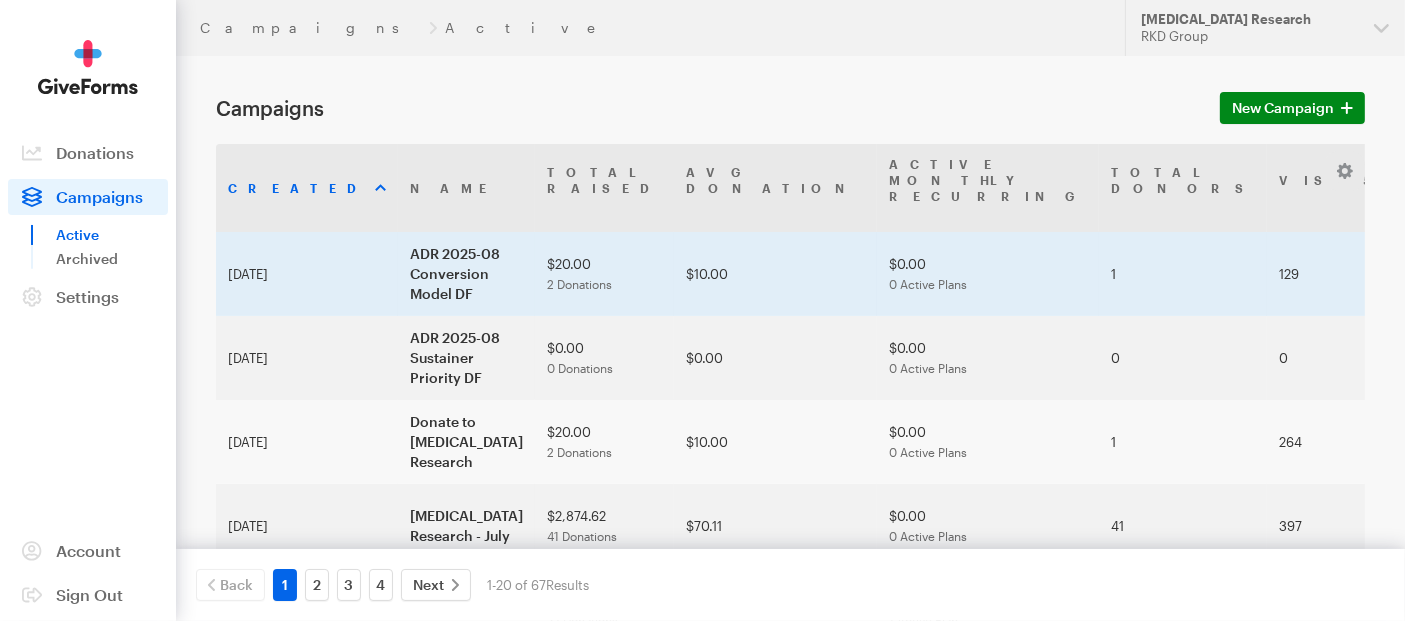 click on "ADR 2025-08 Conversion Model DF" at bounding box center (466, 274) 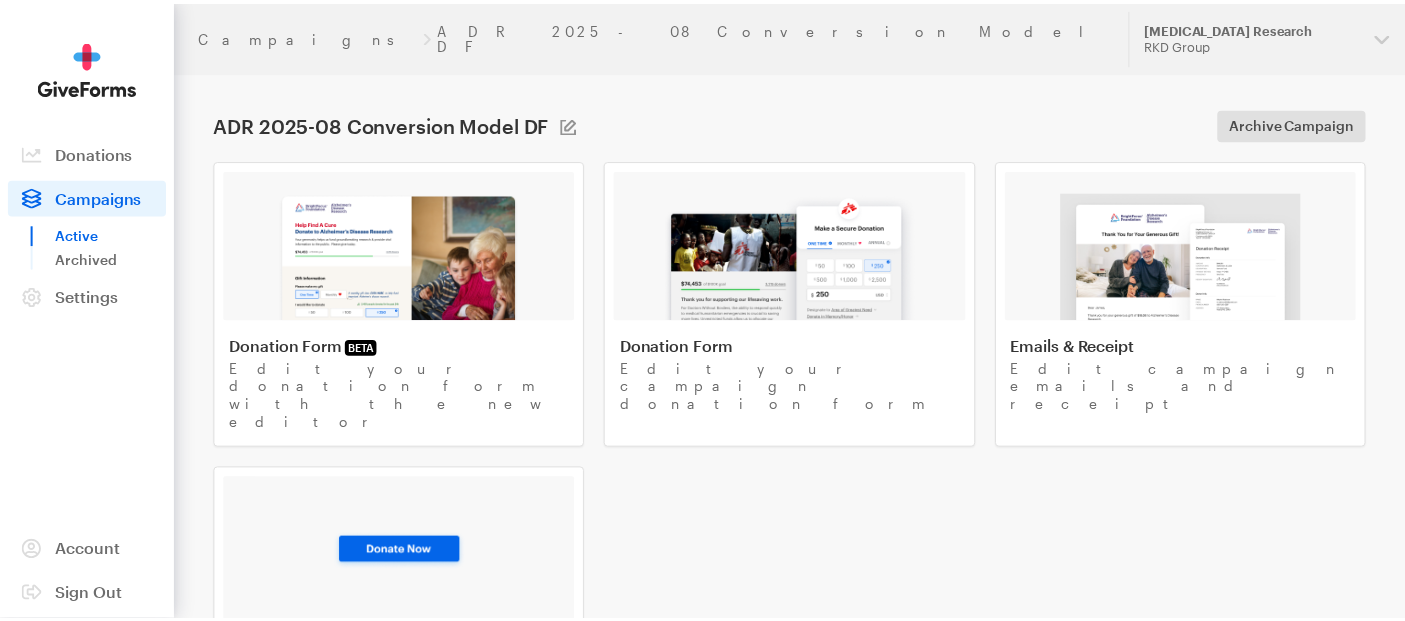 scroll, scrollTop: 0, scrollLeft: 0, axis: both 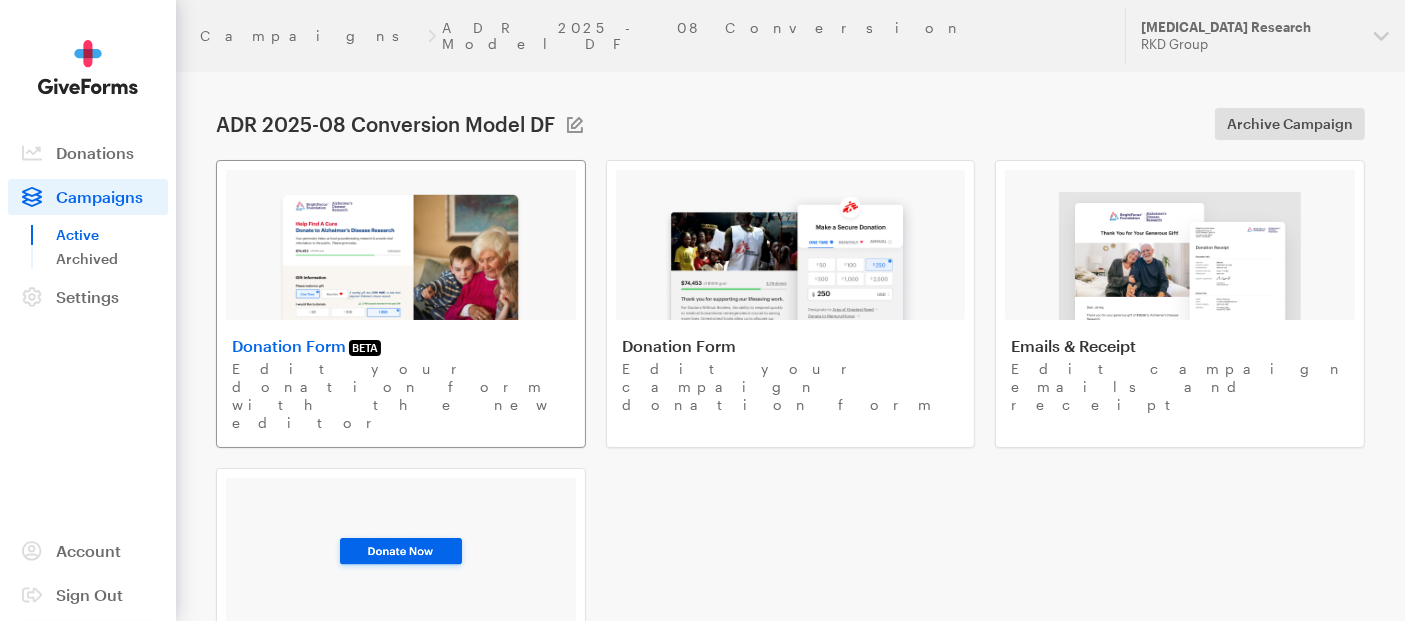 click at bounding box center (400, 256) 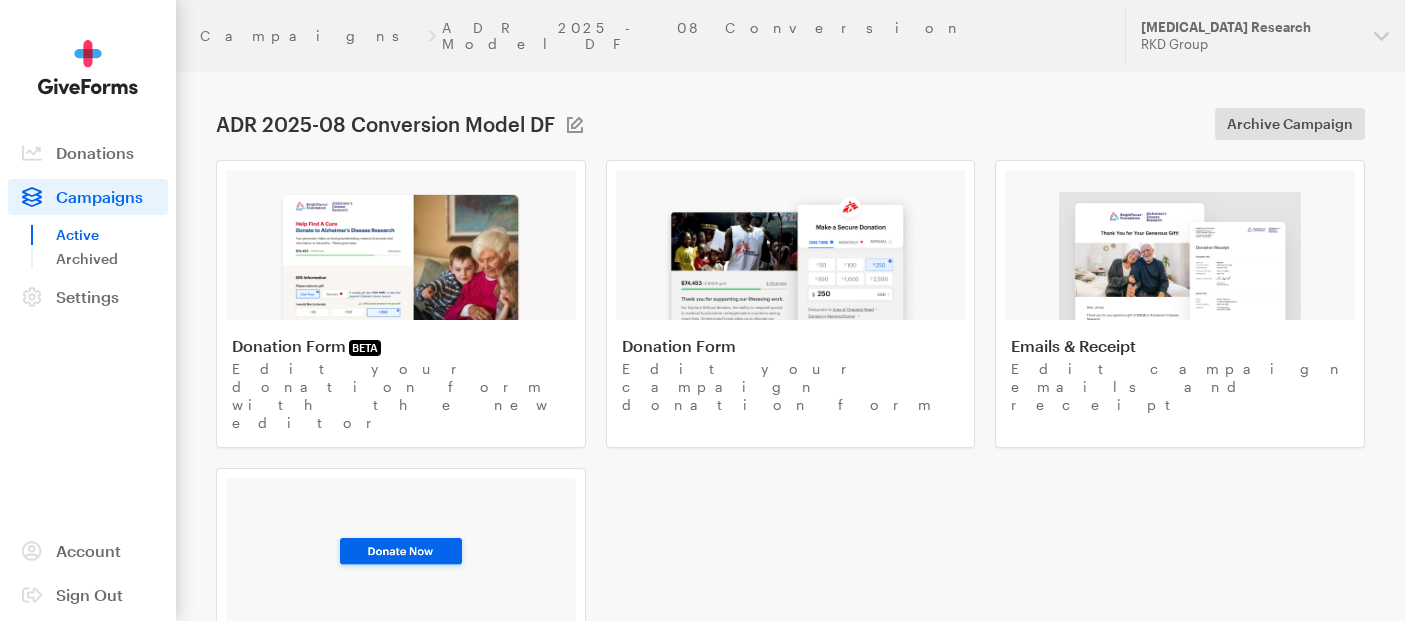 scroll, scrollTop: 0, scrollLeft: 0, axis: both 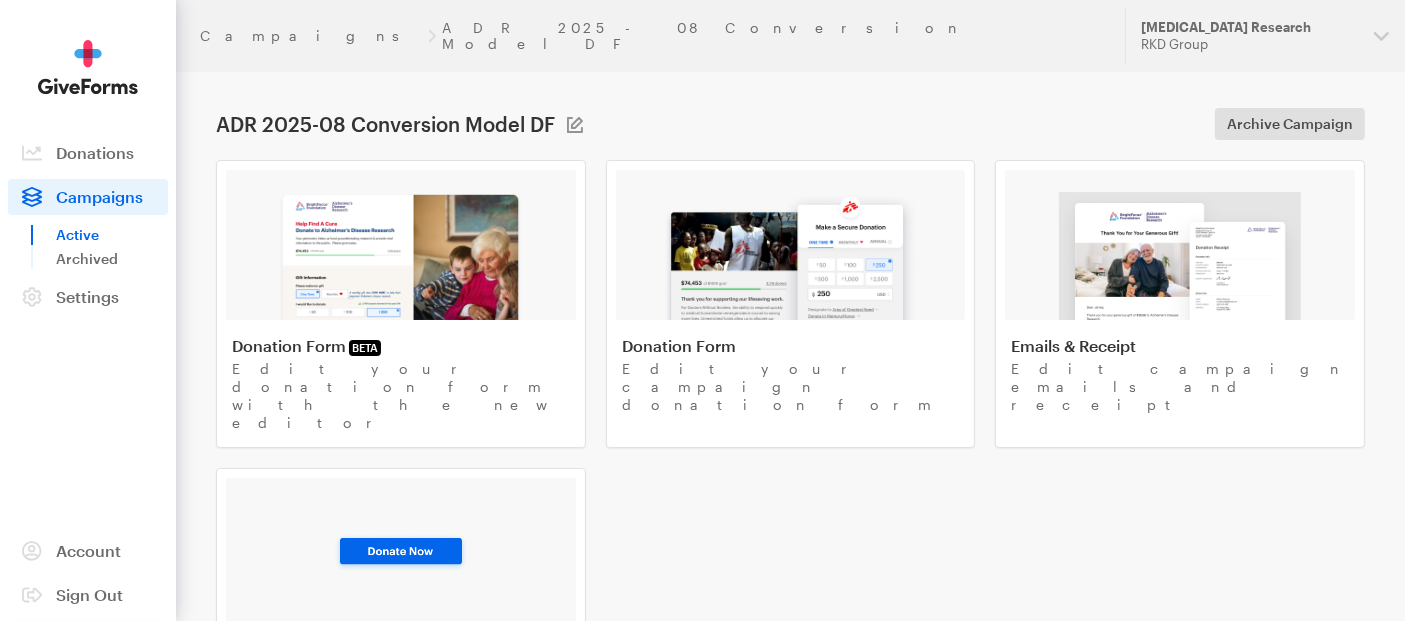 click on "Campaigns" at bounding box center [99, 196] 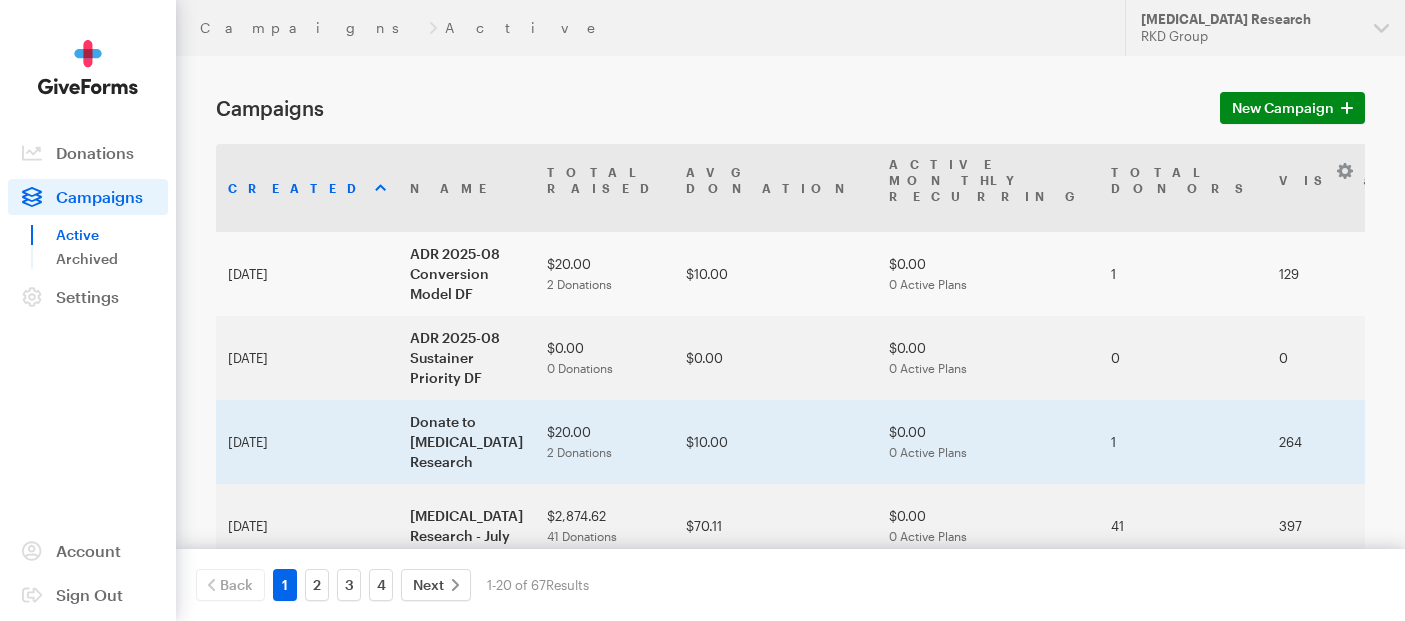 scroll, scrollTop: 0, scrollLeft: 0, axis: both 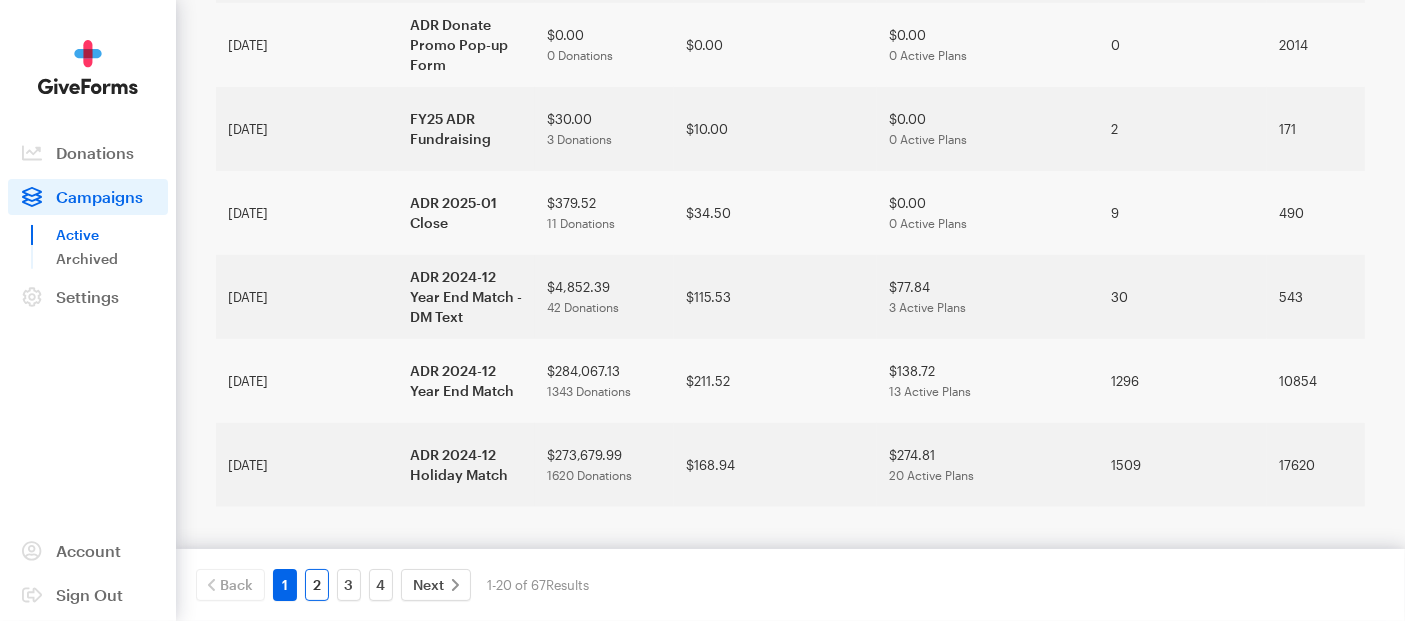 click on "2" at bounding box center [317, 585] 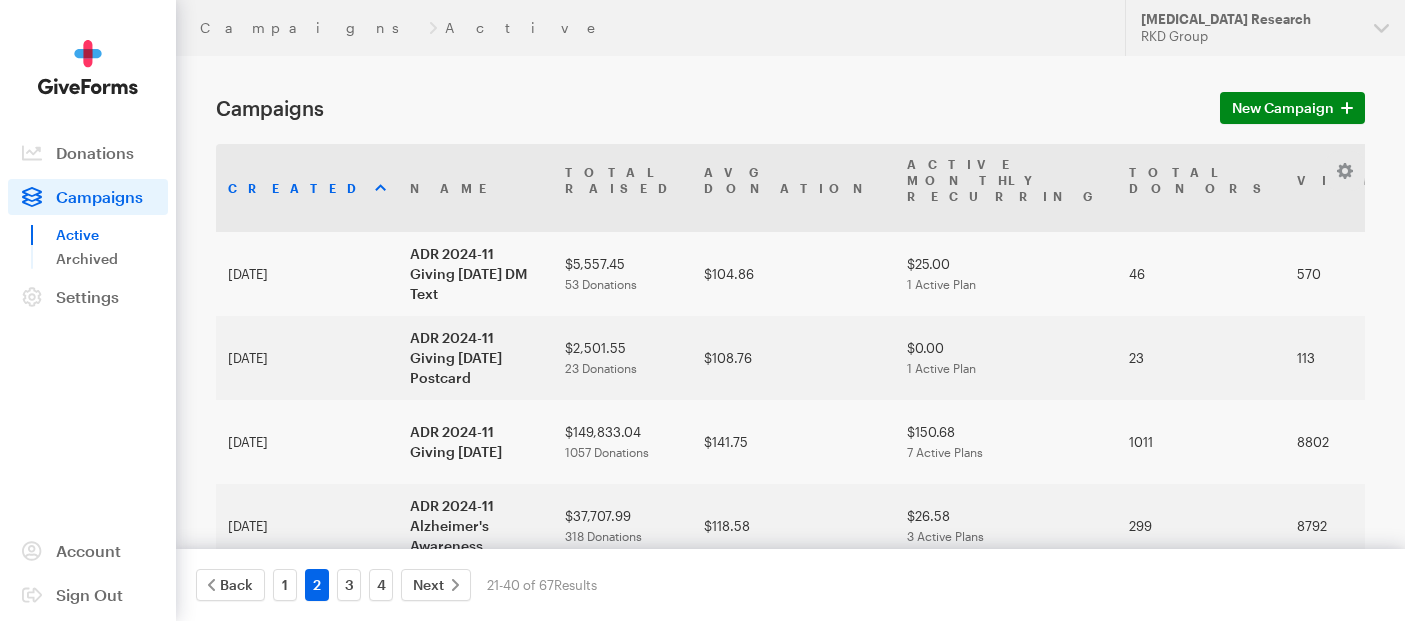 scroll, scrollTop: 0, scrollLeft: 0, axis: both 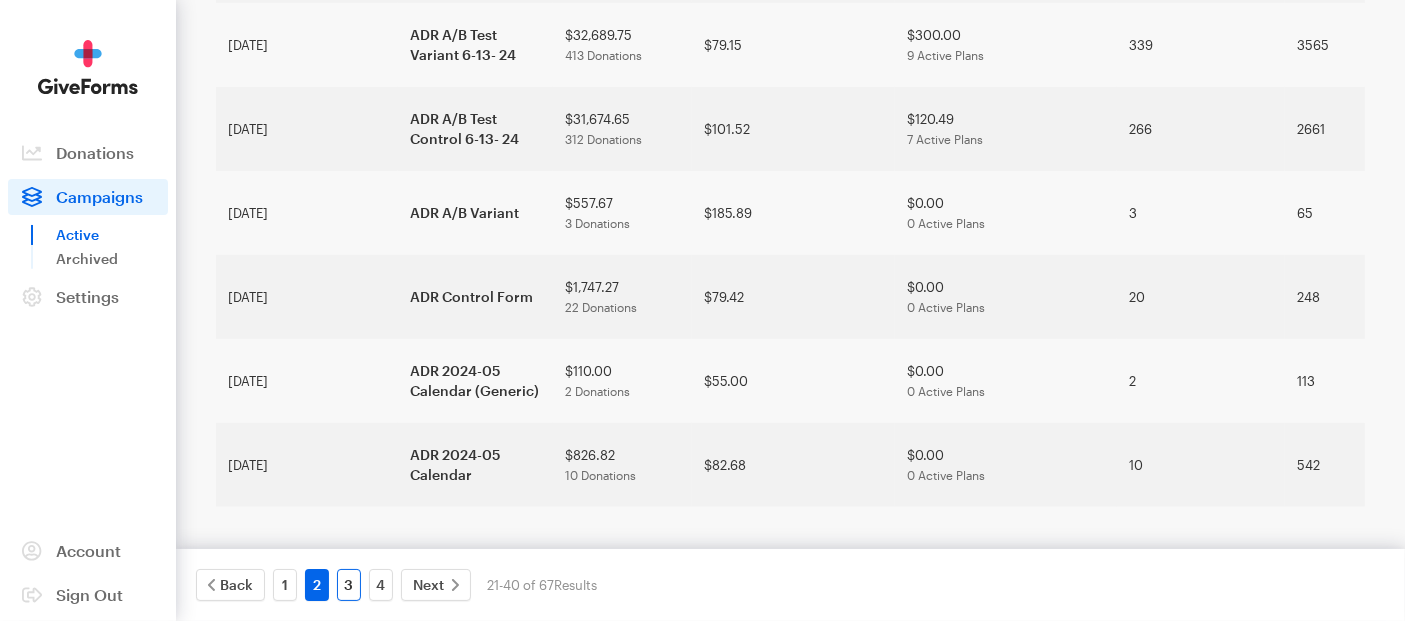click on "3" at bounding box center [349, 585] 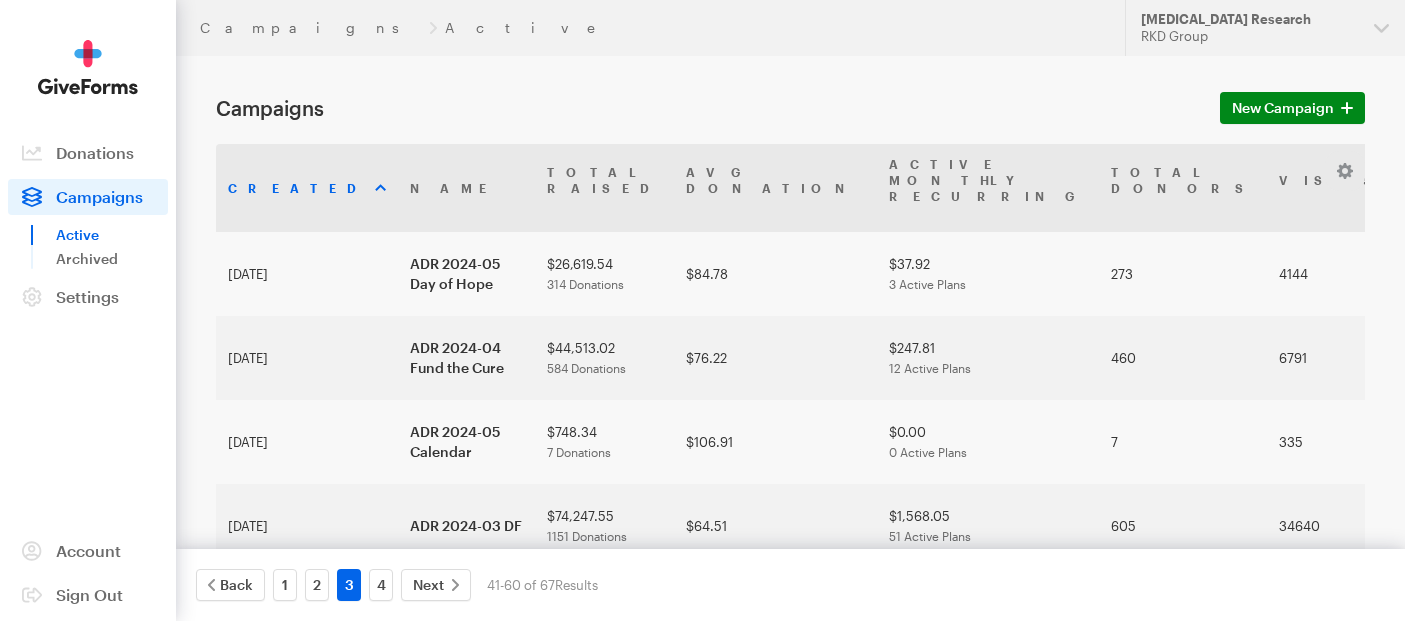 scroll, scrollTop: 0, scrollLeft: 0, axis: both 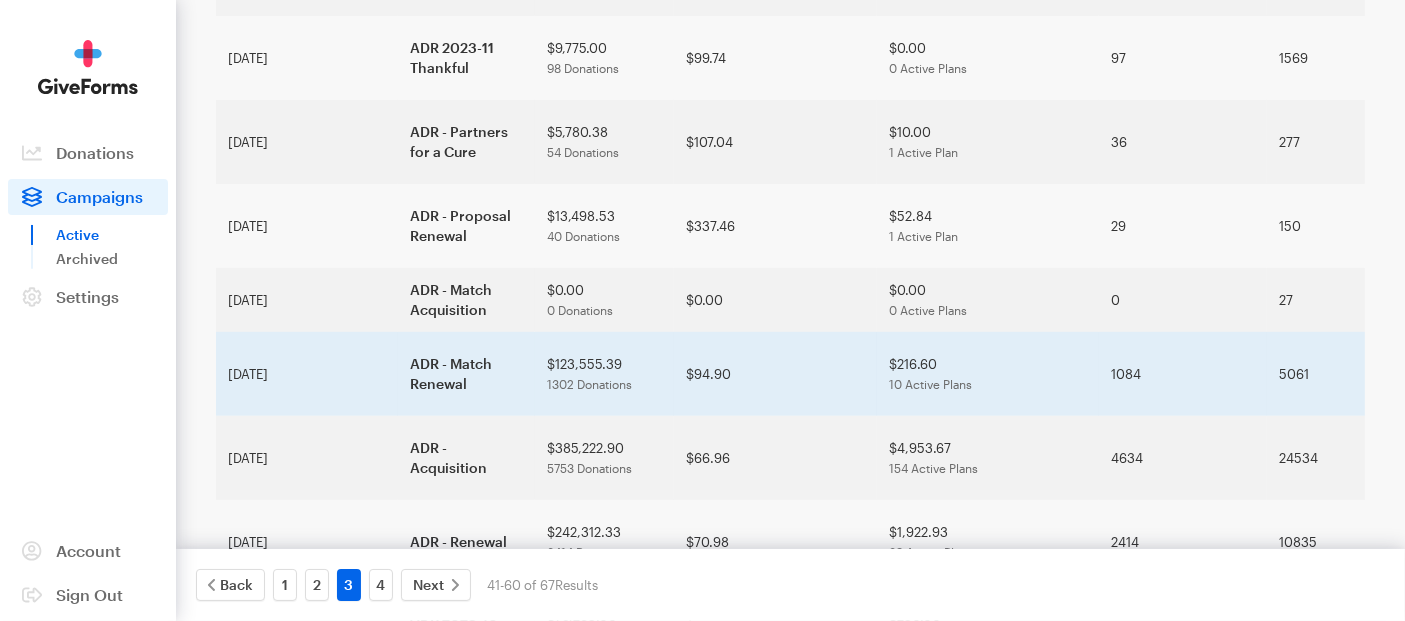 click on "ADR - Match Renewal" at bounding box center [466, 374] 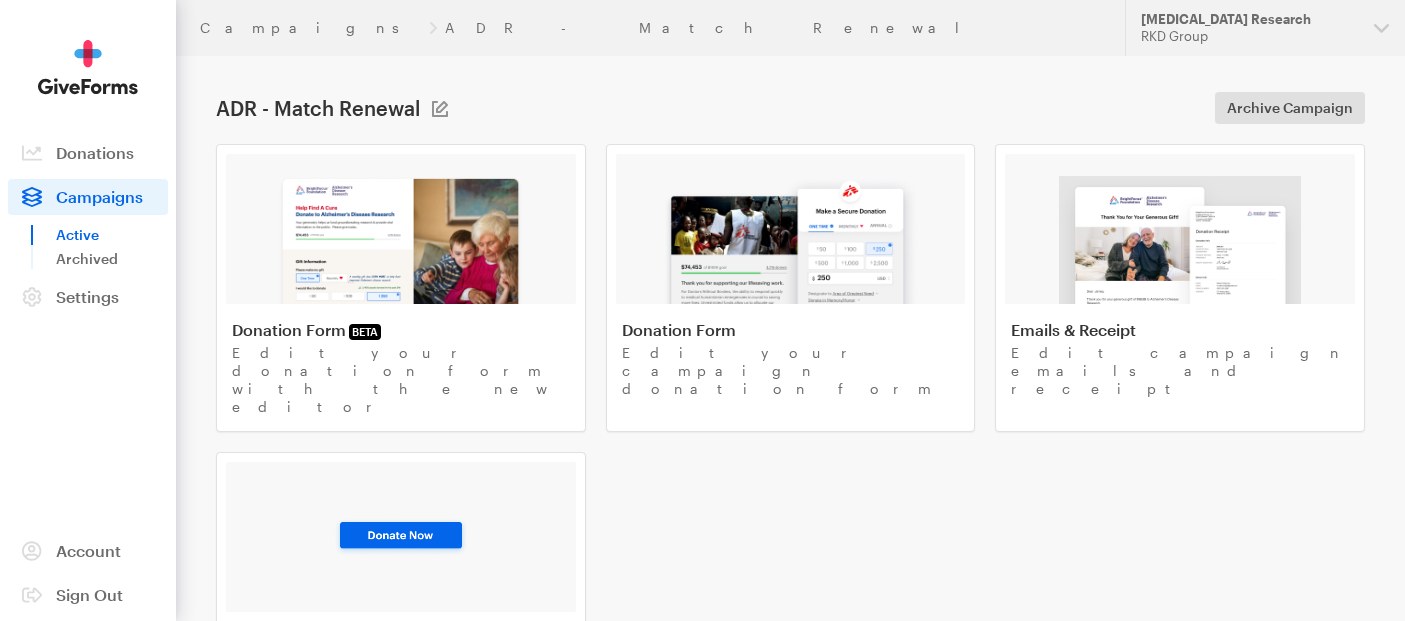 scroll, scrollTop: 0, scrollLeft: 0, axis: both 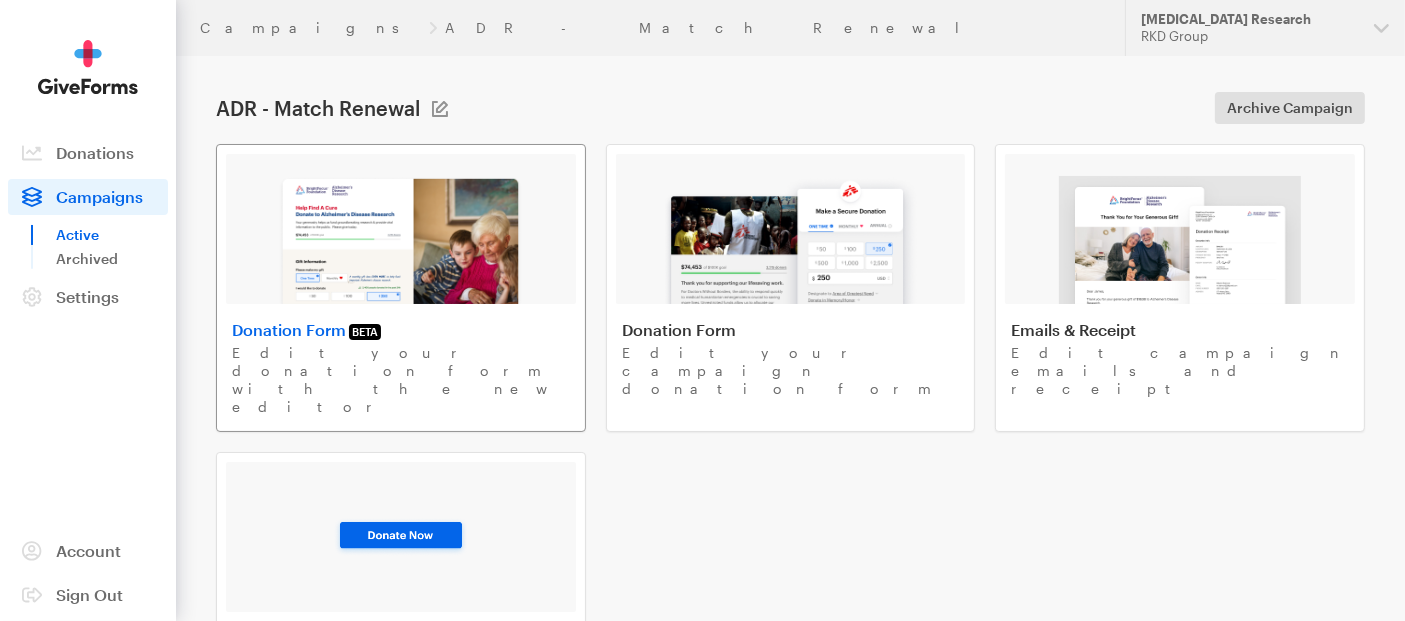 click at bounding box center (400, 240) 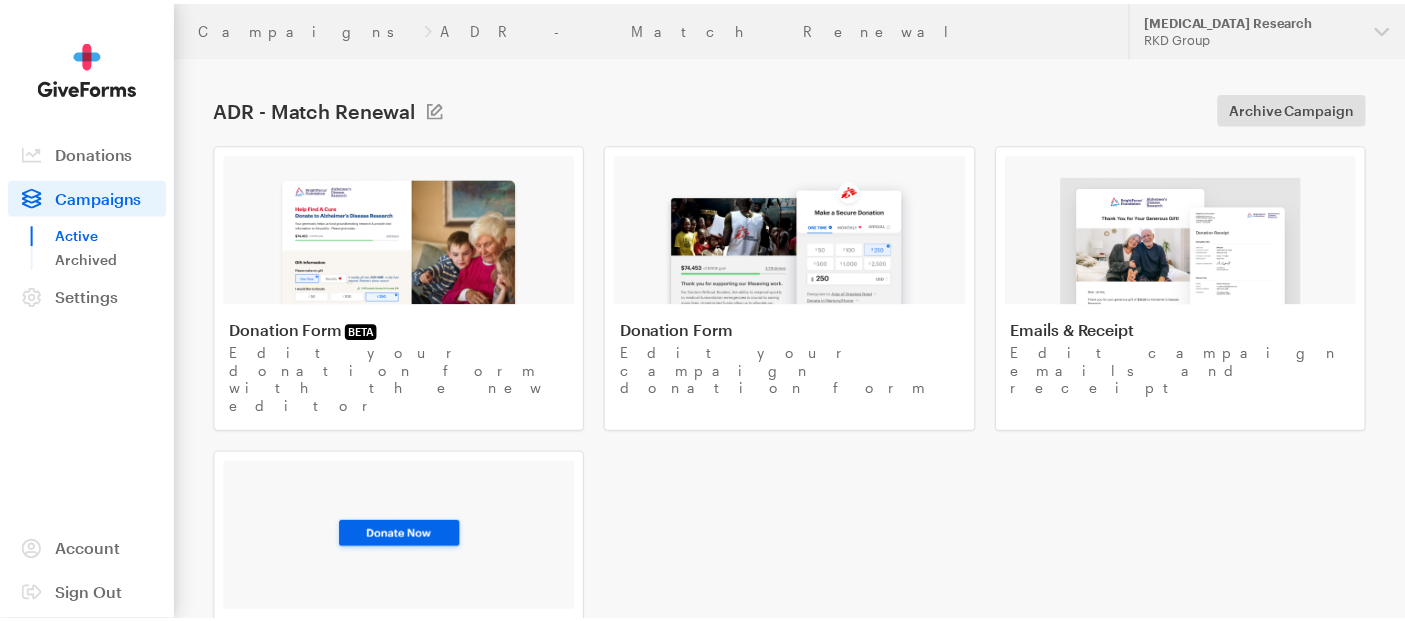 scroll, scrollTop: 0, scrollLeft: 0, axis: both 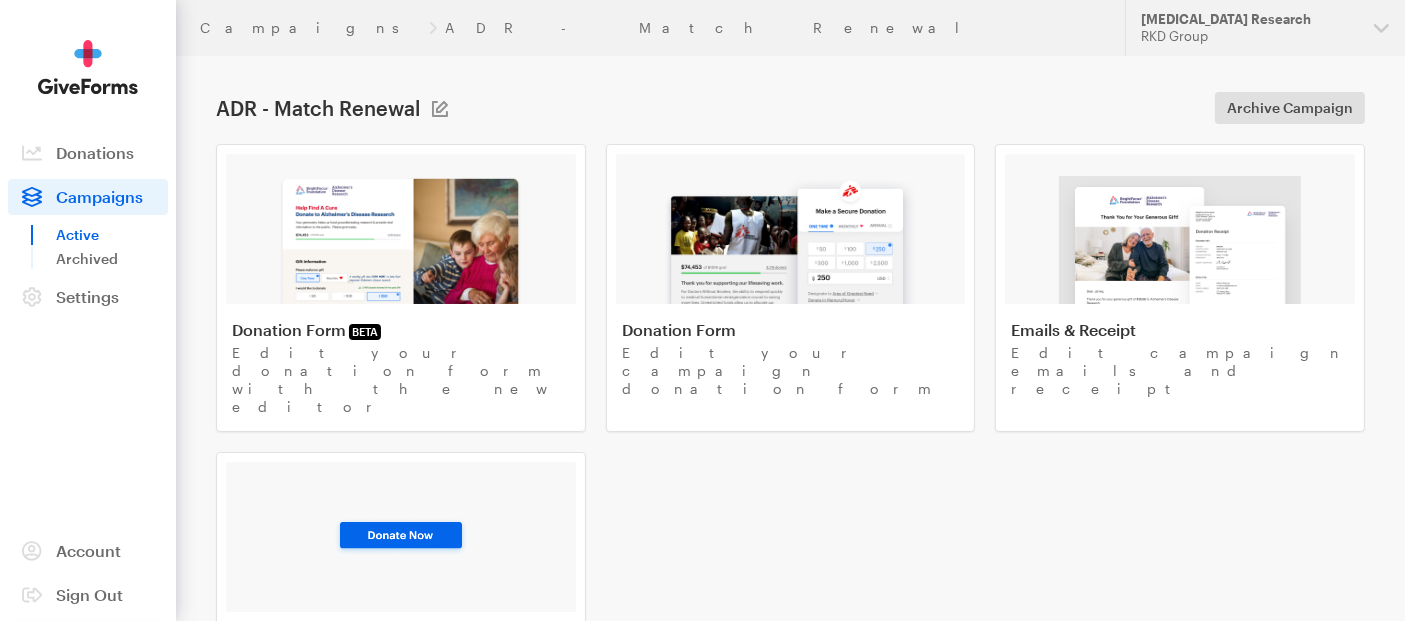 click on "Campaigns" at bounding box center [88, 197] 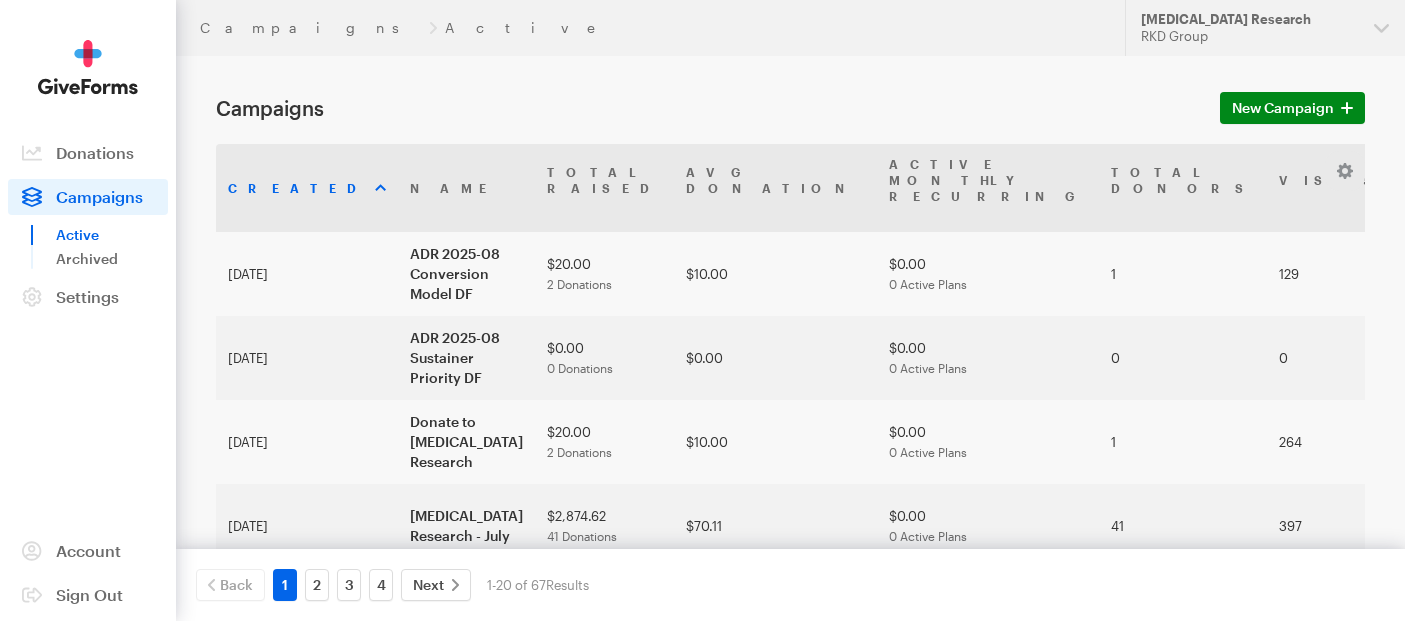 scroll, scrollTop: 0, scrollLeft: 0, axis: both 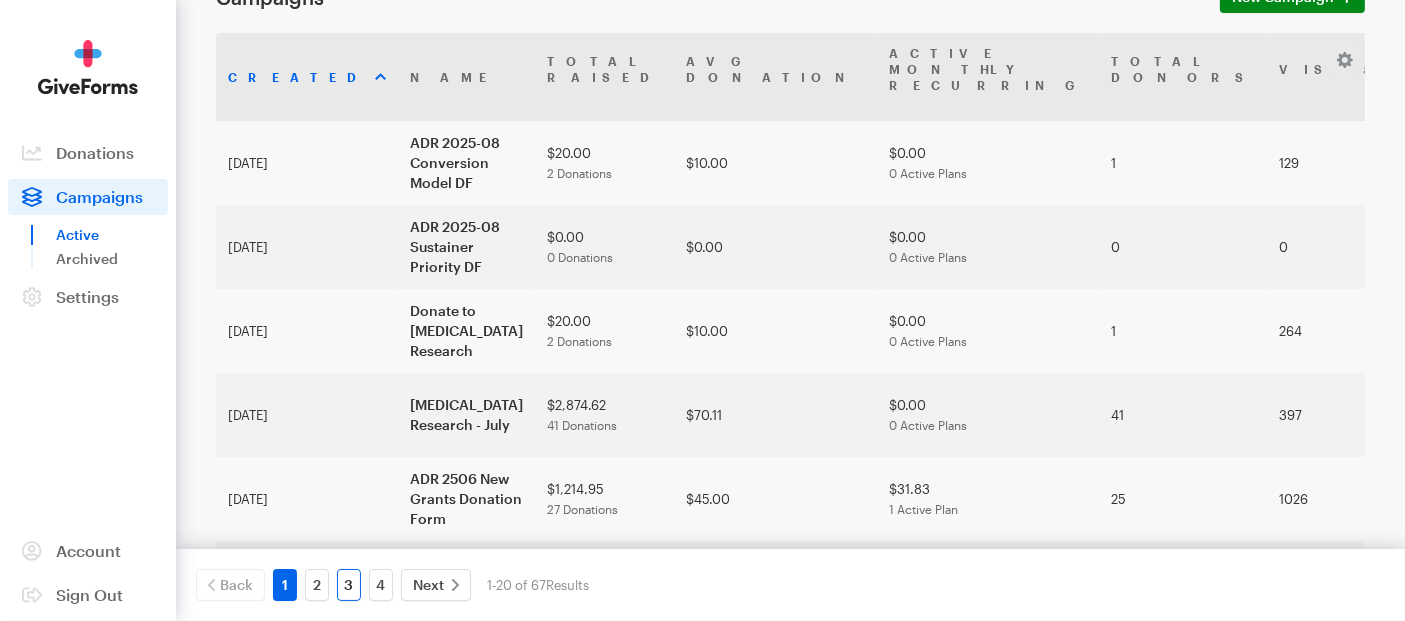 click on "3" at bounding box center (349, 585) 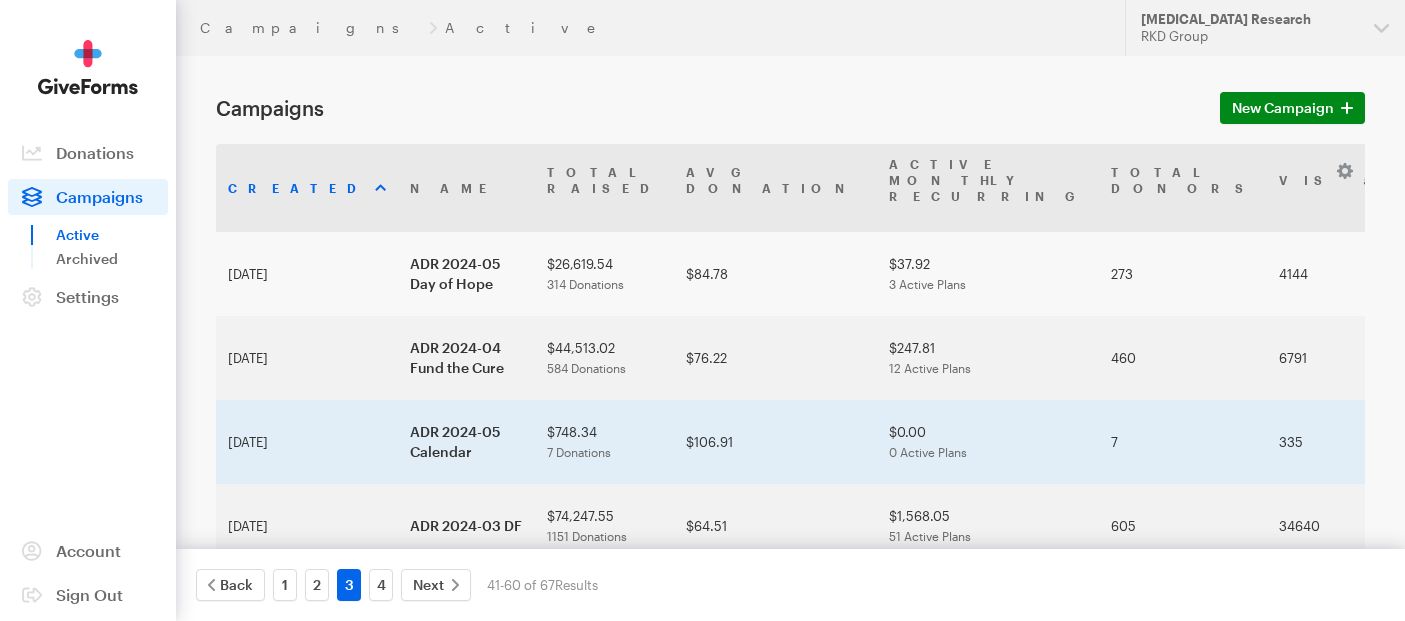 scroll, scrollTop: 0, scrollLeft: 0, axis: both 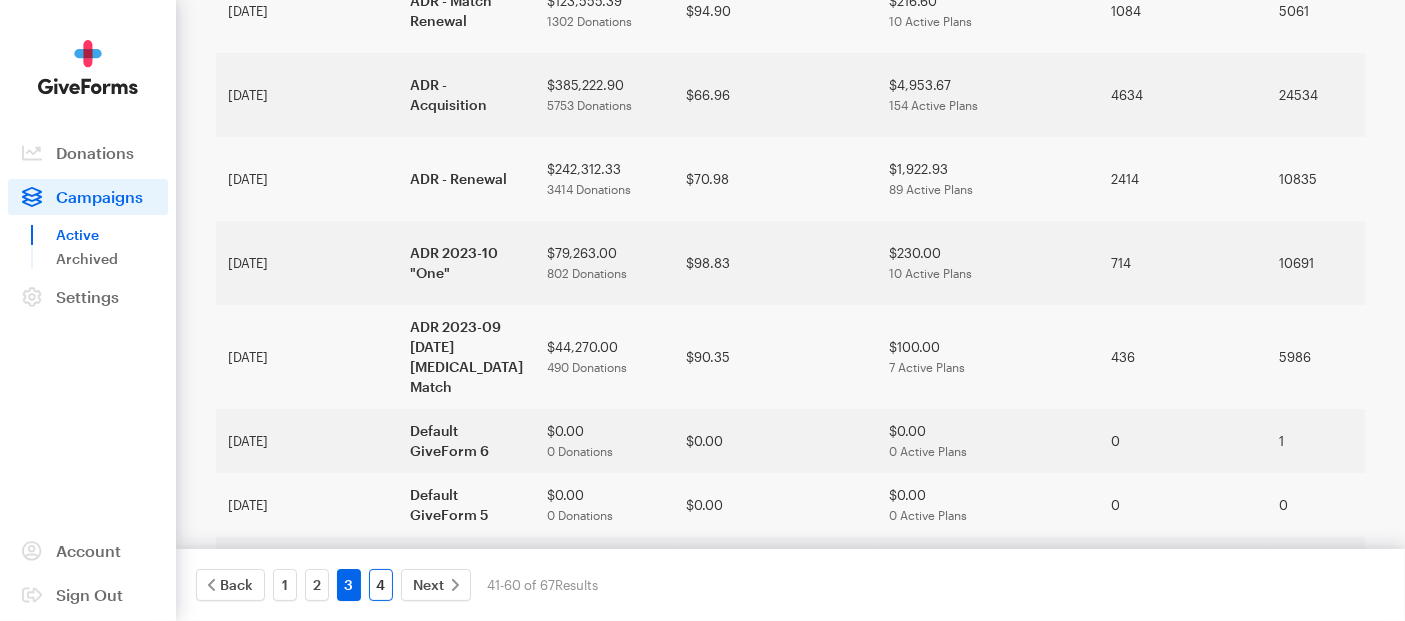 click on "4" at bounding box center (381, 585) 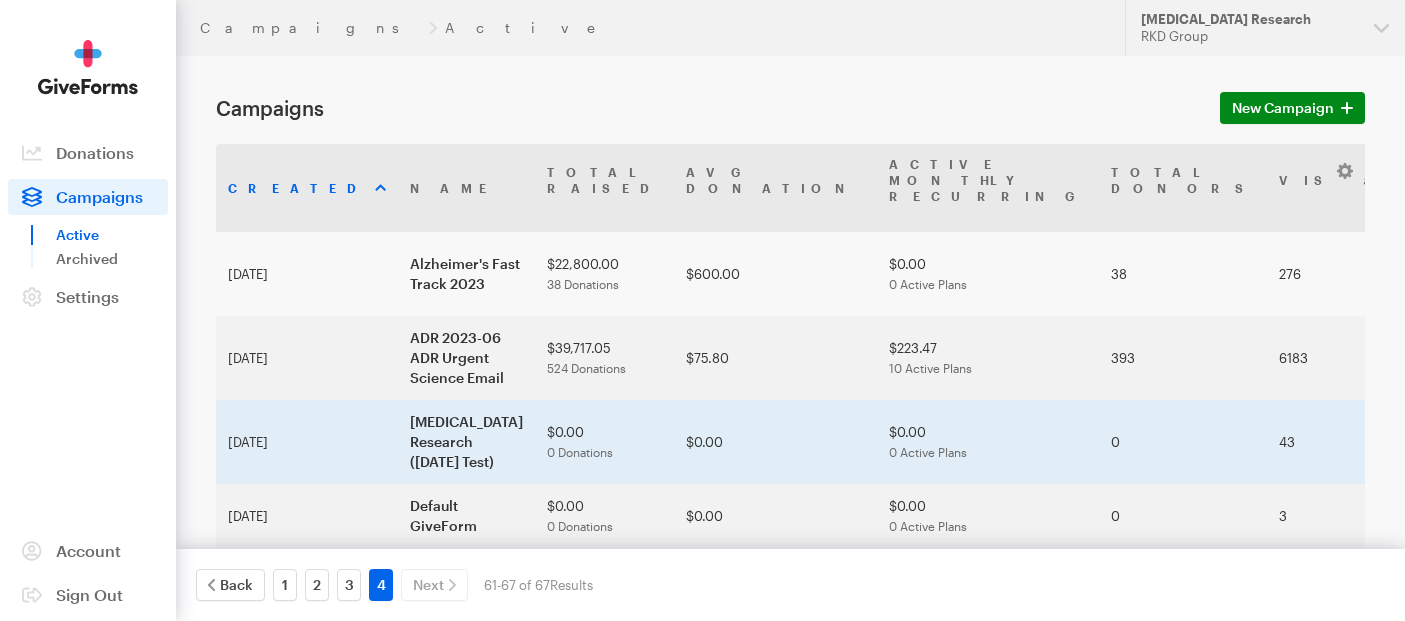 scroll, scrollTop: 0, scrollLeft: 0, axis: both 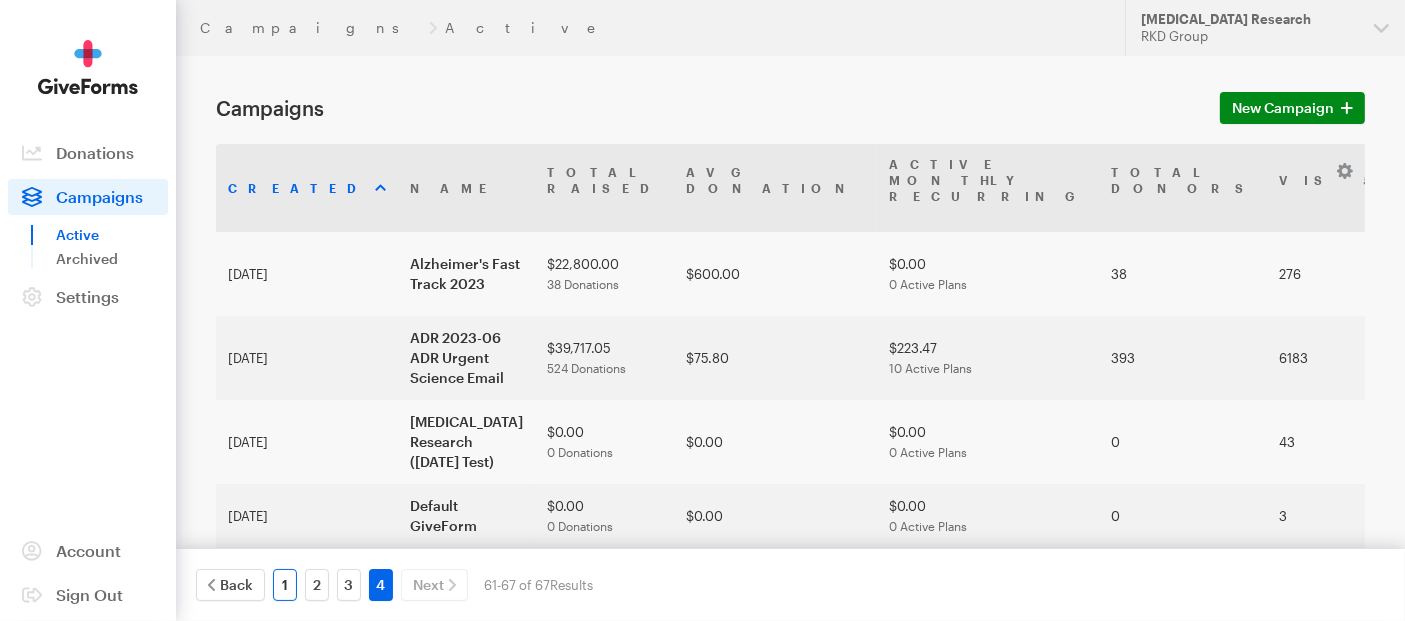 click on "1" at bounding box center (285, 585) 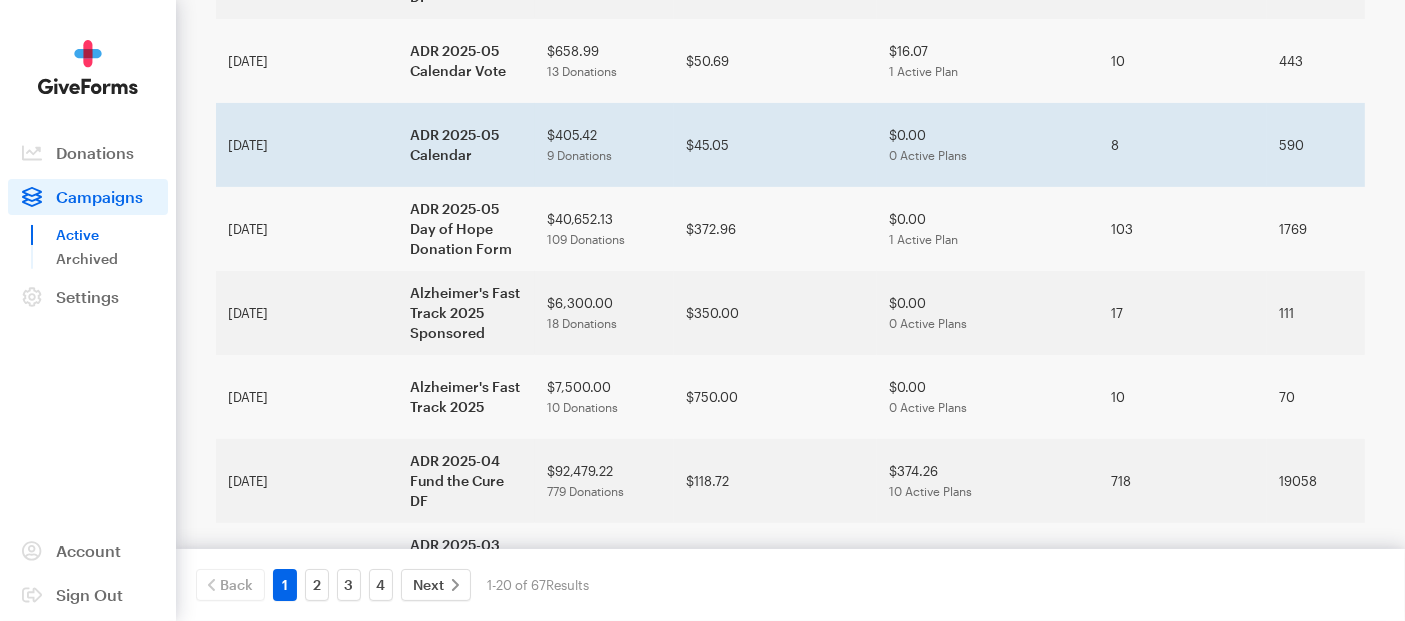 scroll, scrollTop: 0, scrollLeft: 0, axis: both 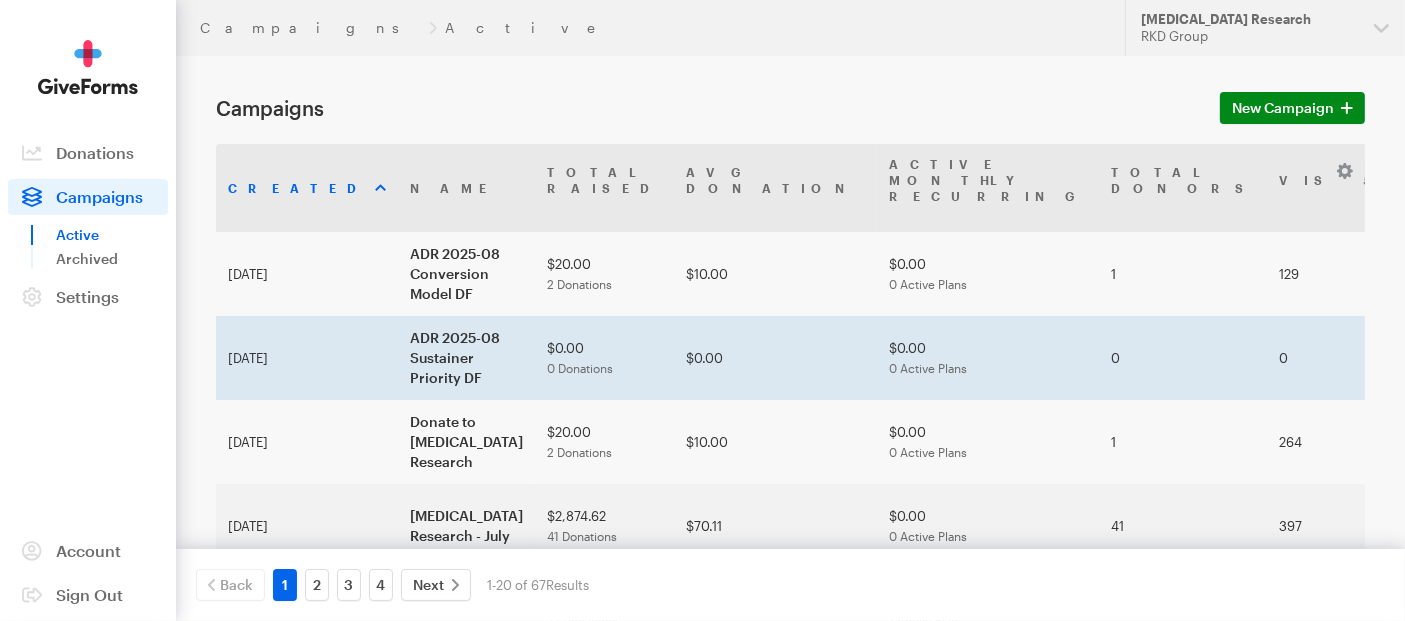 click on "ADR 2025-08 Sustainer Priority DF" at bounding box center [466, 358] 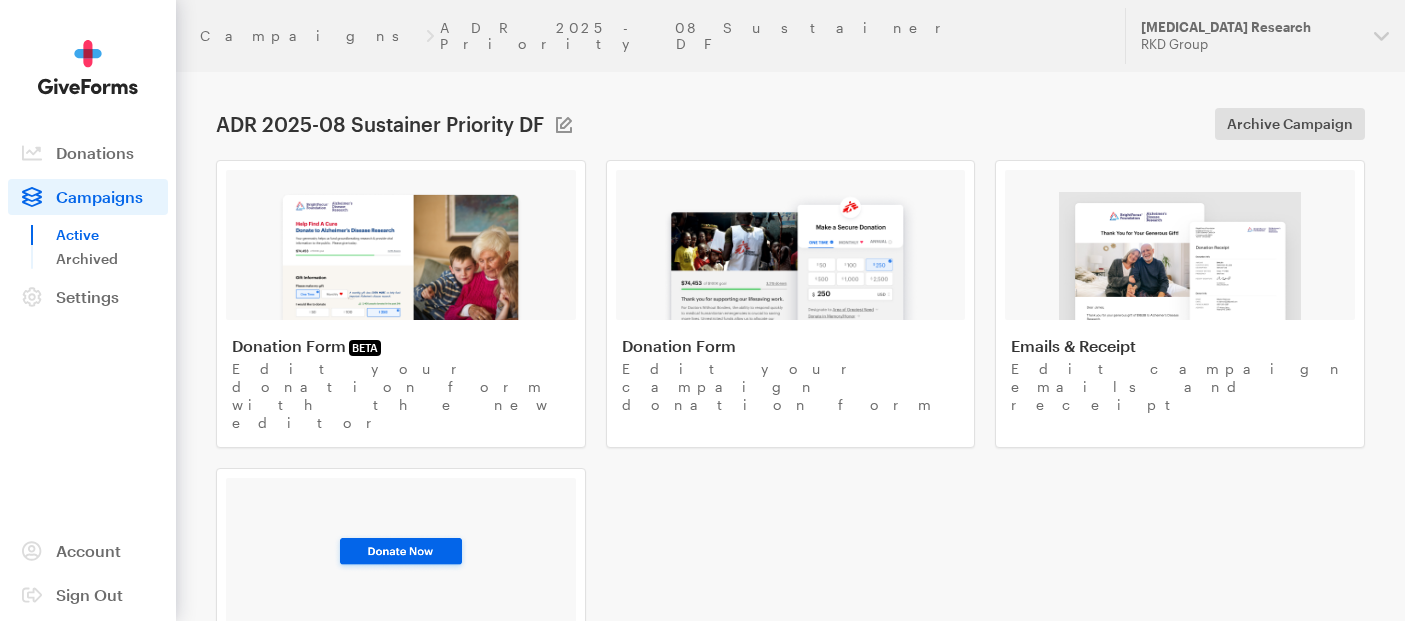 scroll, scrollTop: 0, scrollLeft: 0, axis: both 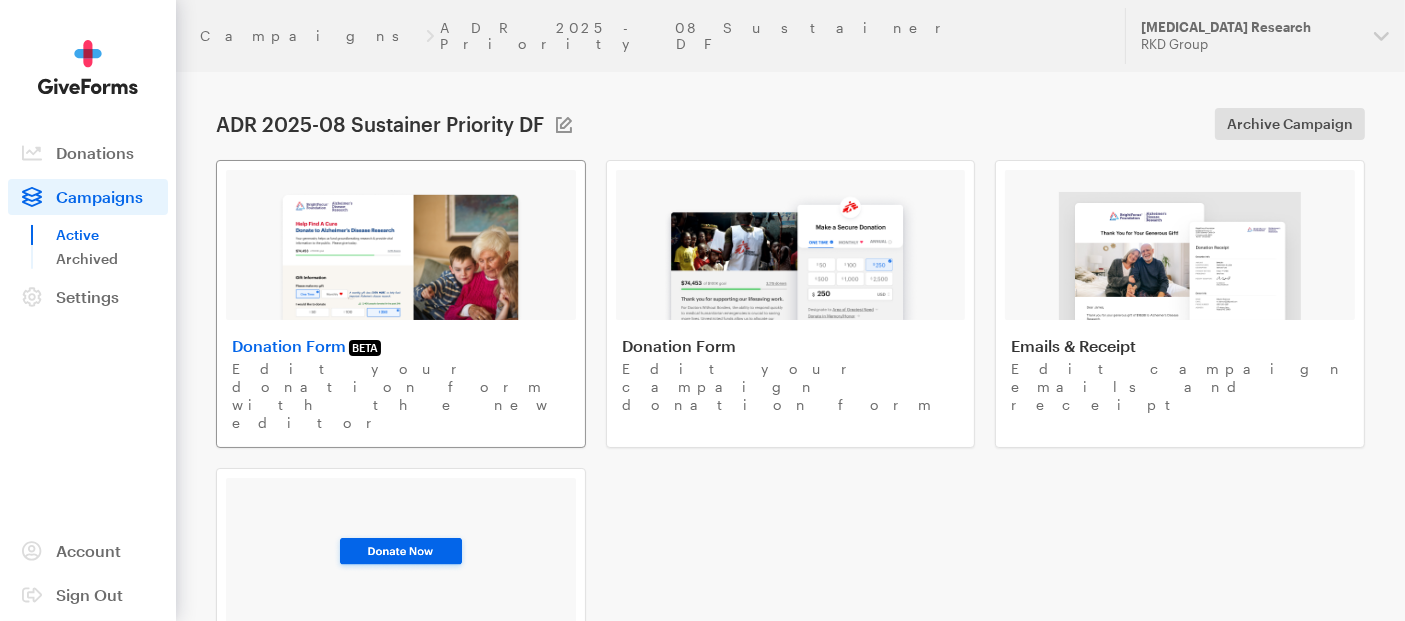 click at bounding box center [400, 256] 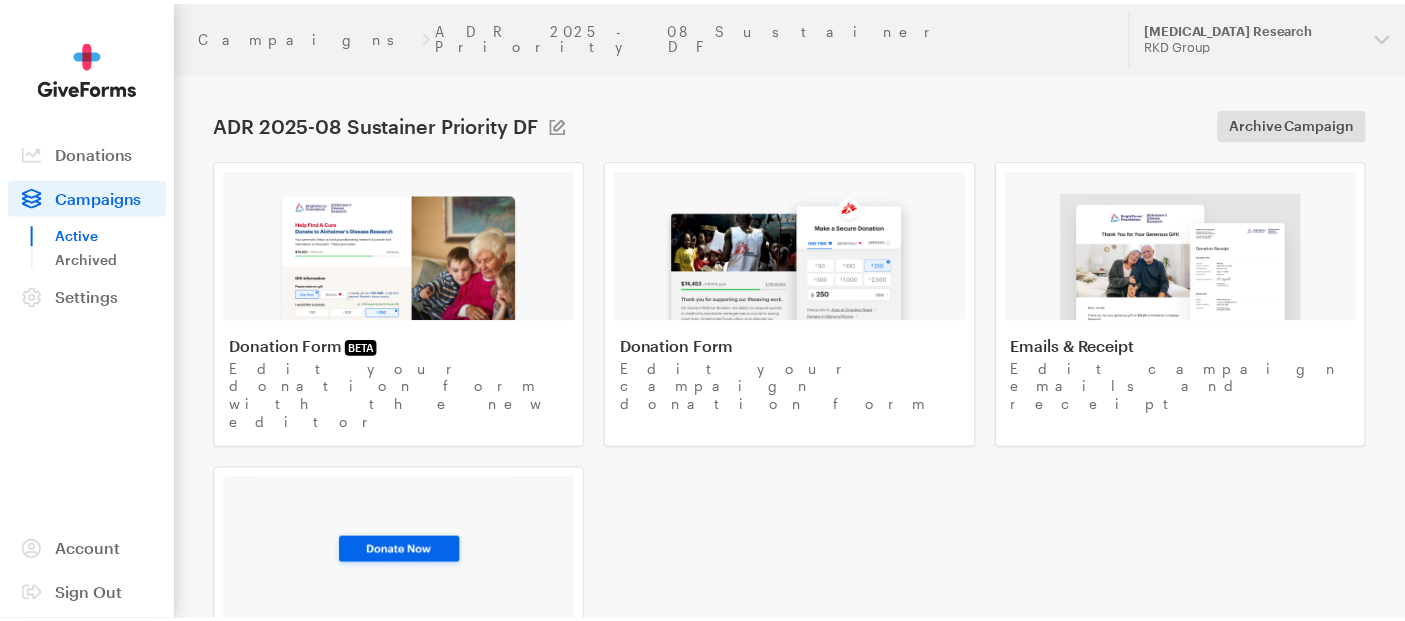scroll, scrollTop: 0, scrollLeft: 0, axis: both 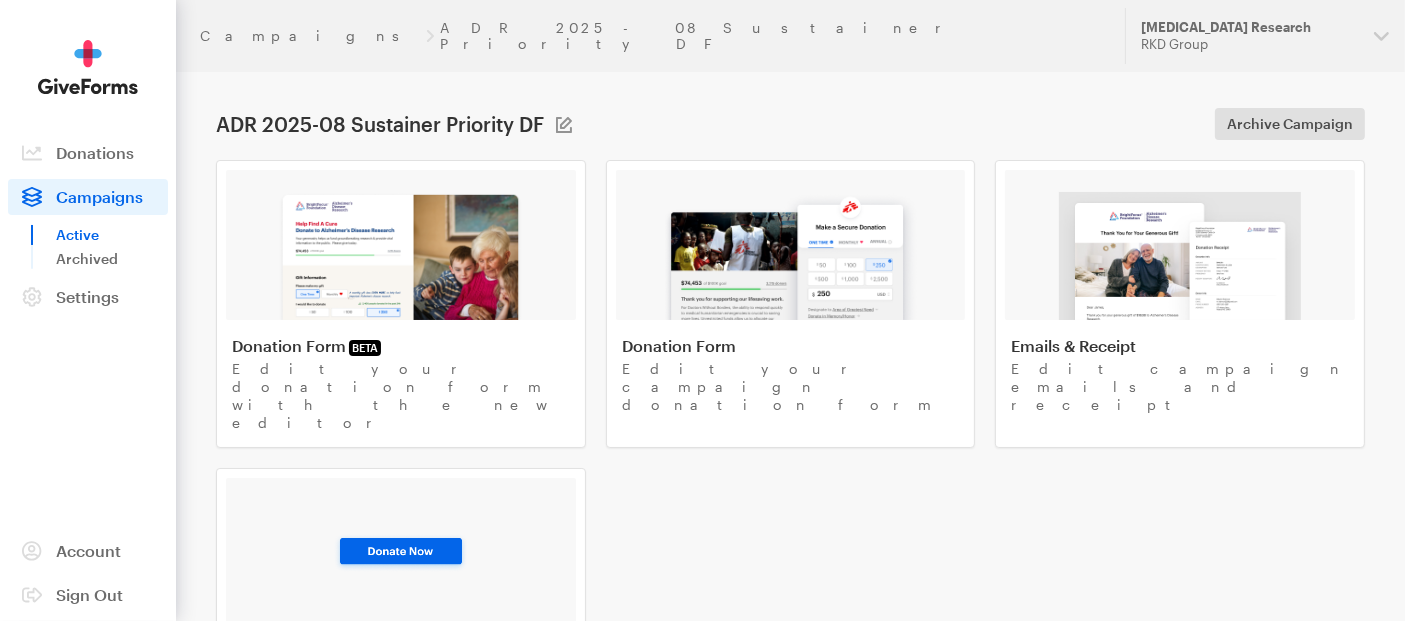 click on "Campaigns" at bounding box center [99, 196] 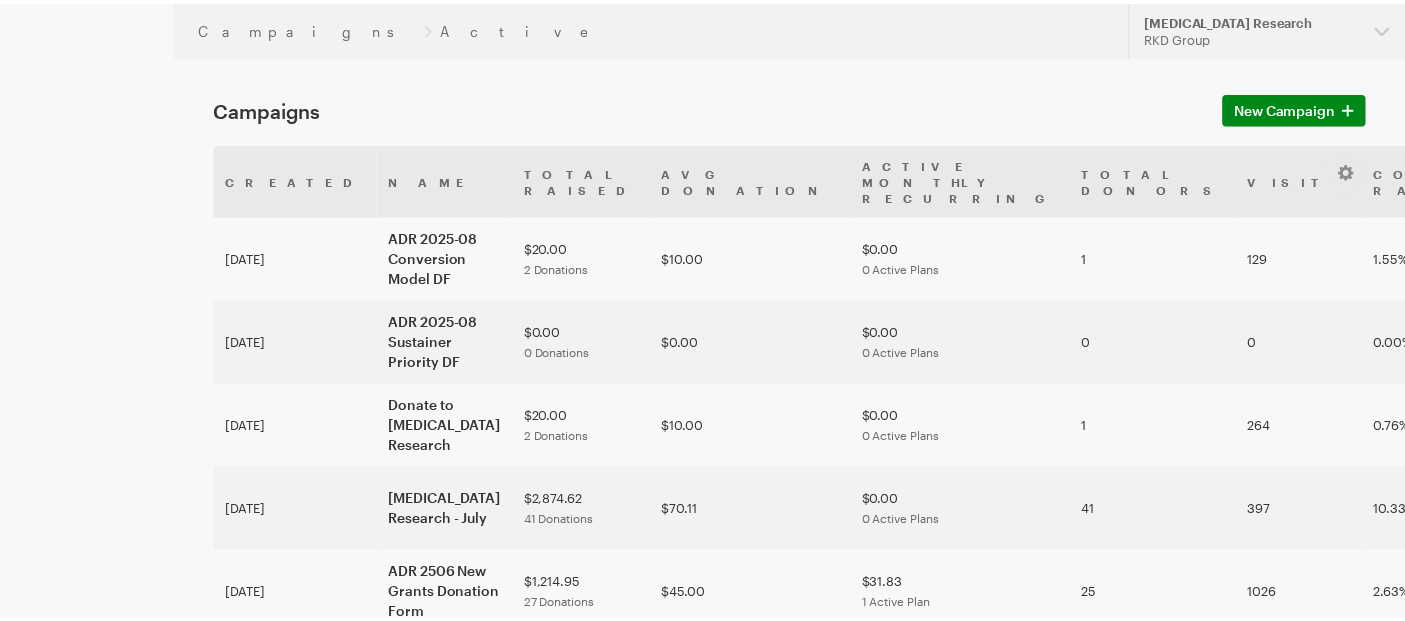 scroll, scrollTop: 0, scrollLeft: 0, axis: both 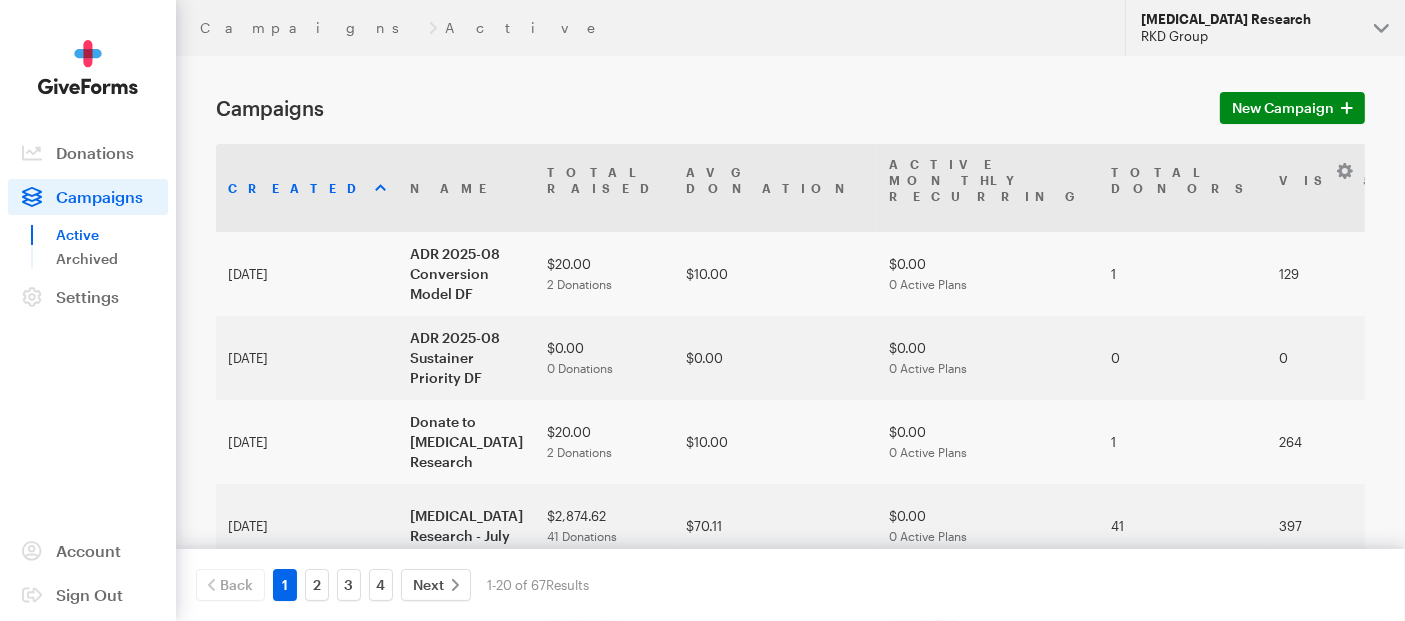 click on "Alzheimer's Disease Research
RKD Group" at bounding box center (1265, 28) 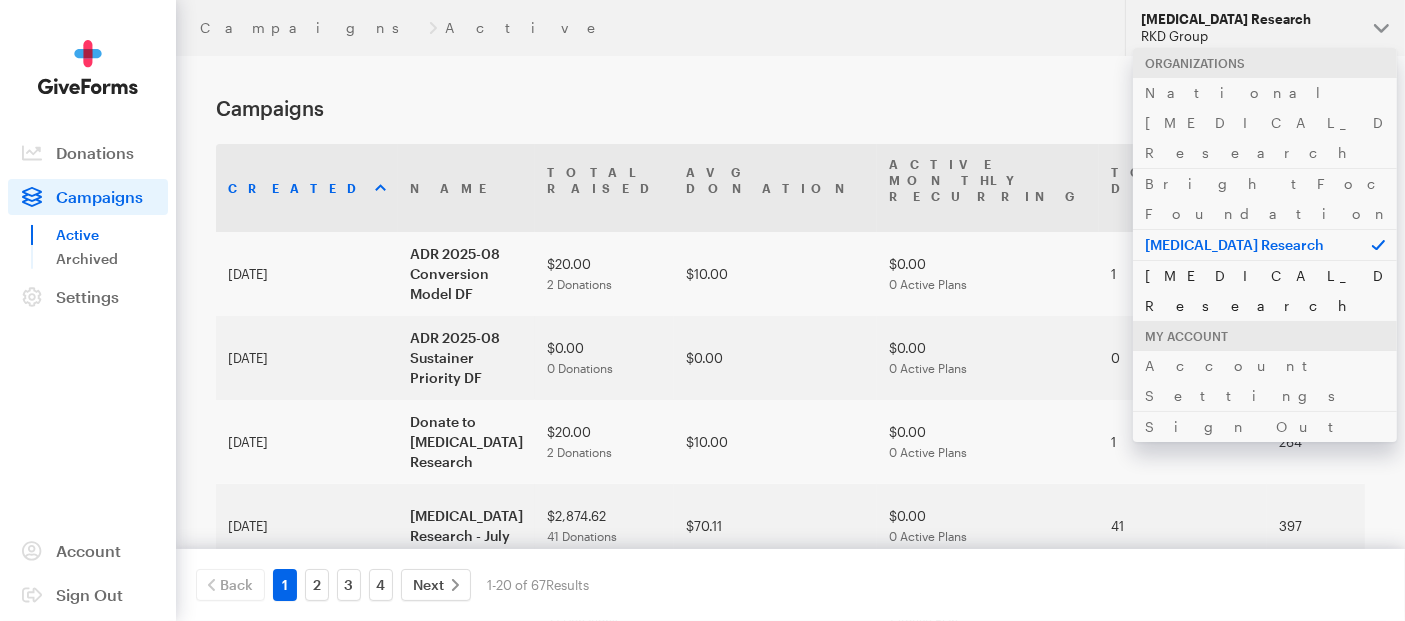 click on "[MEDICAL_DATA] Research" at bounding box center (1265, 290) 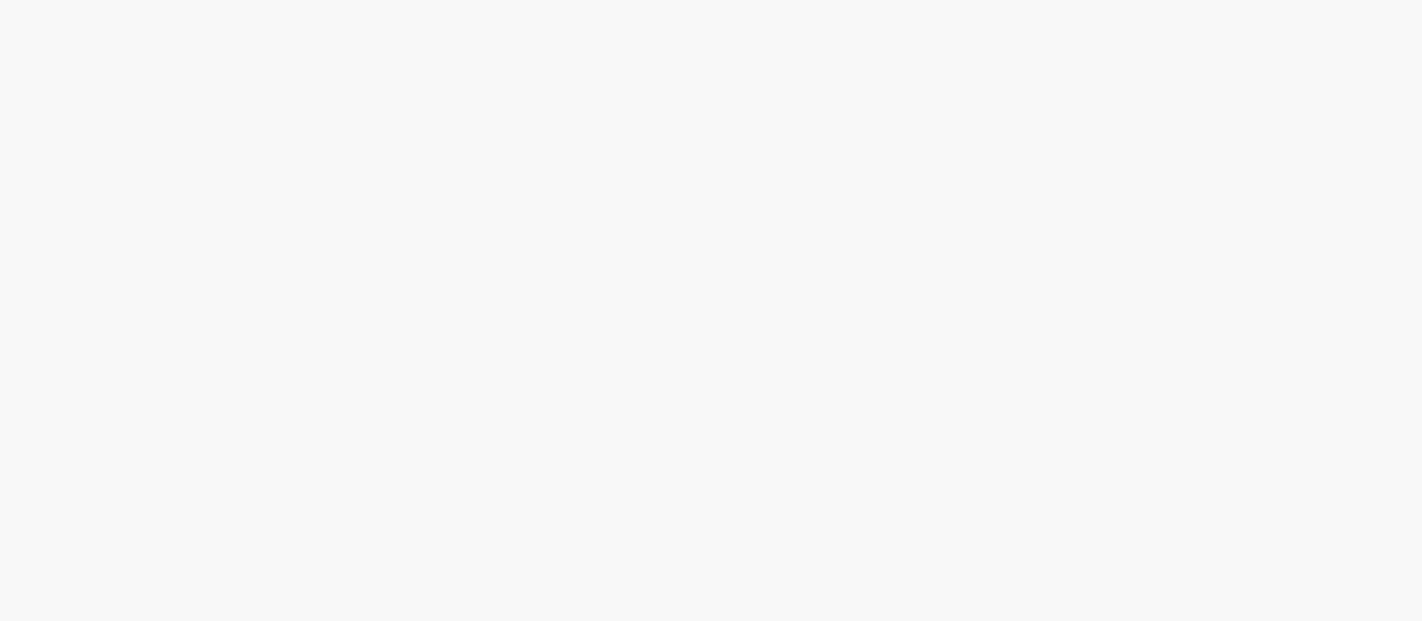 scroll, scrollTop: 0, scrollLeft: 0, axis: both 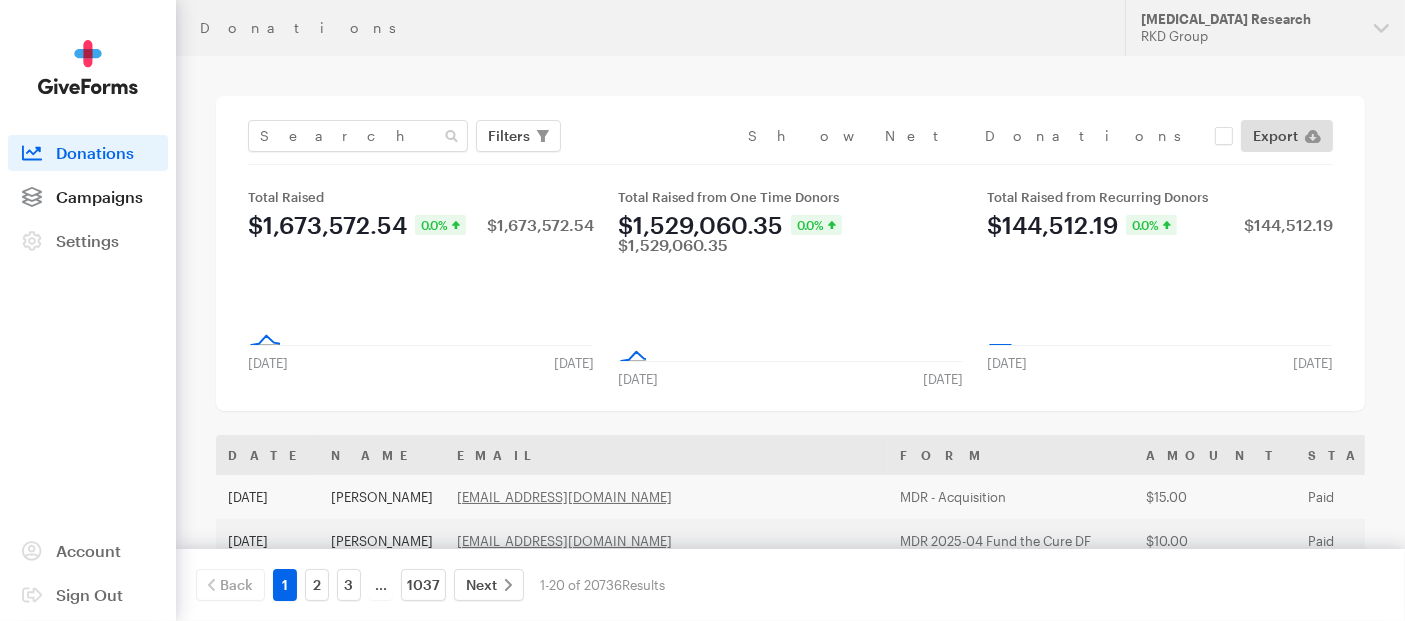 click on "Campaigns" at bounding box center (99, 196) 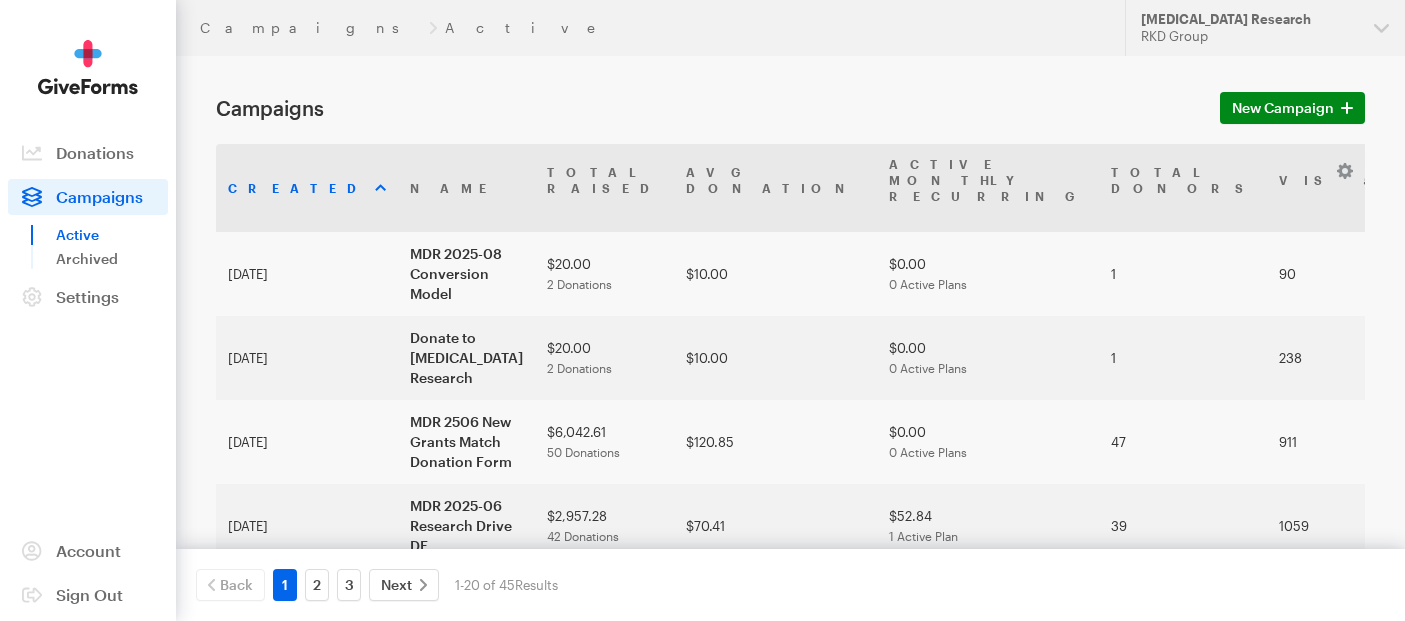 scroll, scrollTop: 0, scrollLeft: 0, axis: both 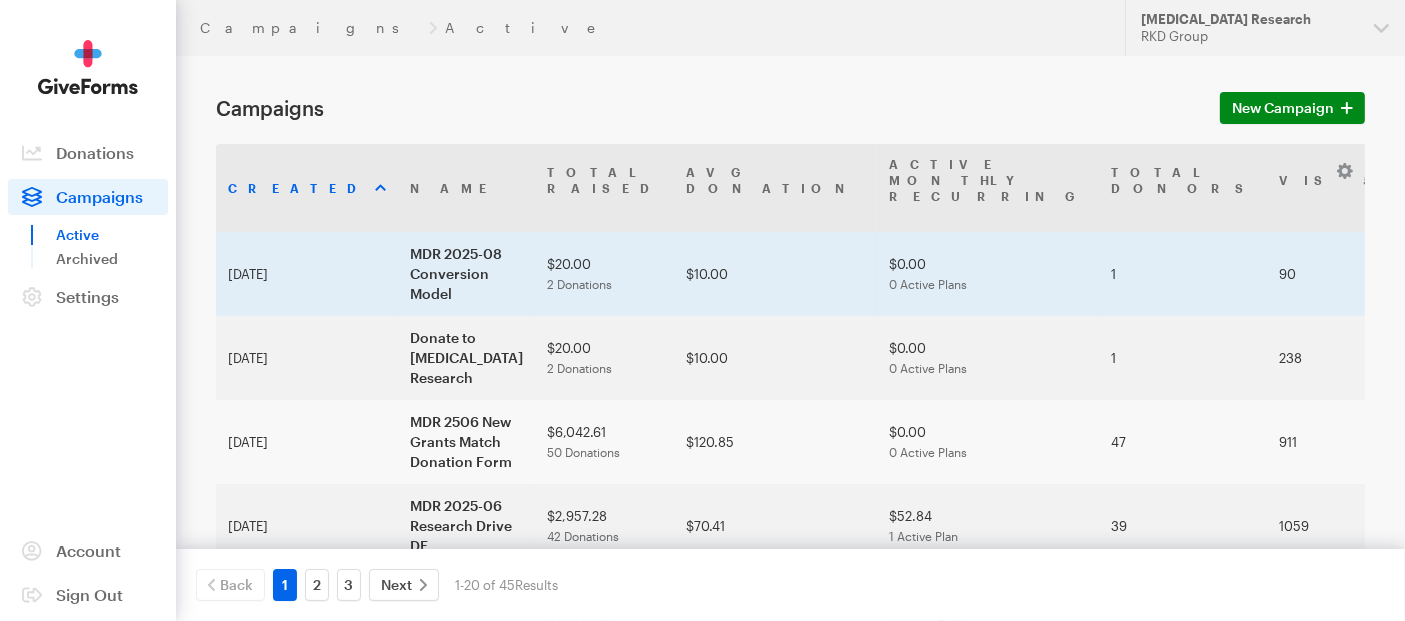 click on "MDR 2025-08 Conversion Model" at bounding box center (466, 274) 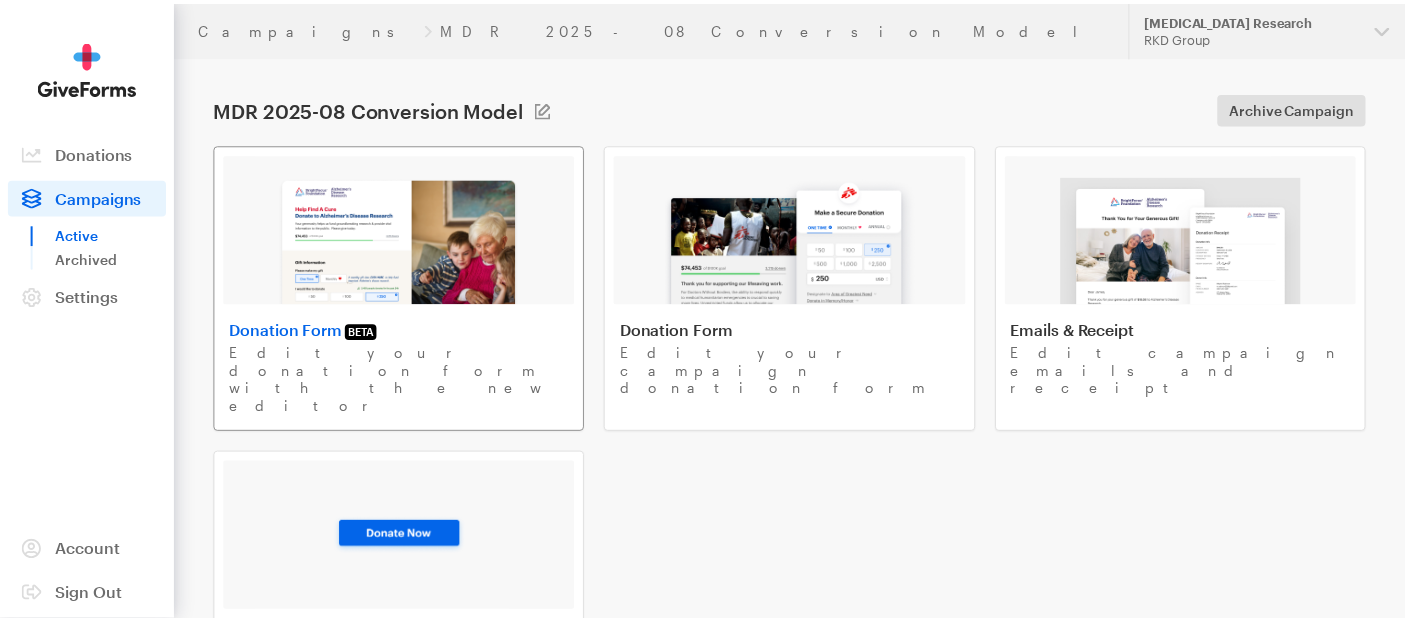 scroll, scrollTop: 0, scrollLeft: 0, axis: both 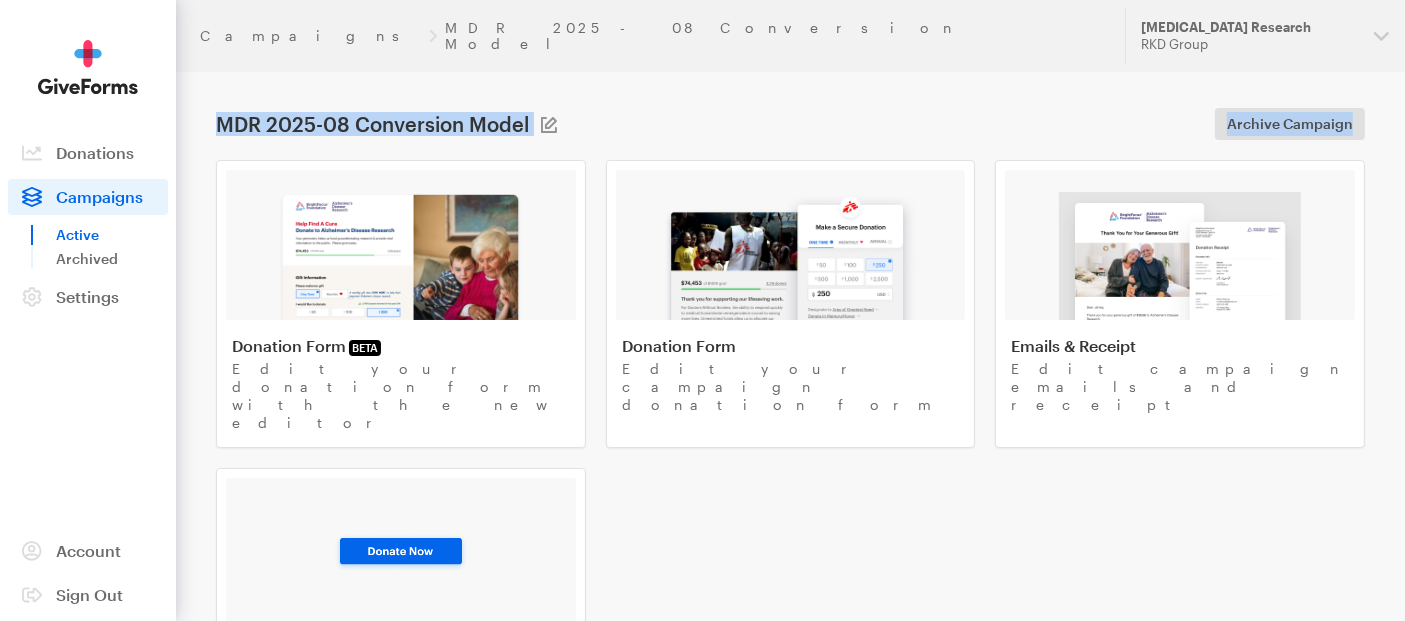 drag, startPoint x: 213, startPoint y: 104, endPoint x: 519, endPoint y: 121, distance: 306.47186 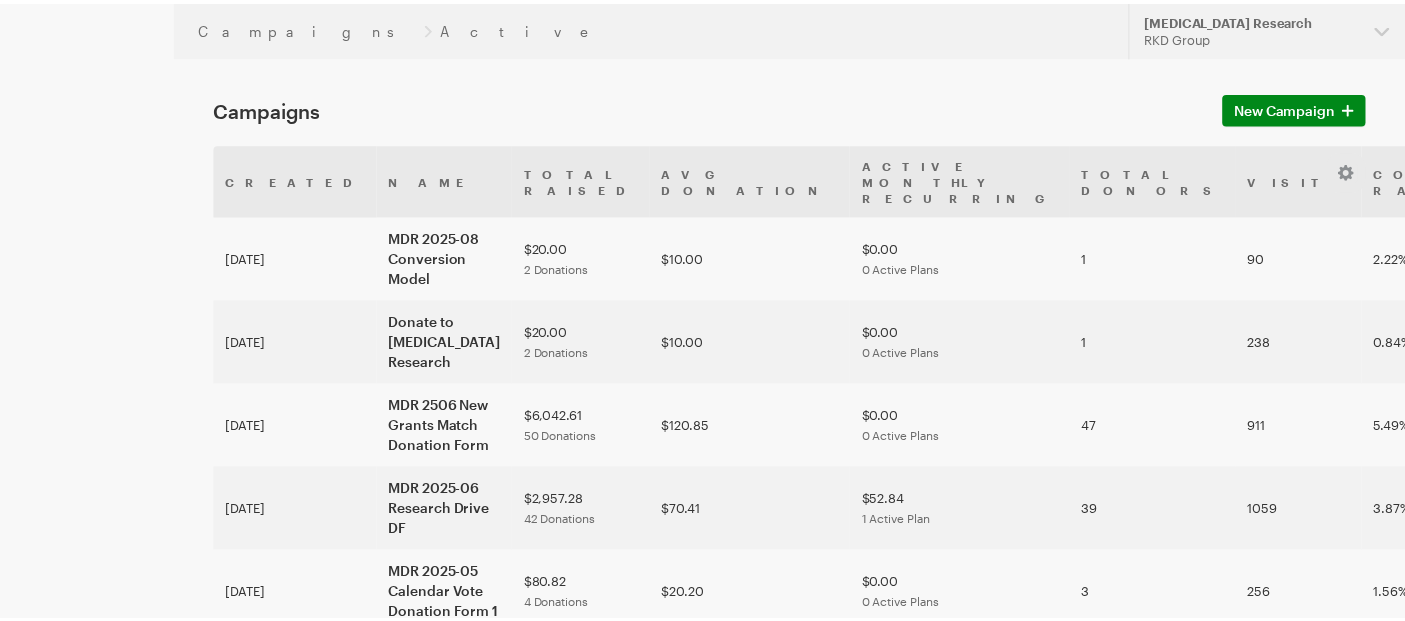 scroll, scrollTop: 0, scrollLeft: 0, axis: both 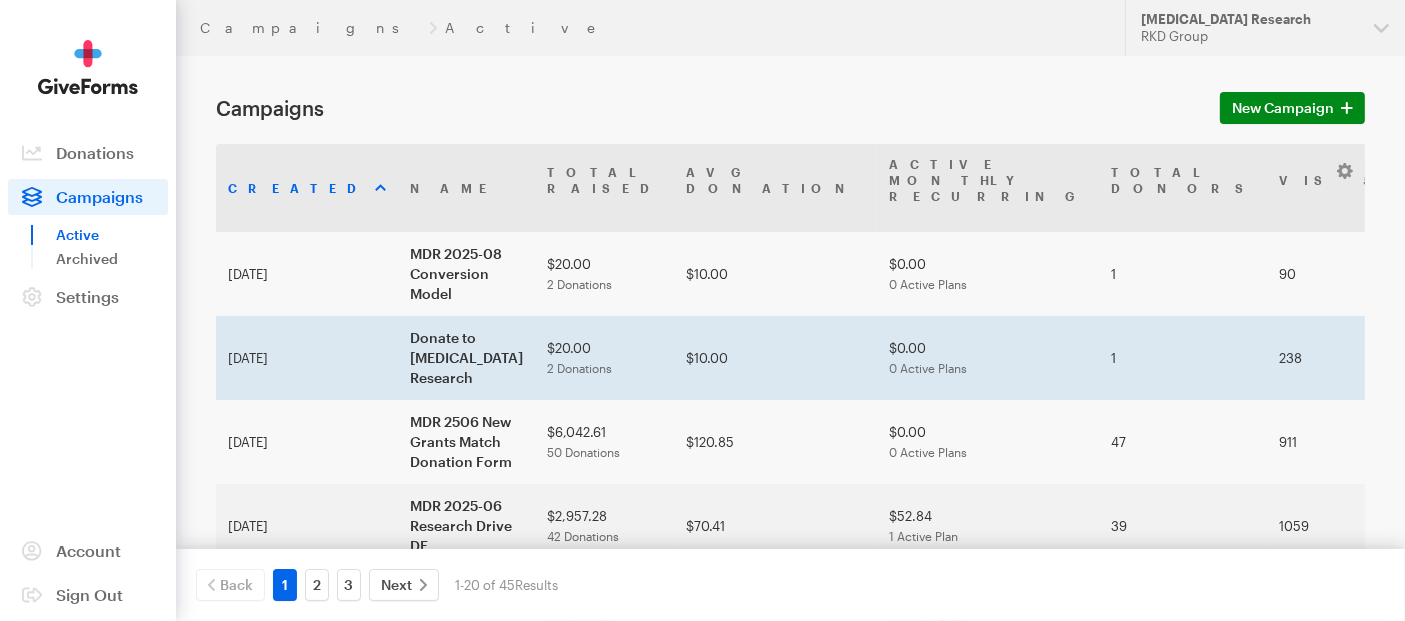click on "Donate to [MEDICAL_DATA] Research" at bounding box center [466, 358] 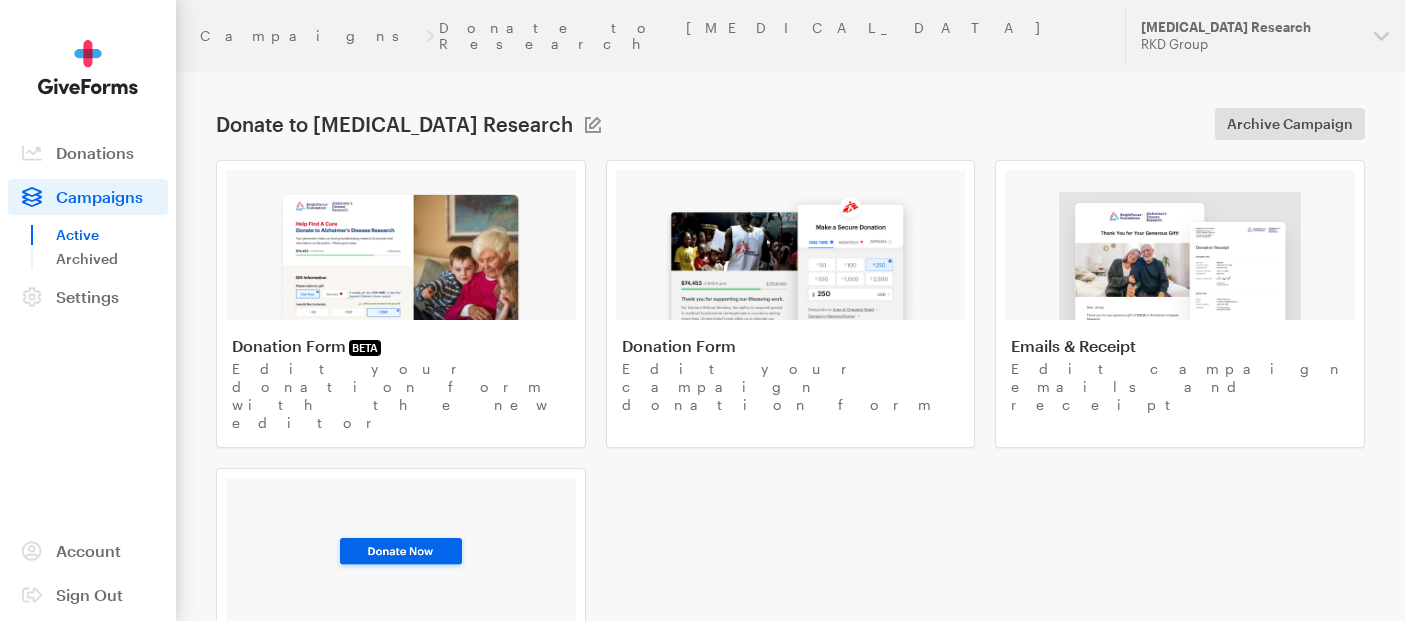scroll, scrollTop: 0, scrollLeft: 0, axis: both 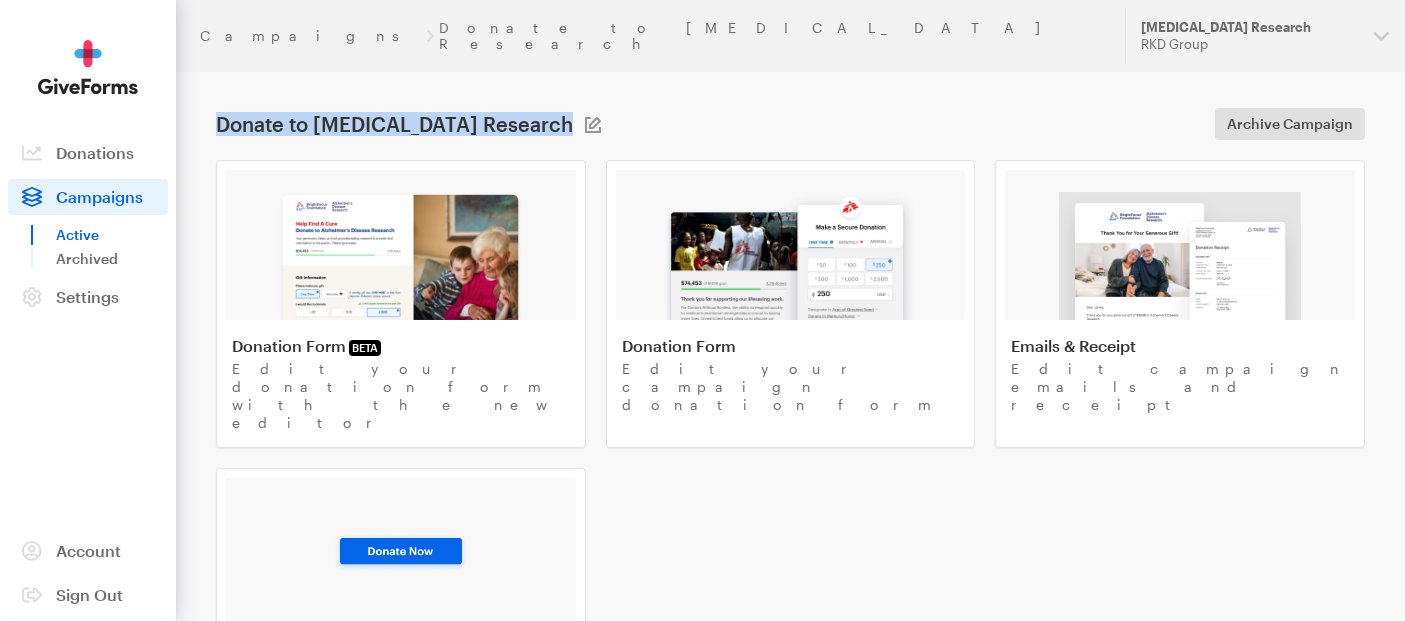 drag, startPoint x: 216, startPoint y: 107, endPoint x: 626, endPoint y: 104, distance: 410.011 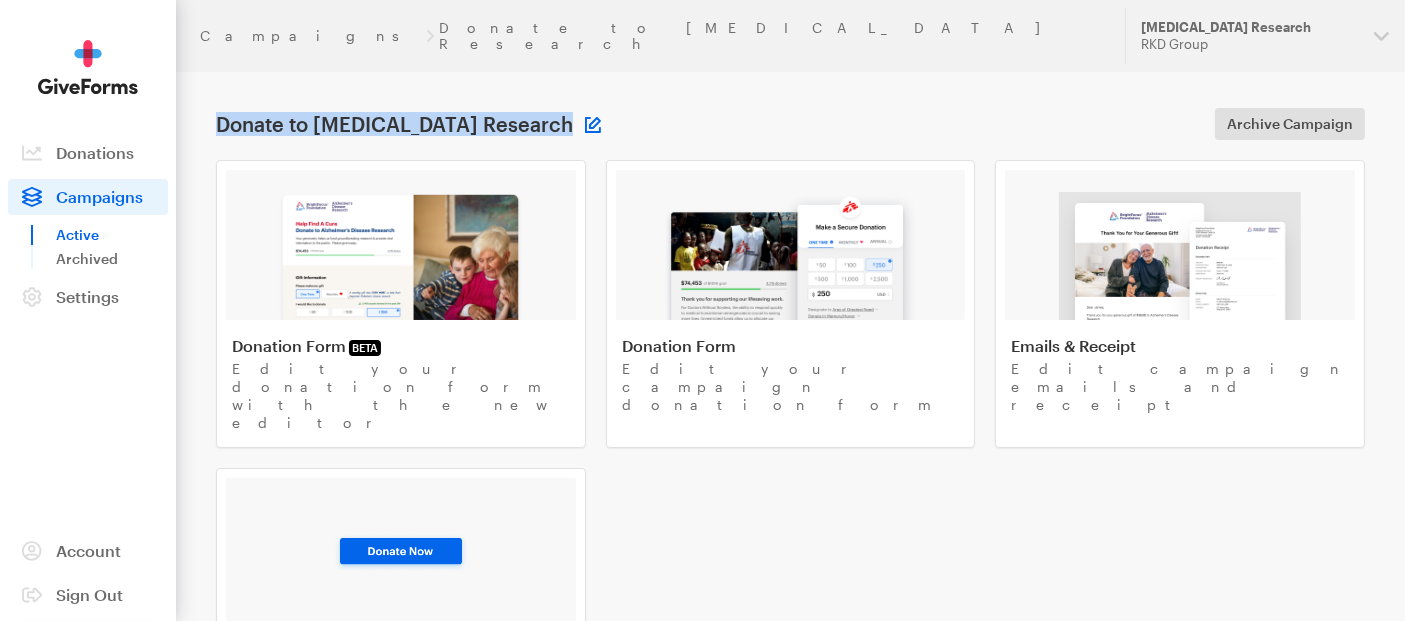copy on "Donate to Macular Degeneration Research" 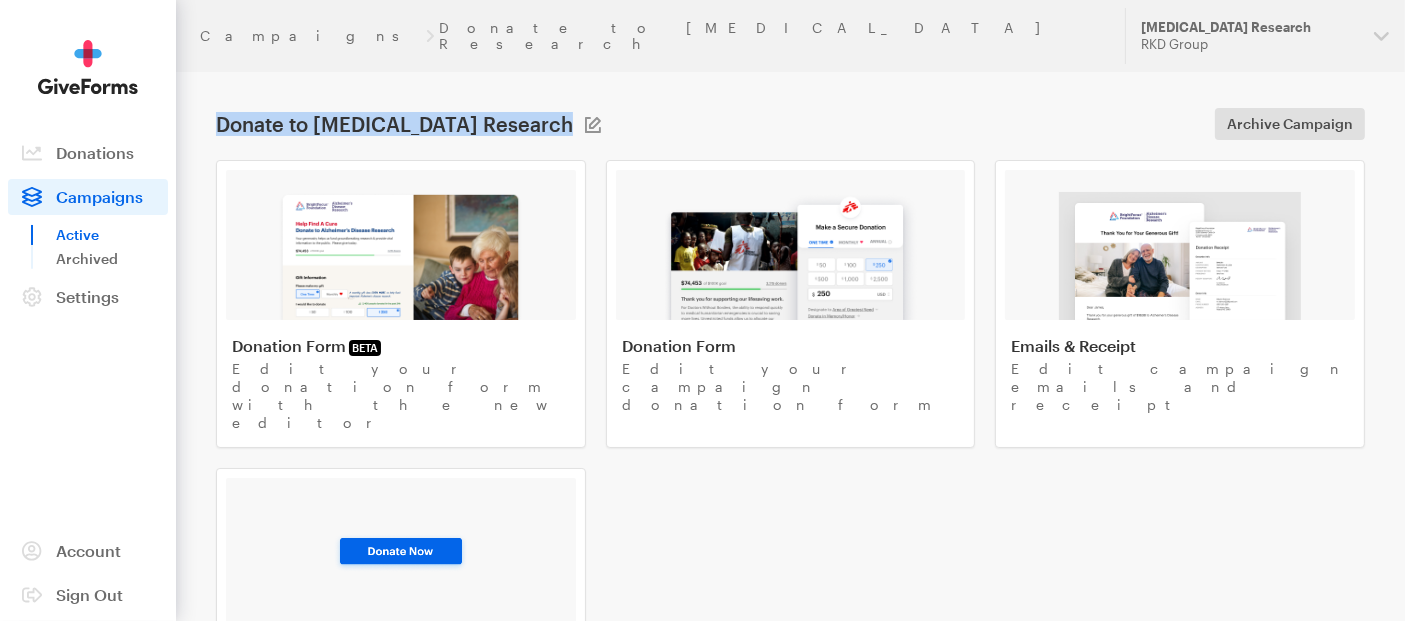 click on "Campaigns" at bounding box center (99, 196) 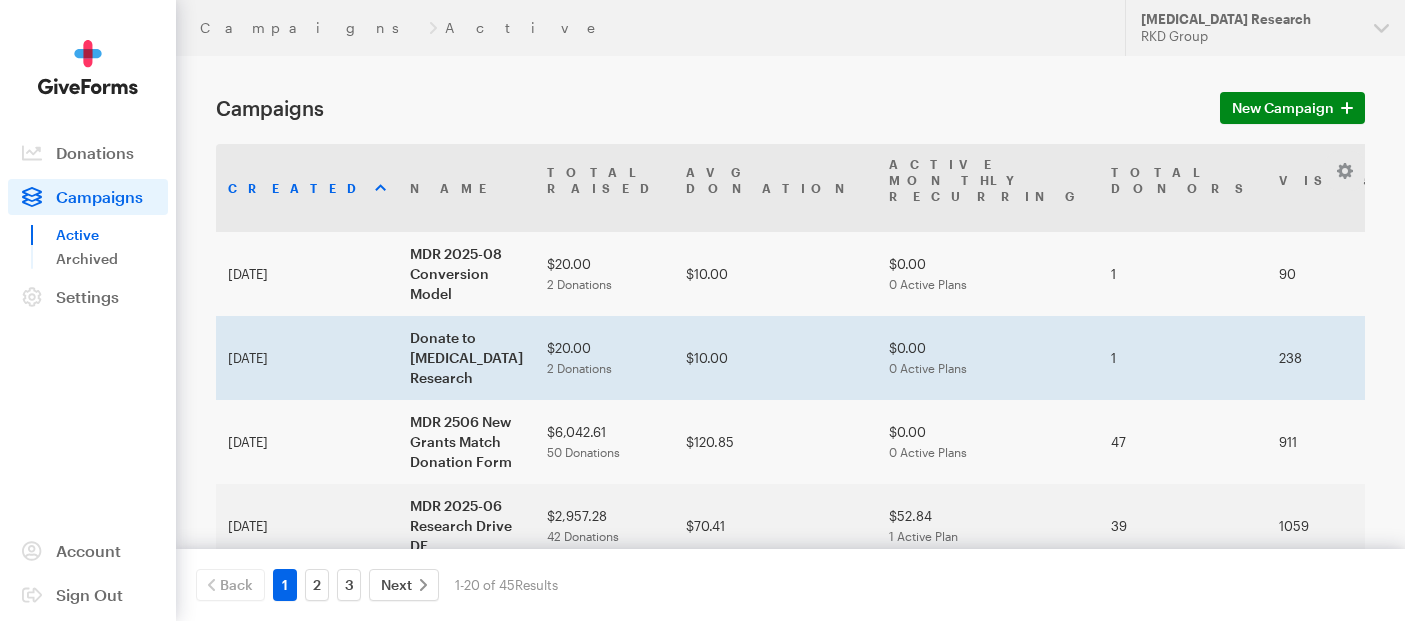 scroll, scrollTop: 0, scrollLeft: 0, axis: both 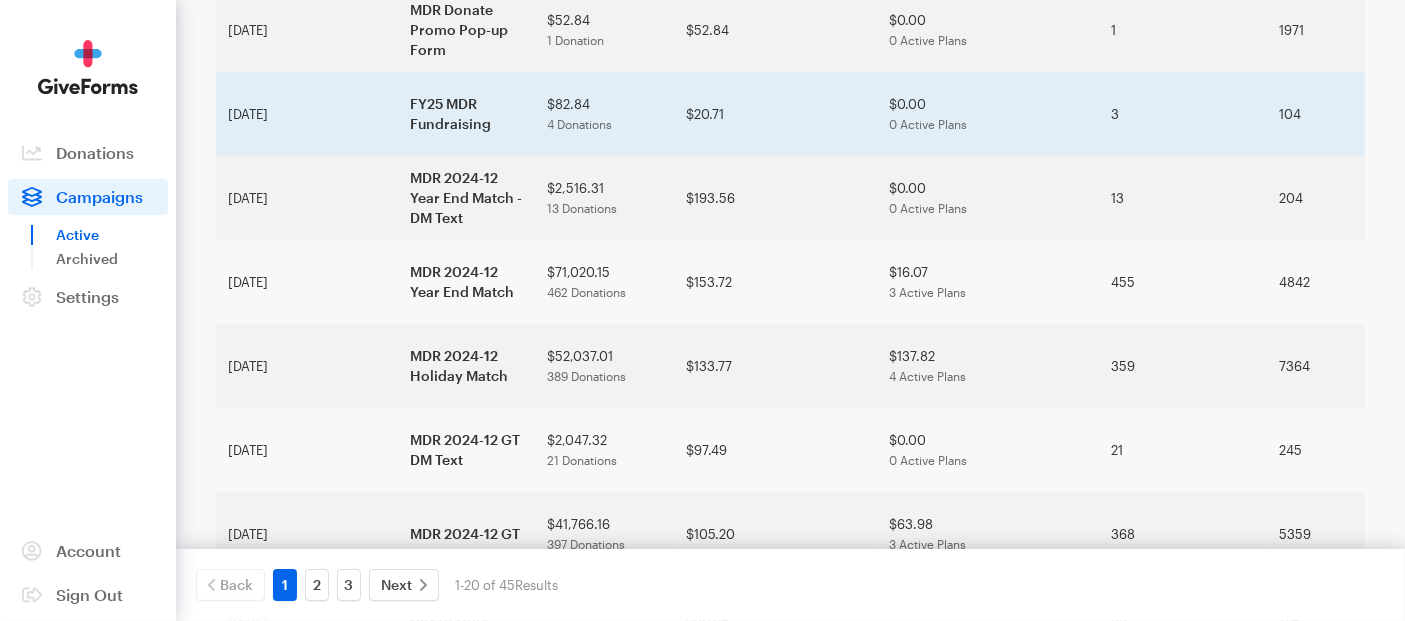 click on "FY25 MDR Fundraising" at bounding box center (466, 114) 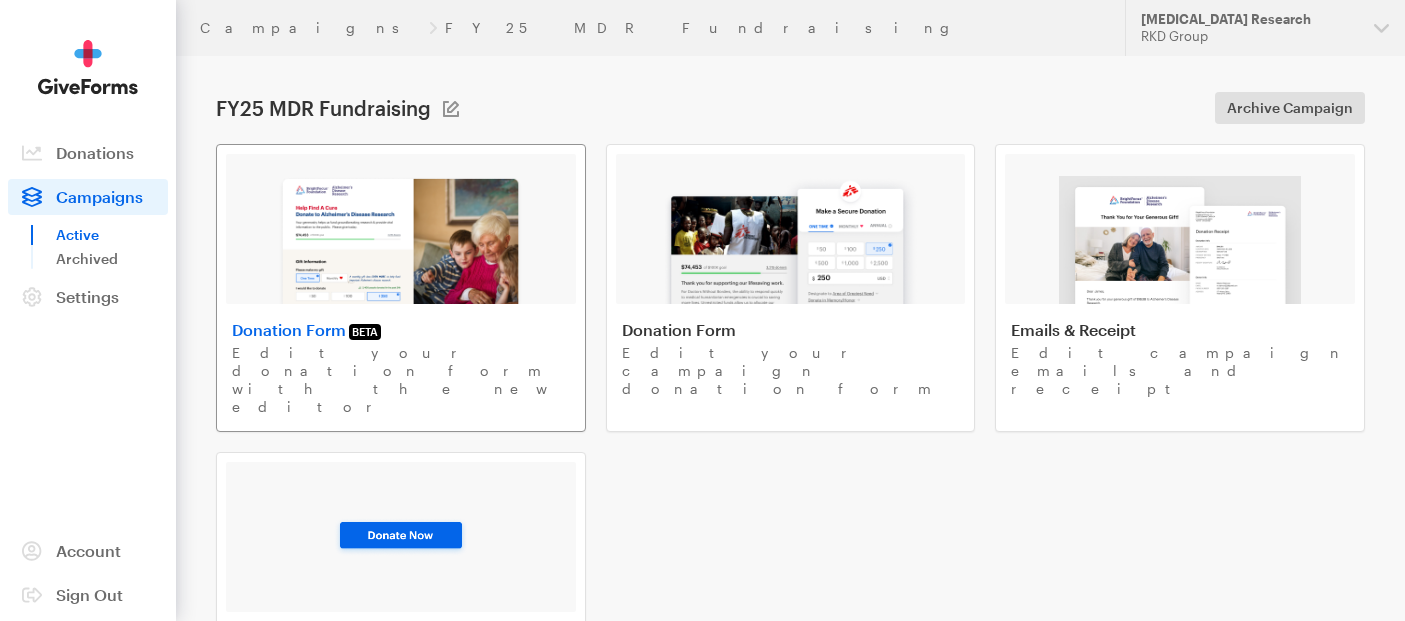 scroll, scrollTop: 0, scrollLeft: 0, axis: both 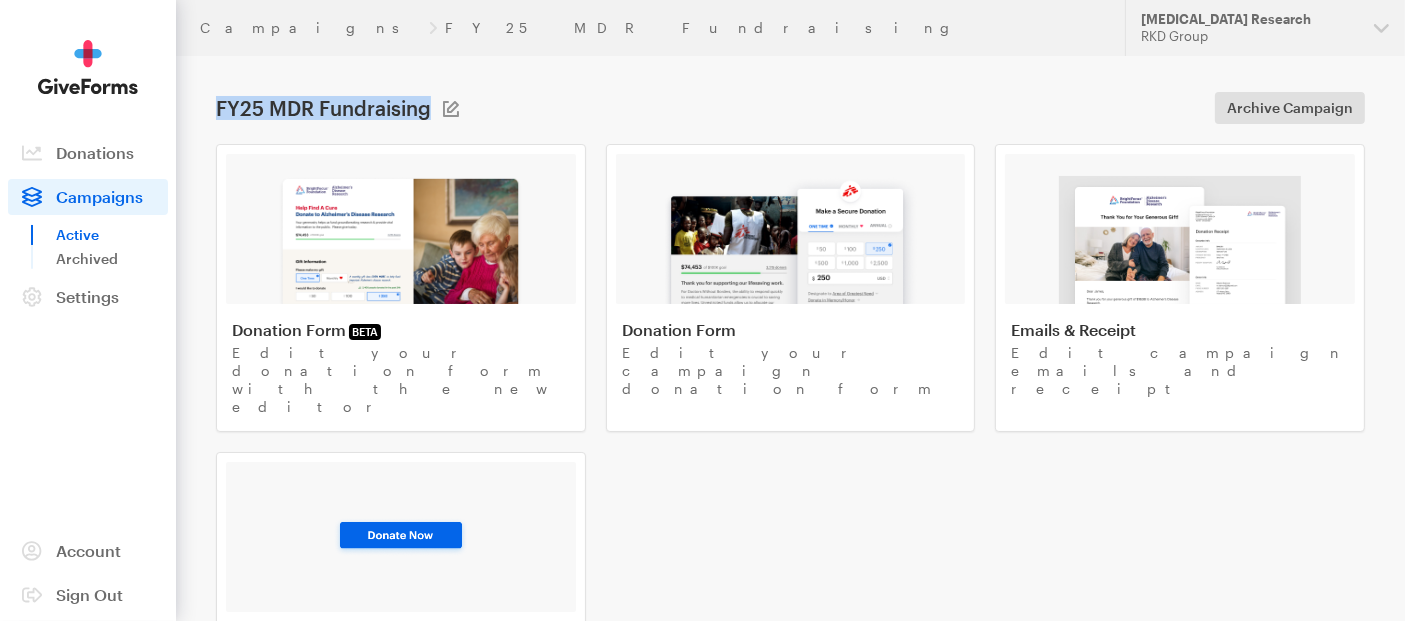 drag, startPoint x: 217, startPoint y: 101, endPoint x: 425, endPoint y: 114, distance: 208.40585 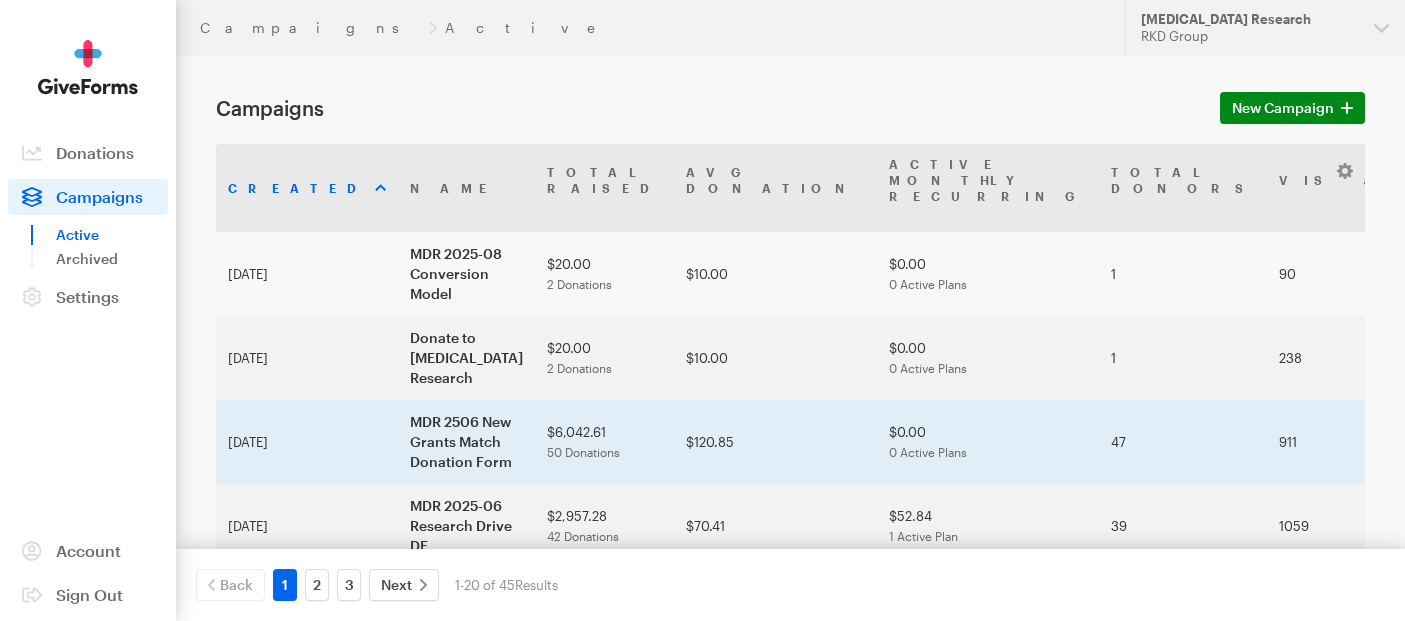 scroll, scrollTop: 0, scrollLeft: 0, axis: both 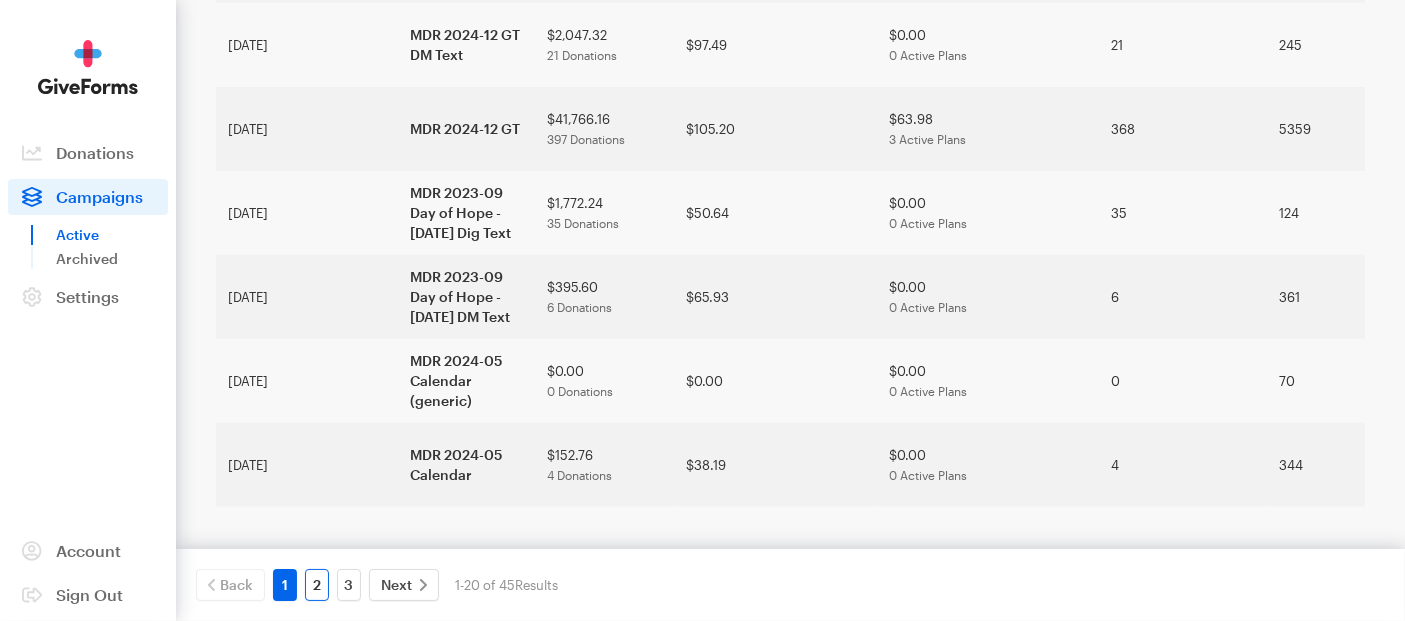 click on "2" at bounding box center (317, 585) 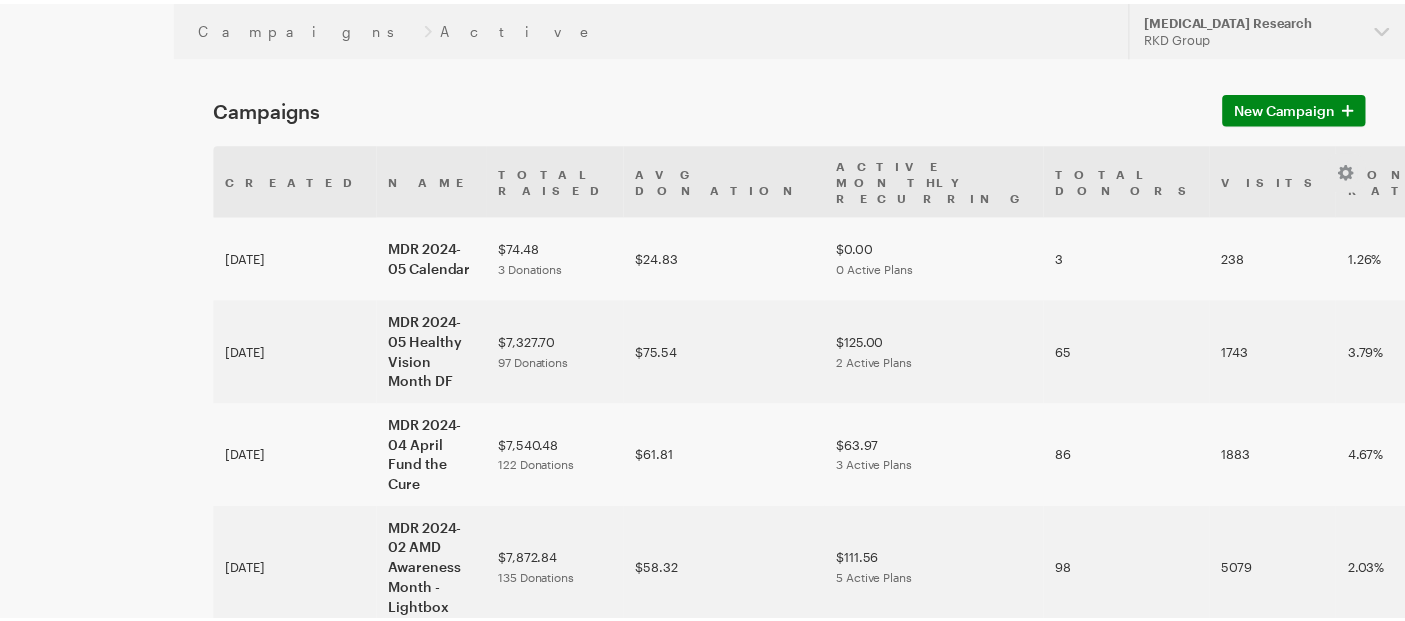 scroll, scrollTop: 0, scrollLeft: 0, axis: both 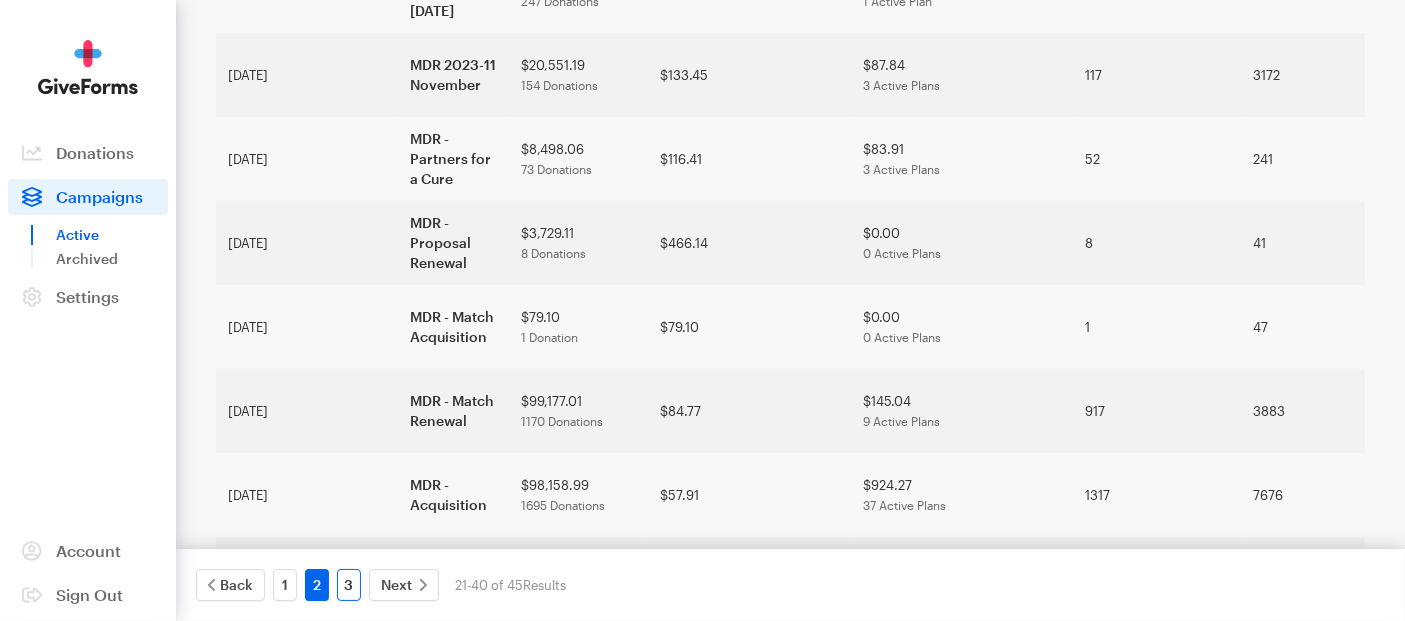 click on "3" at bounding box center (349, 585) 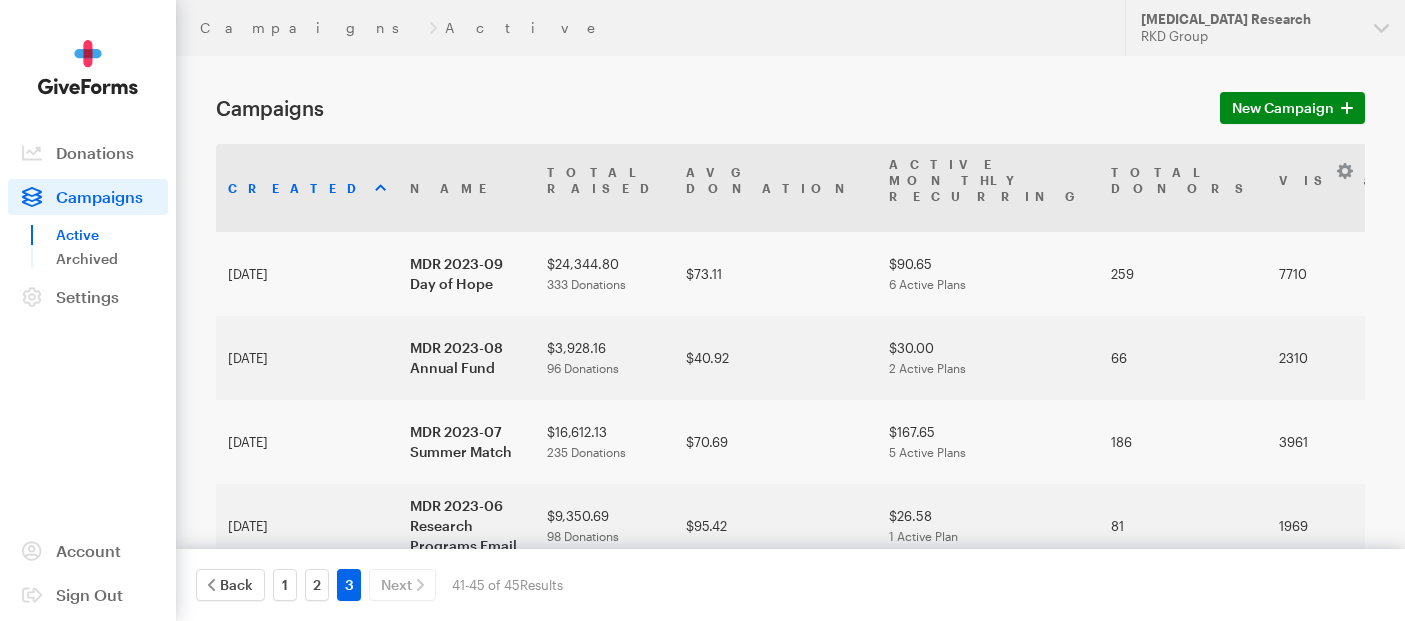 scroll, scrollTop: 0, scrollLeft: 0, axis: both 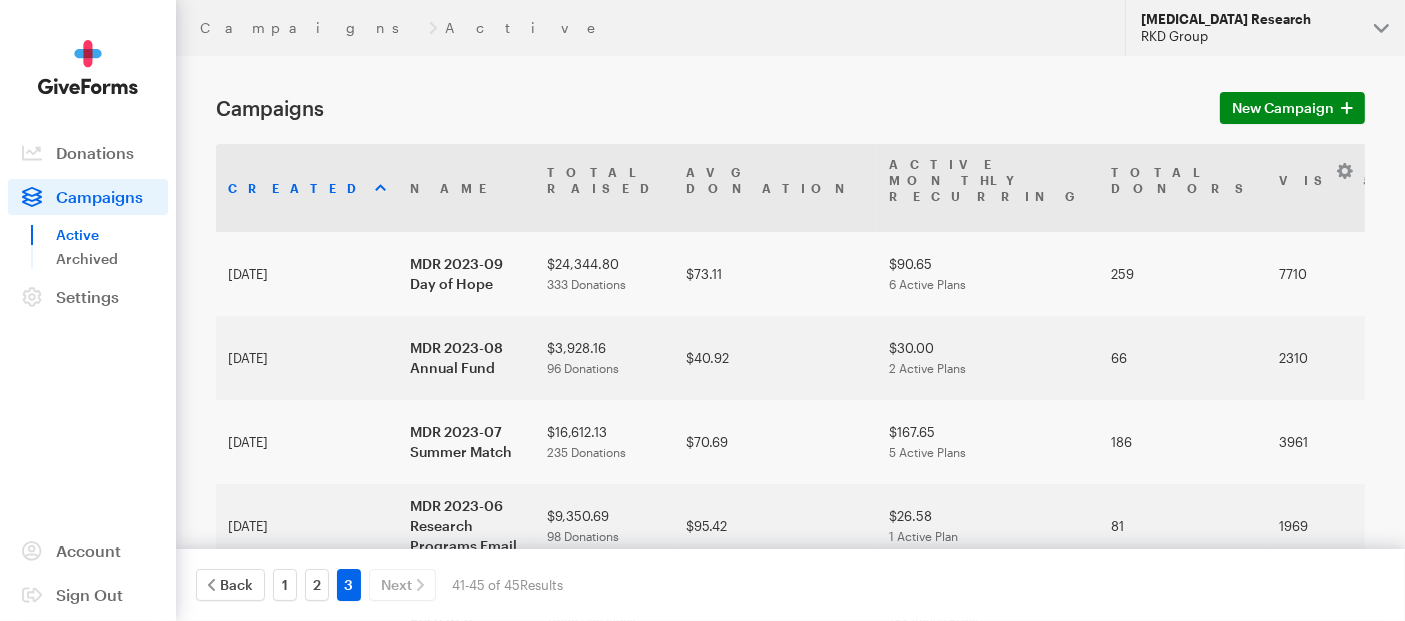 click on "Macular Degeneration Research
RKD Group" at bounding box center [1265, 28] 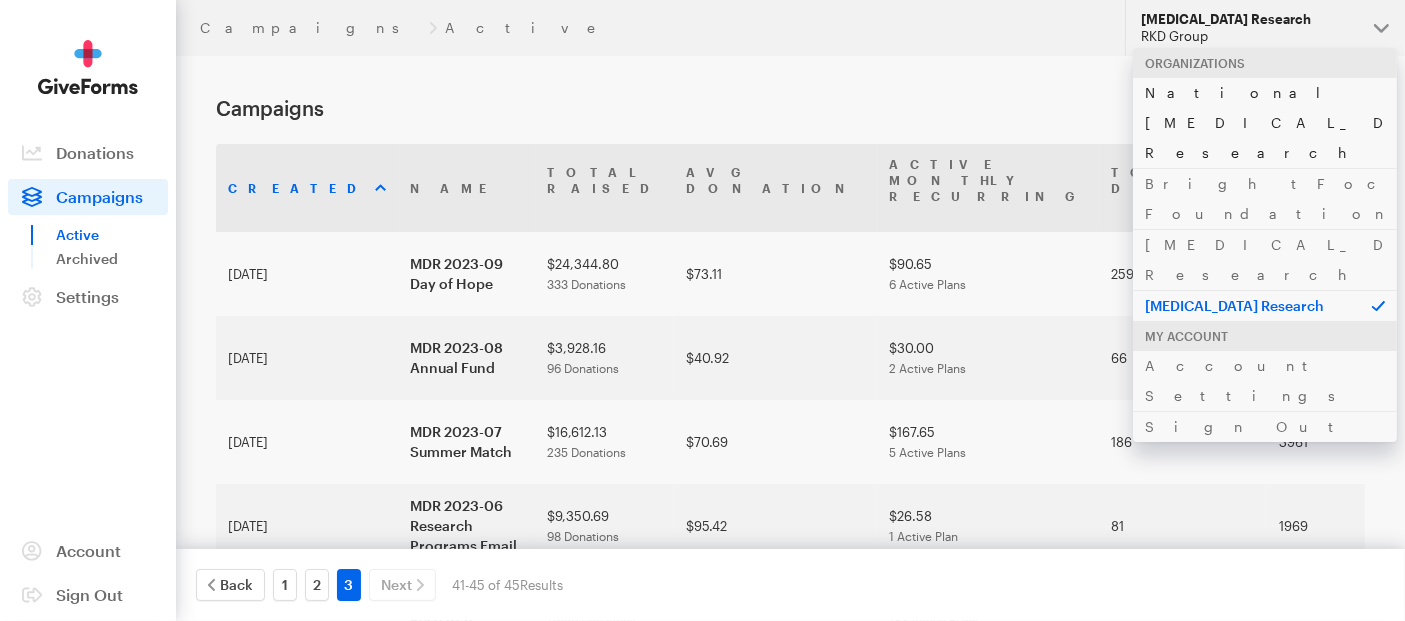 click on "National [MEDICAL_DATA] Research" at bounding box center [1265, 122] 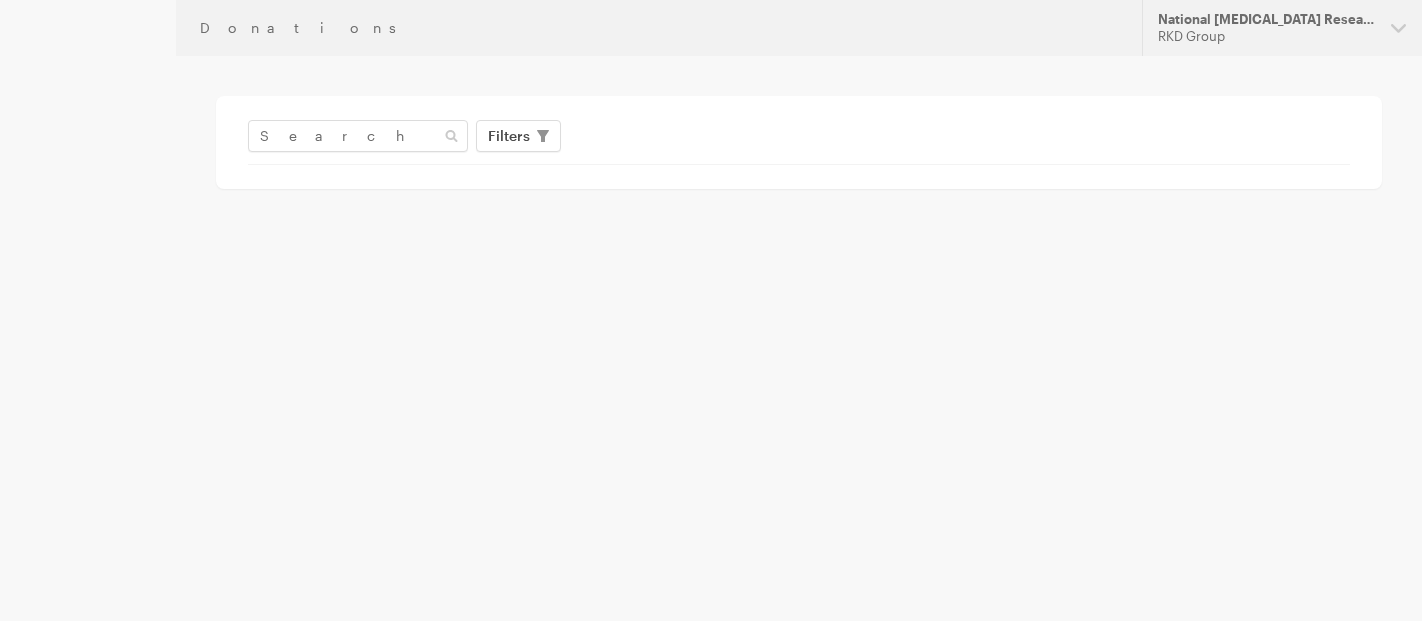 scroll, scrollTop: 0, scrollLeft: 0, axis: both 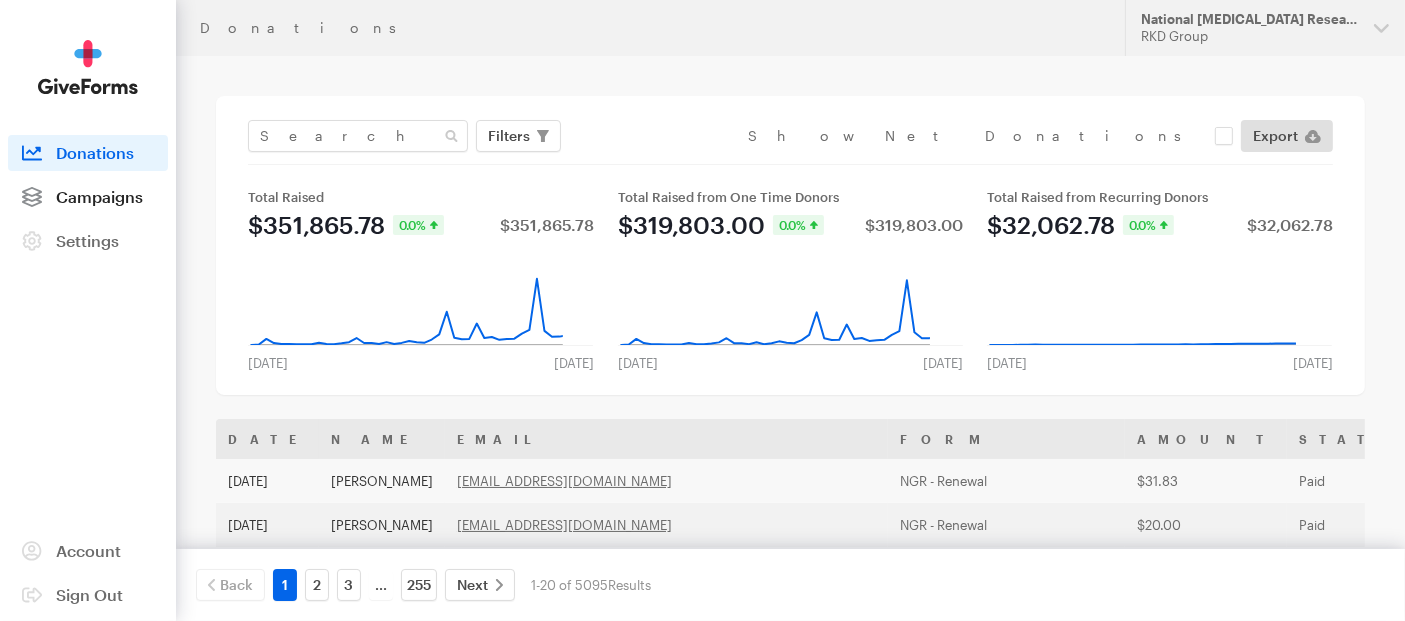 click on "Campaigns" at bounding box center (99, 196) 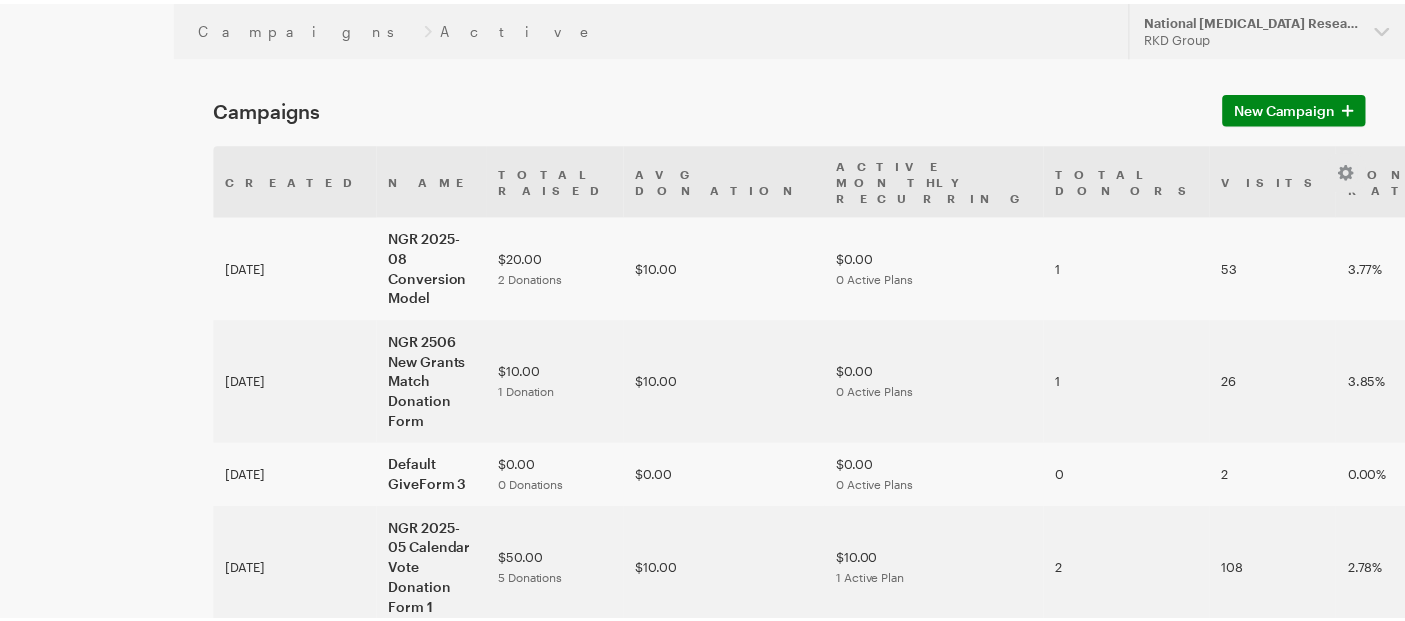 scroll, scrollTop: 0, scrollLeft: 0, axis: both 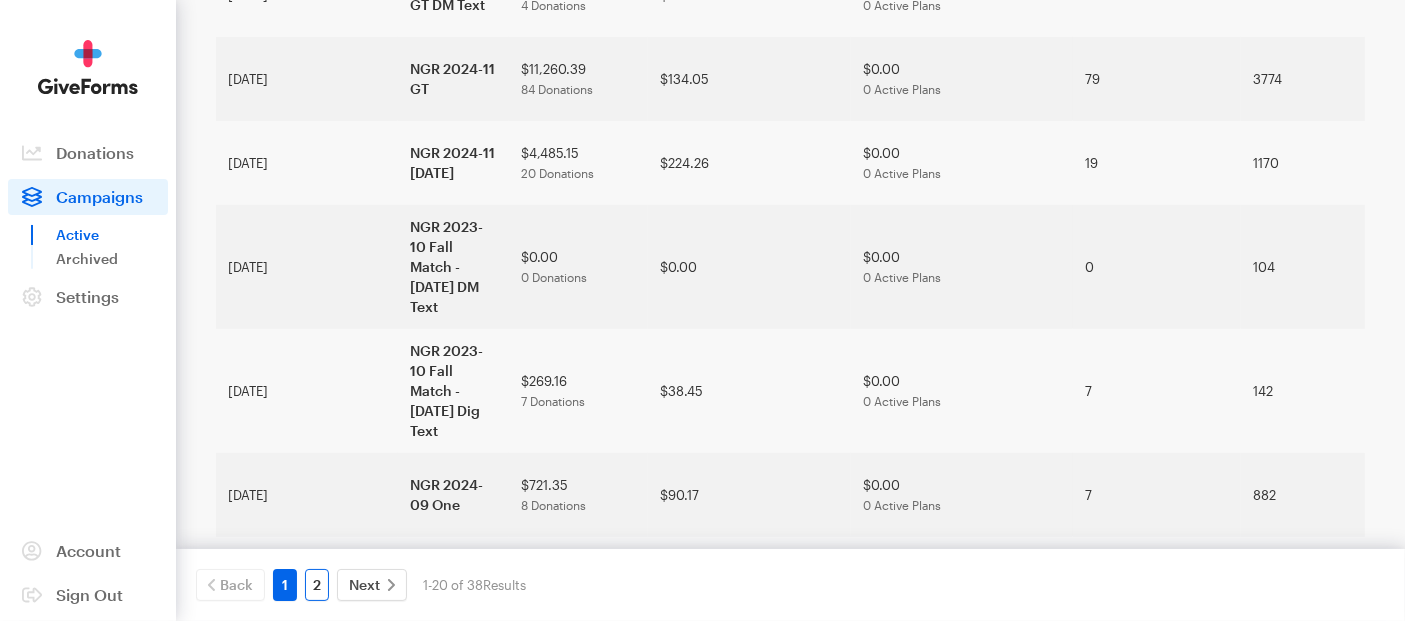 click on "2" at bounding box center [317, 585] 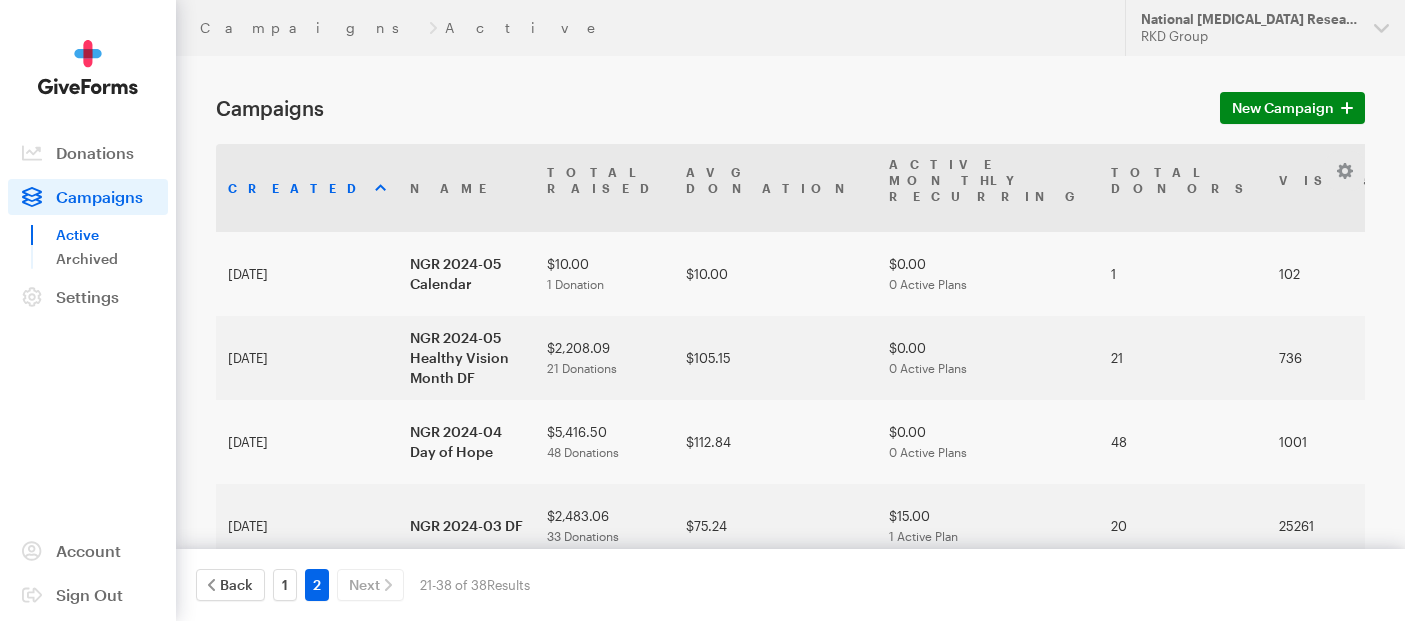 scroll, scrollTop: 0, scrollLeft: 0, axis: both 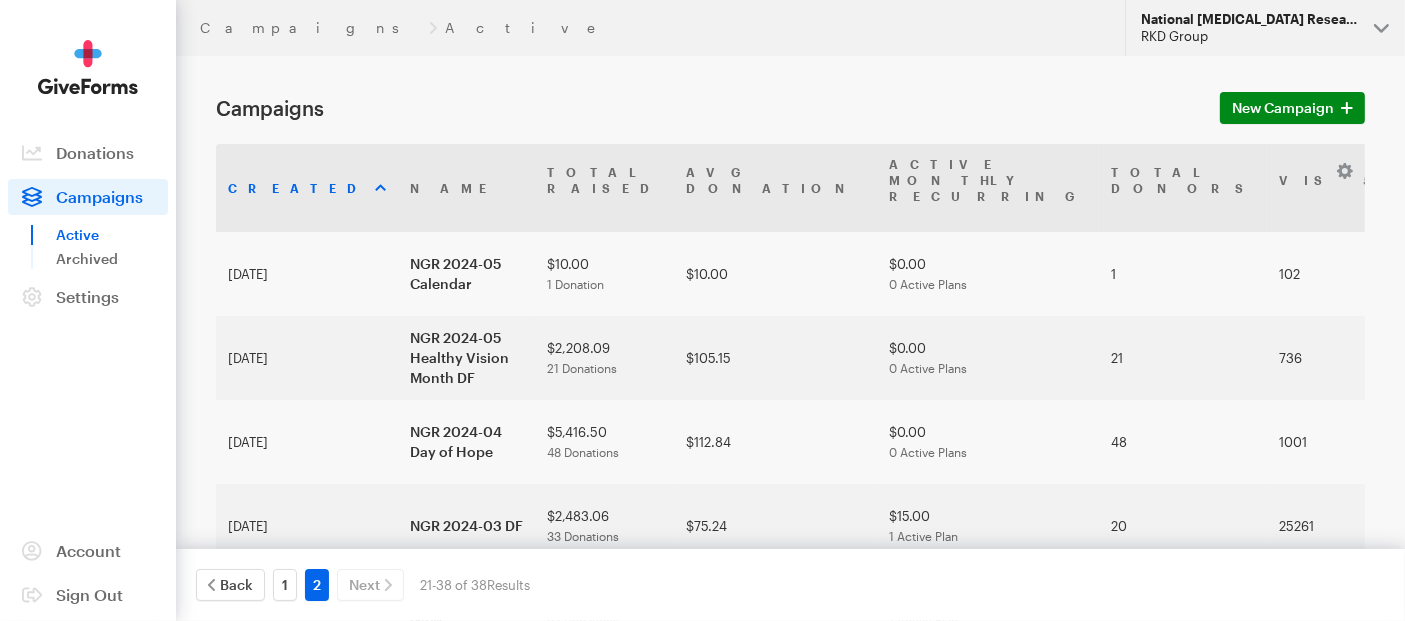 click on "National Glaucoma Research
RKD Group" at bounding box center [1265, 28] 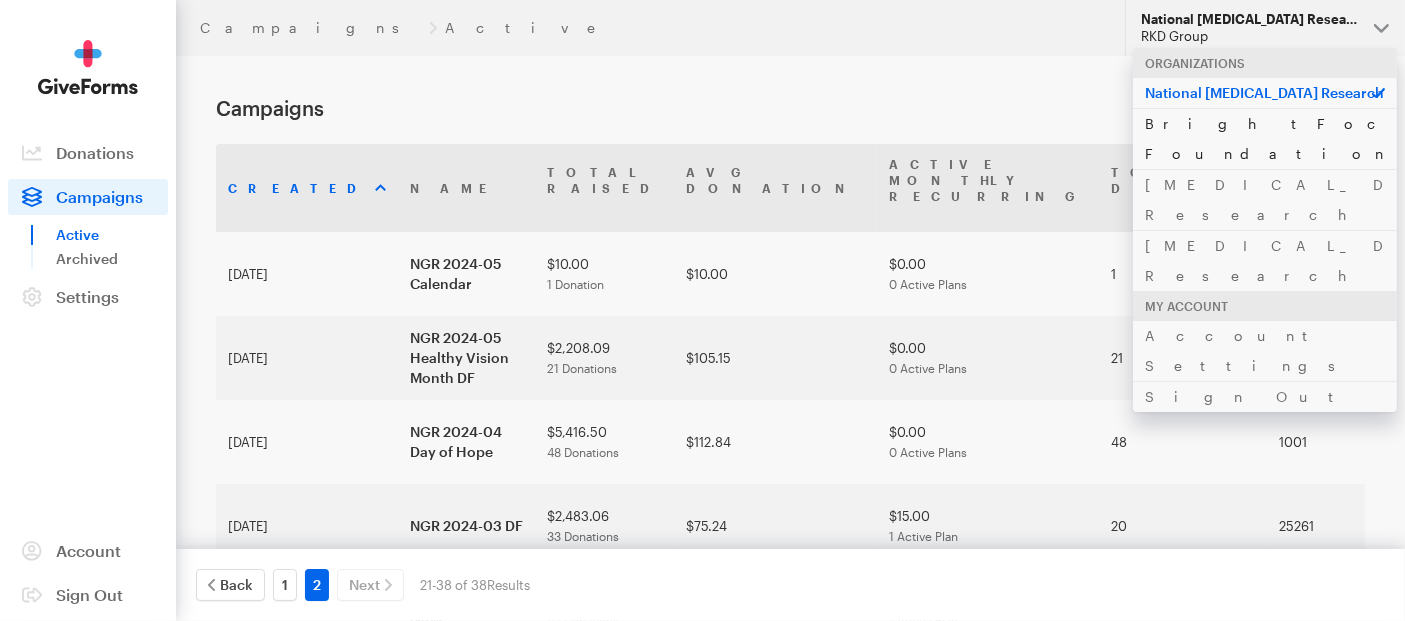click on "BrightFocus Foundation" at bounding box center [1265, 138] 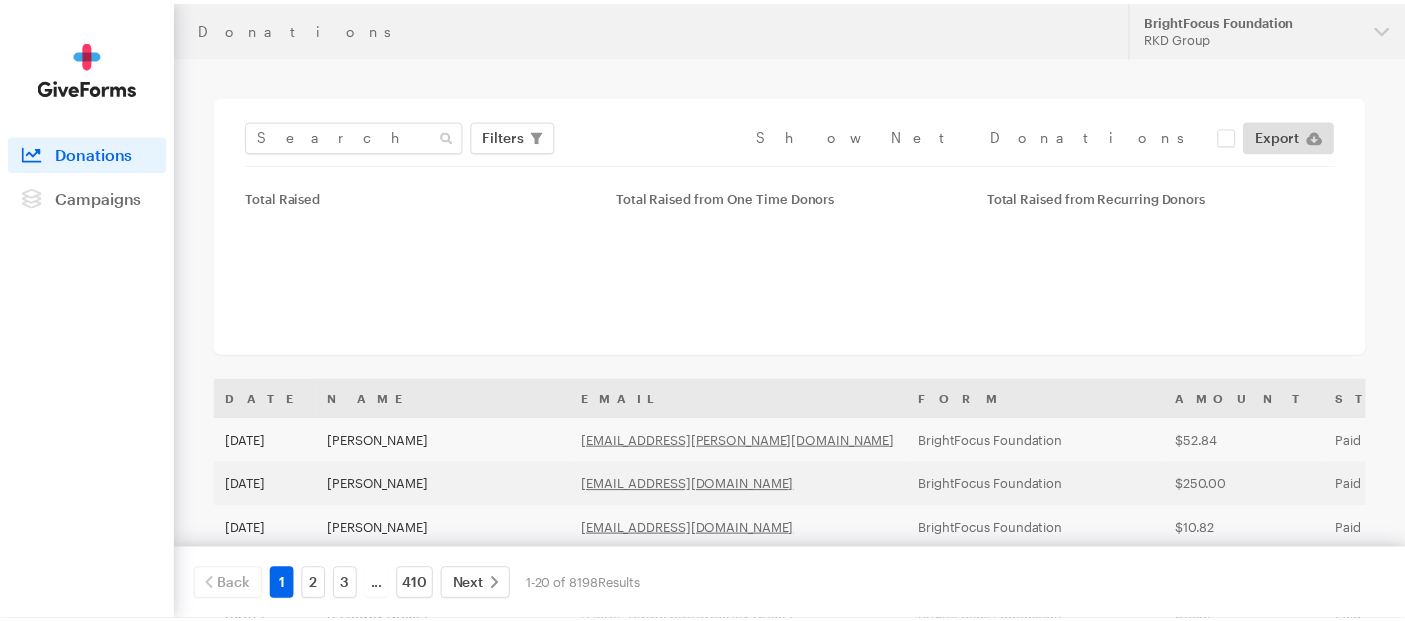 scroll, scrollTop: 0, scrollLeft: 0, axis: both 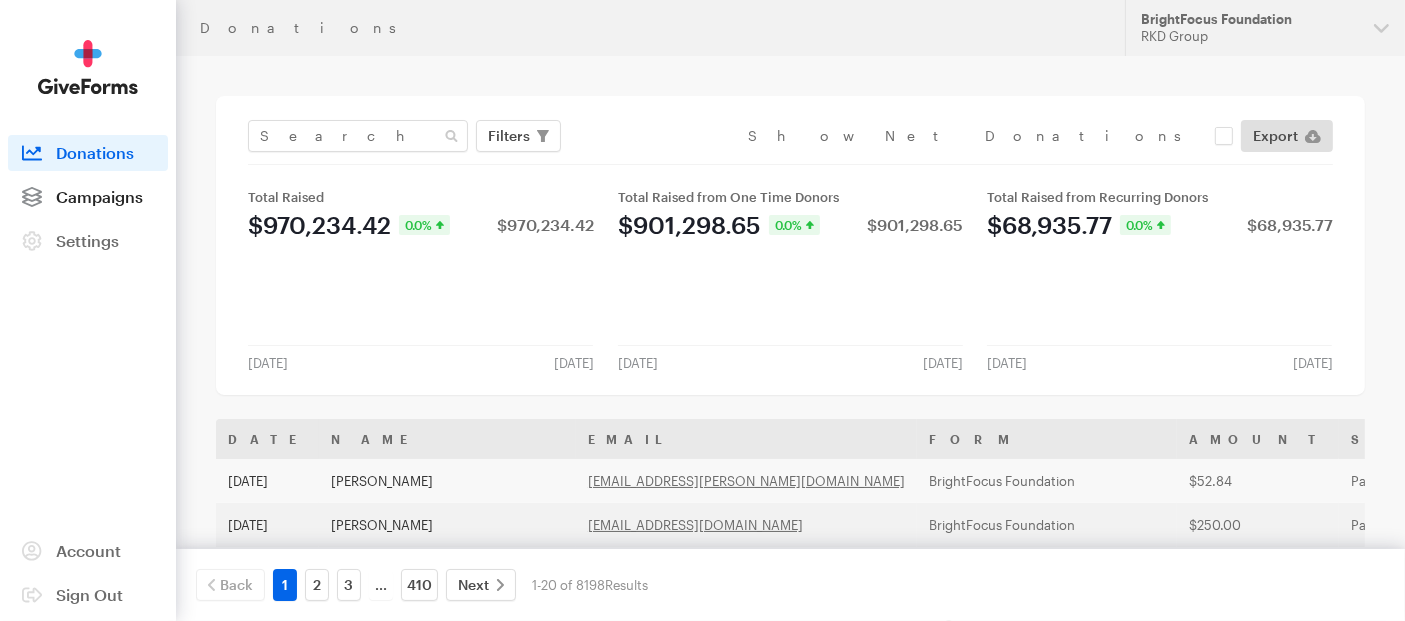 click on "Campaigns" at bounding box center (99, 196) 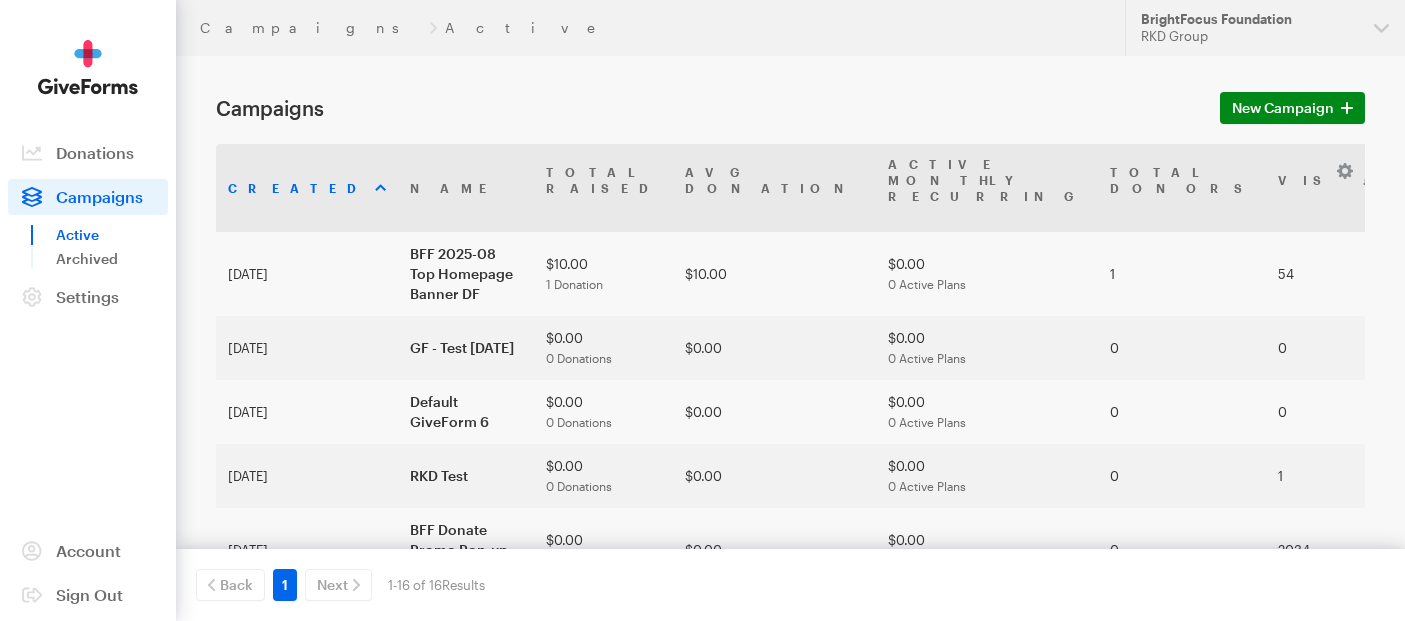 scroll, scrollTop: 0, scrollLeft: 0, axis: both 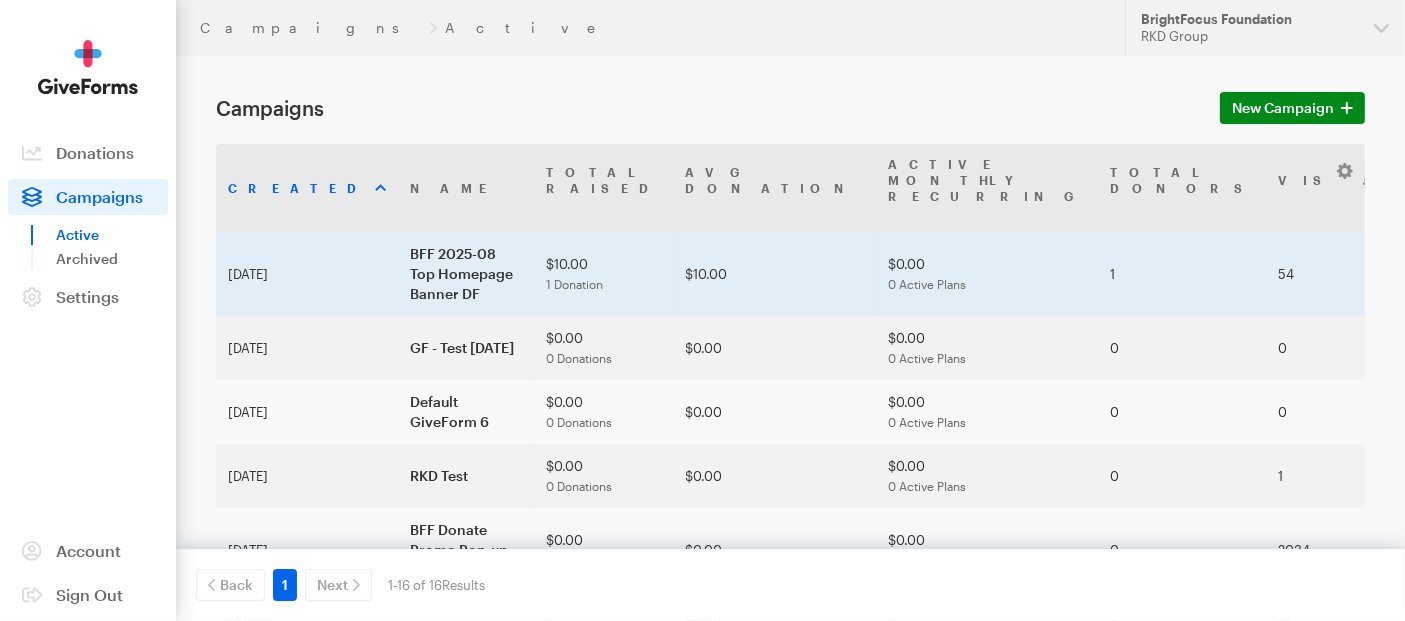 click on "BFF 2025-08 Top Homepage Banner DF" at bounding box center [466, 274] 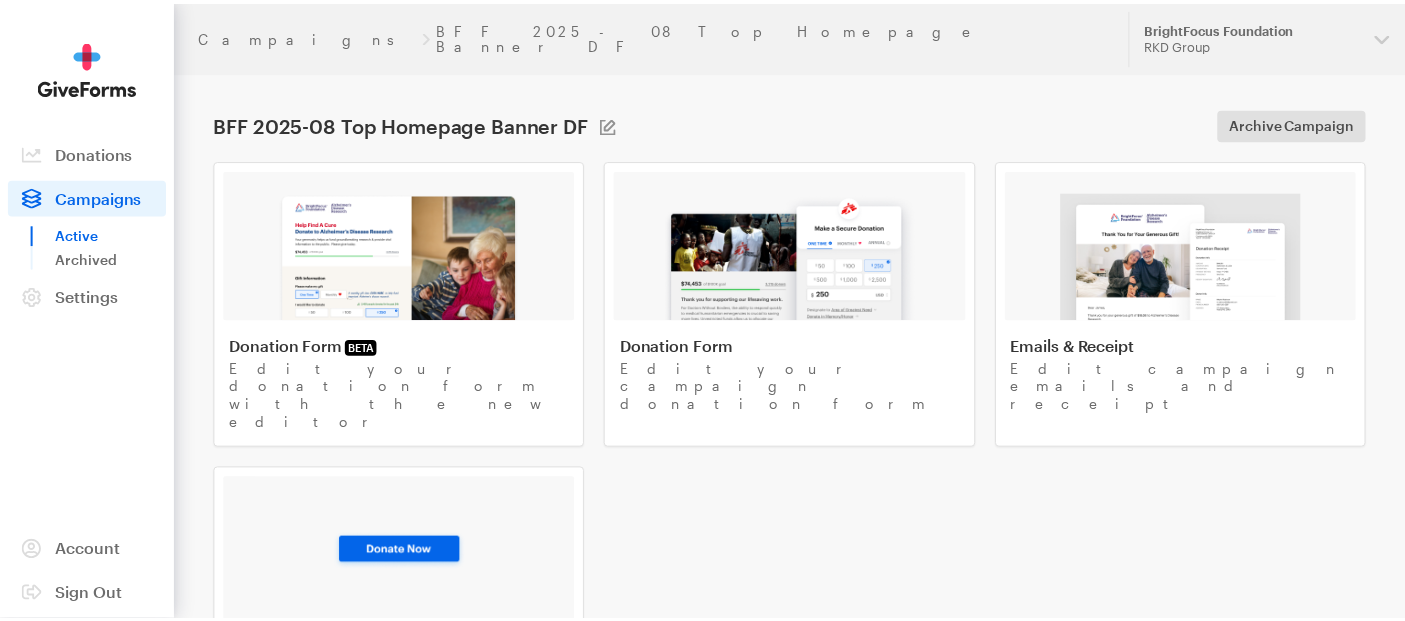 scroll, scrollTop: 0, scrollLeft: 0, axis: both 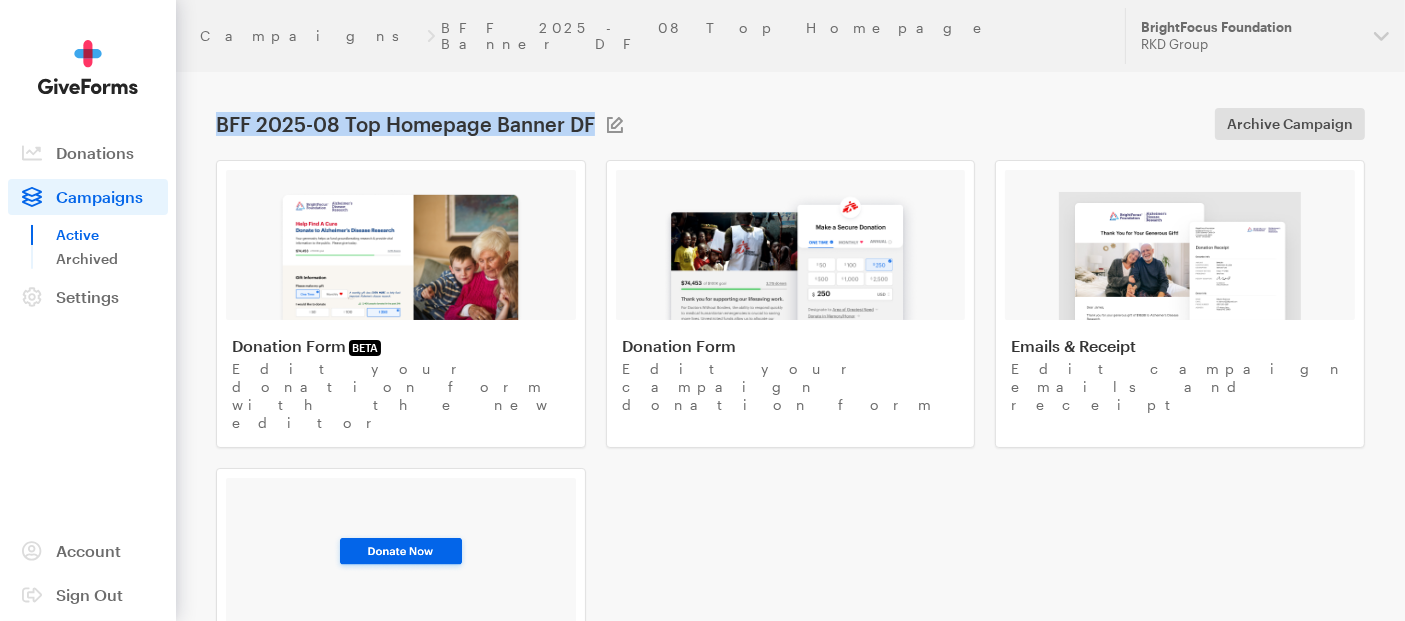 drag, startPoint x: 217, startPoint y: 104, endPoint x: 587, endPoint y: 107, distance: 370.01218 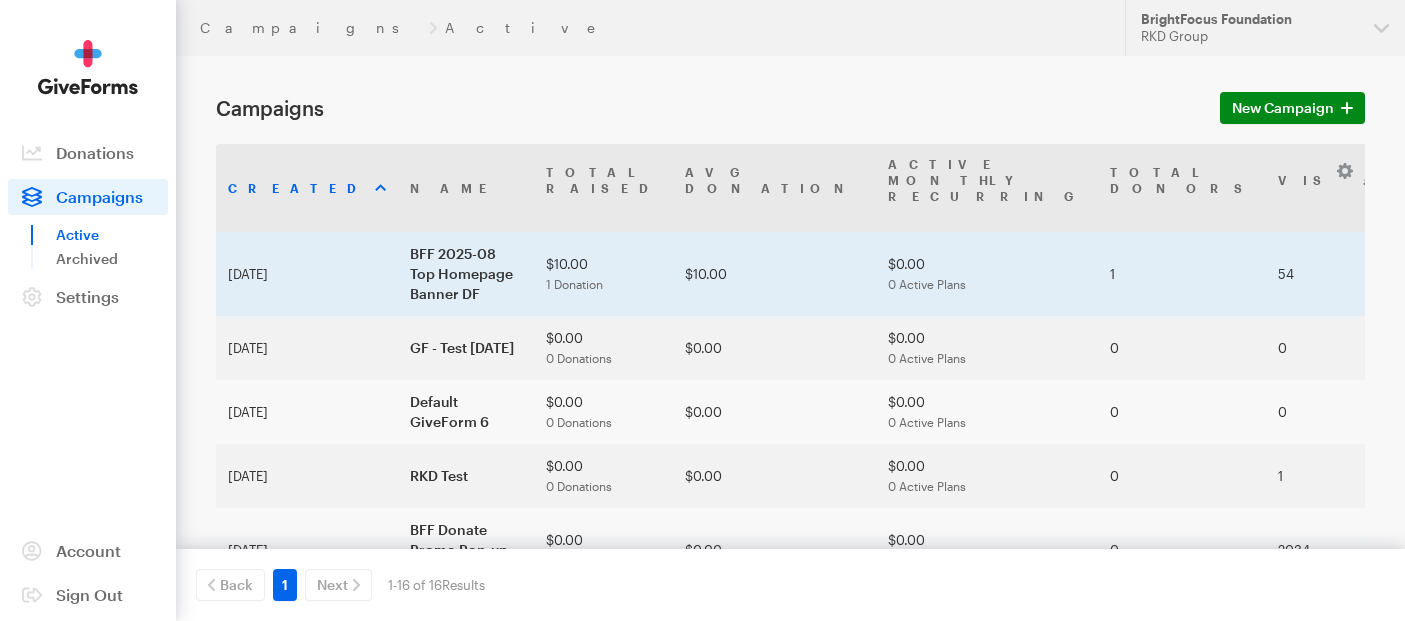 scroll, scrollTop: 0, scrollLeft: 0, axis: both 